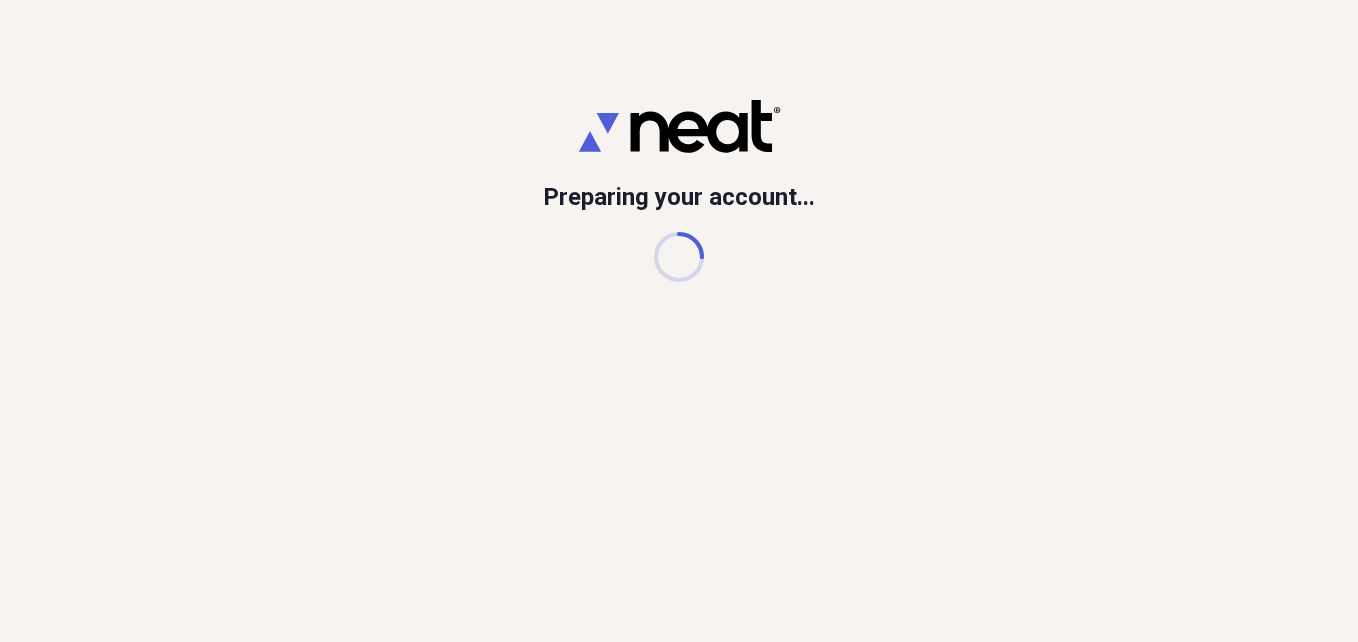 scroll, scrollTop: 0, scrollLeft: 0, axis: both 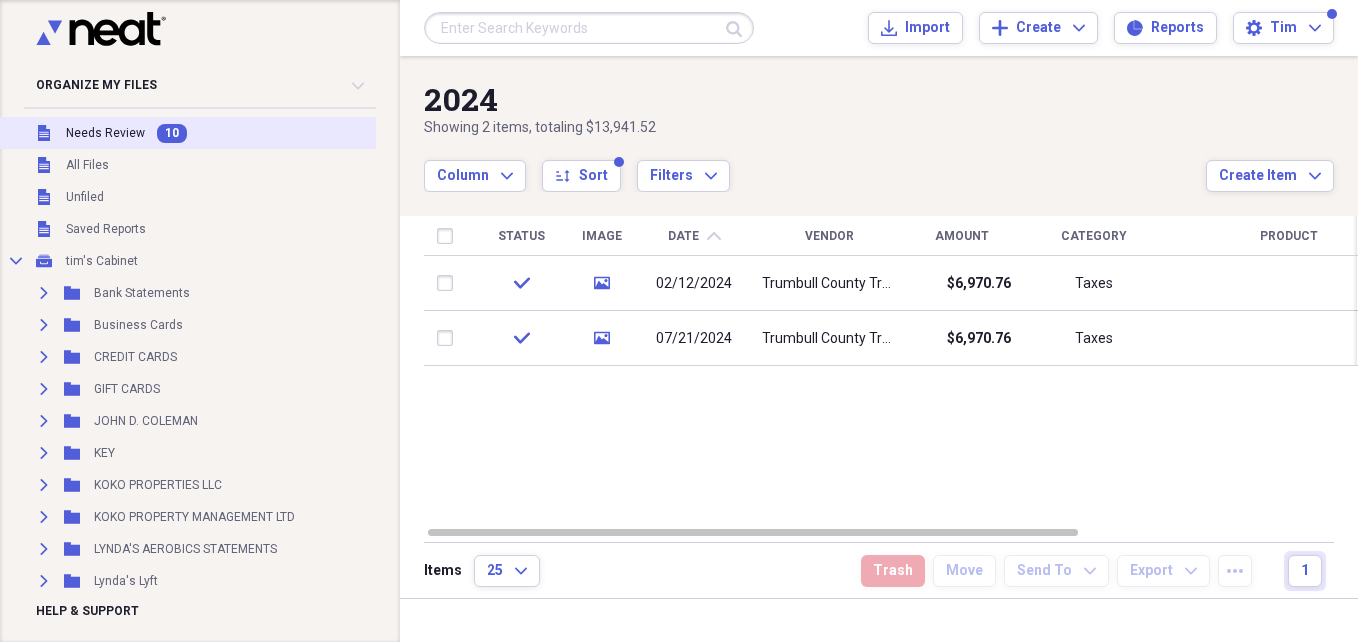 click on "Needs Review" at bounding box center (105, 133) 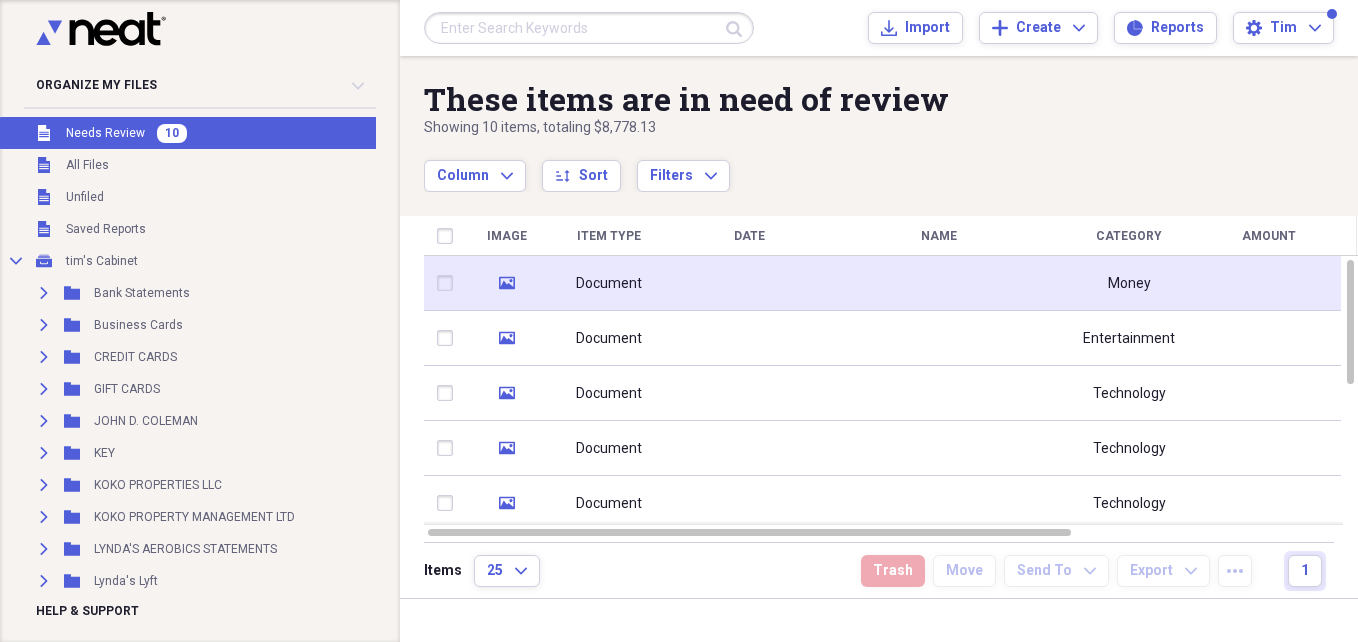 click at bounding box center (939, 283) 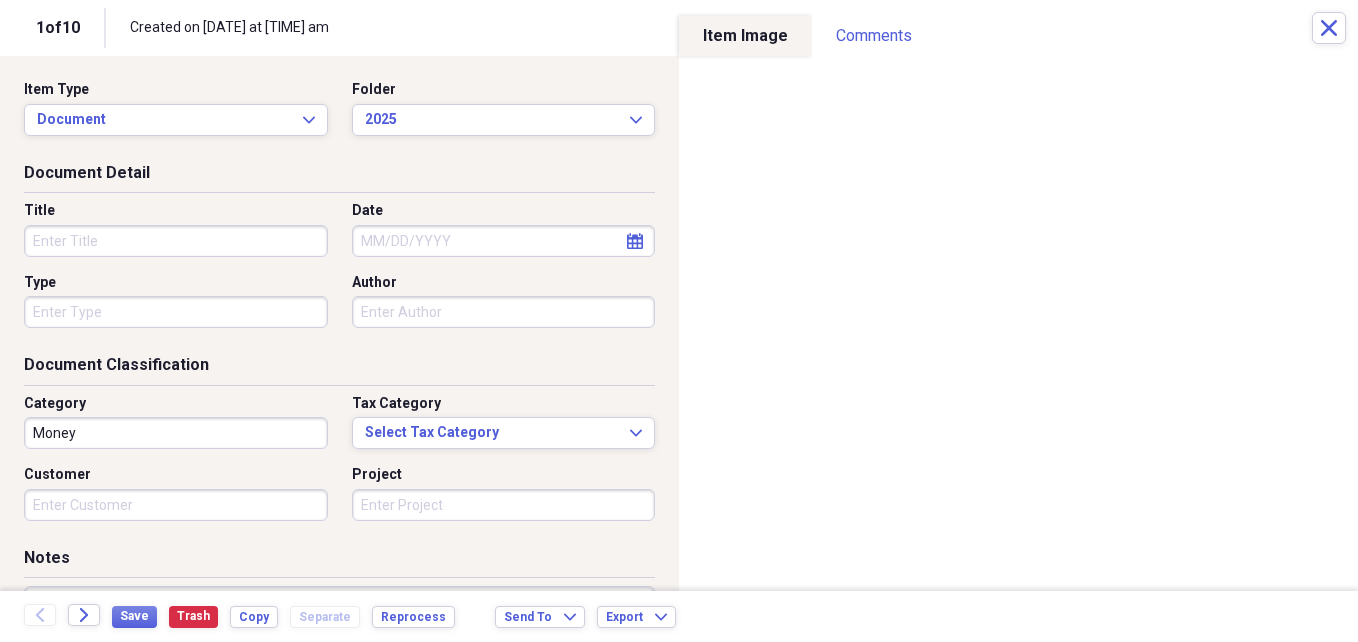 click on "Title" at bounding box center [176, 241] 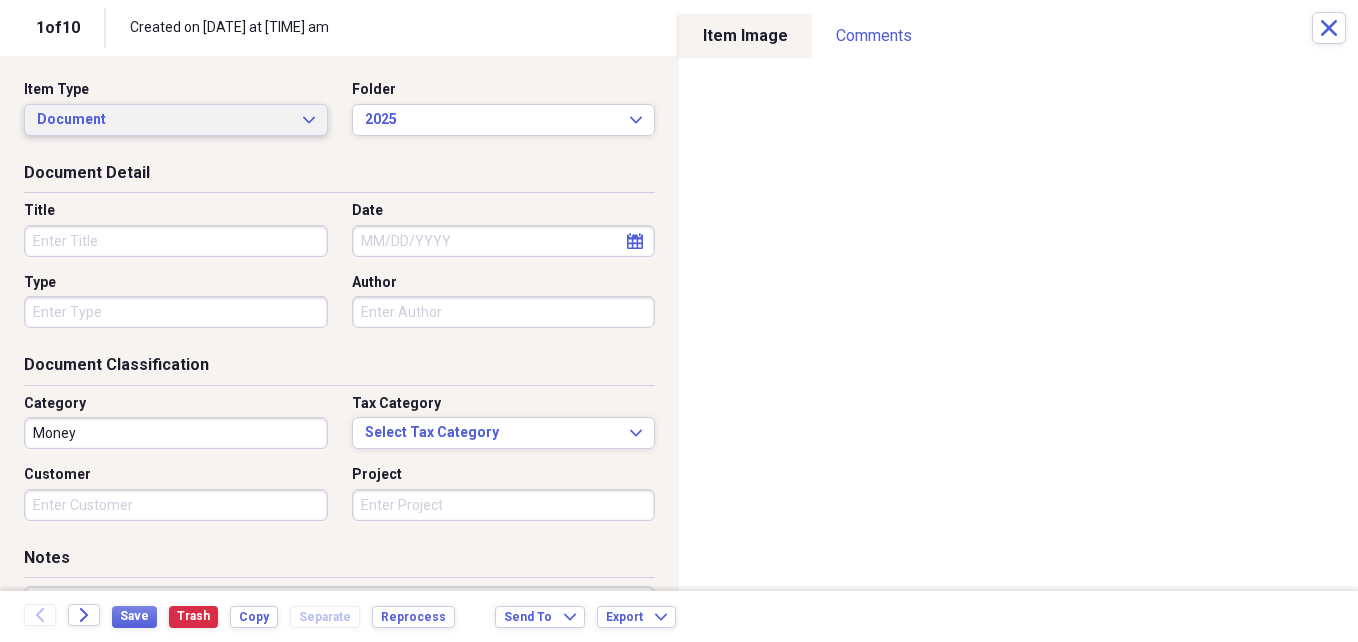 click on "Document Expand" at bounding box center (176, 120) 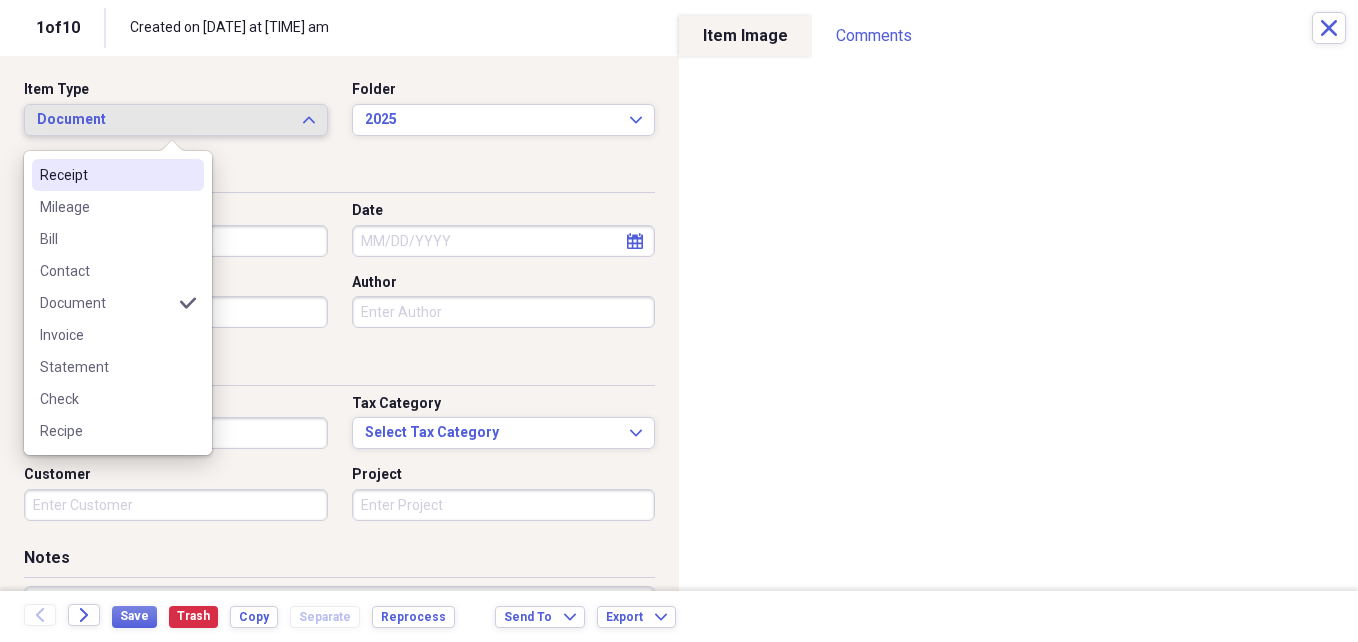 click on "Receipt" at bounding box center [118, 175] 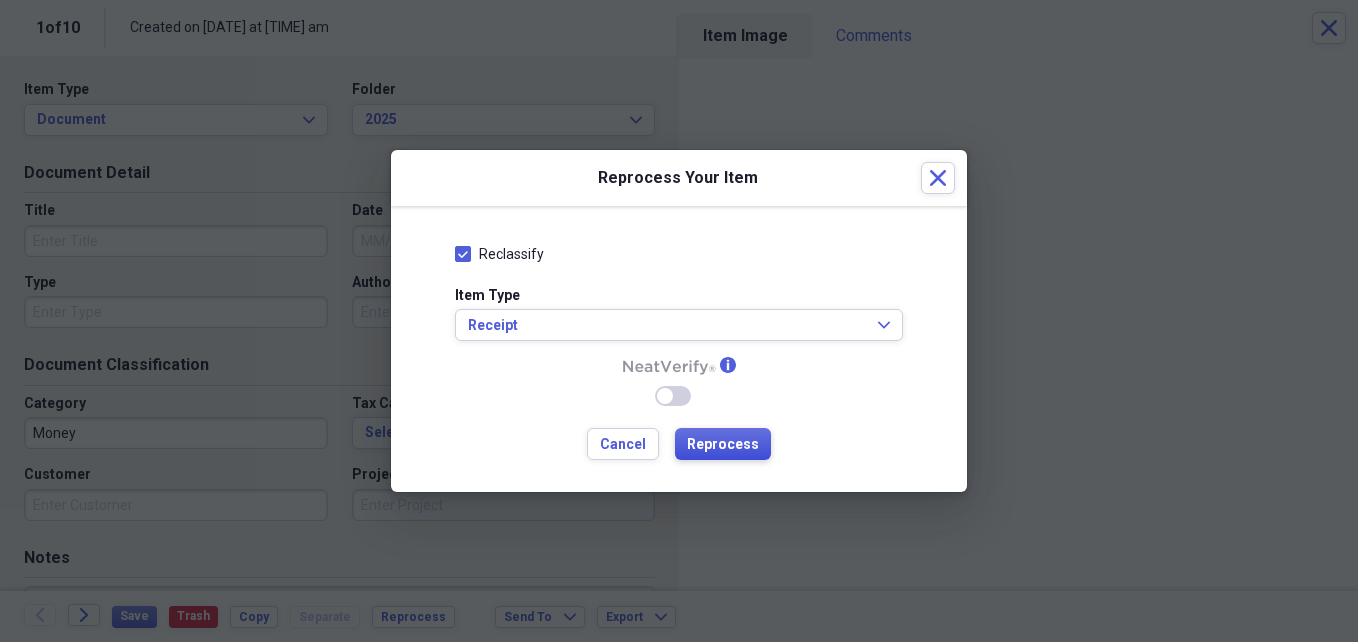 click on "Reprocess" at bounding box center [723, 445] 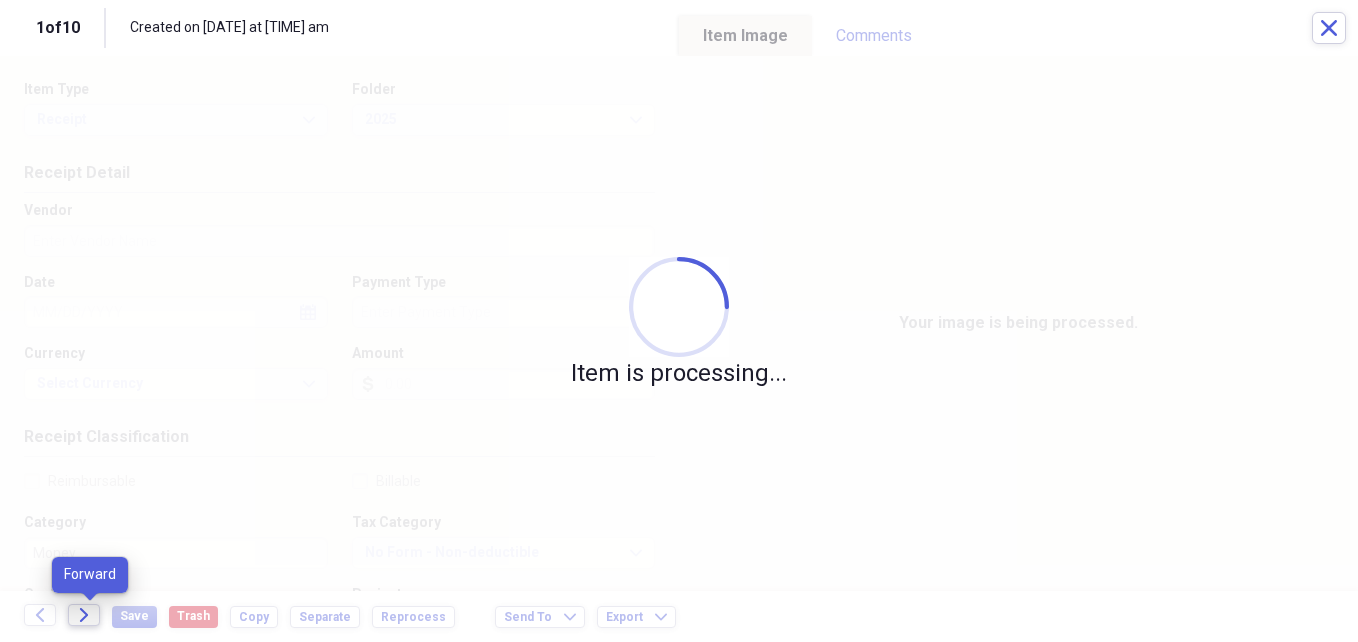 click on "Forward" 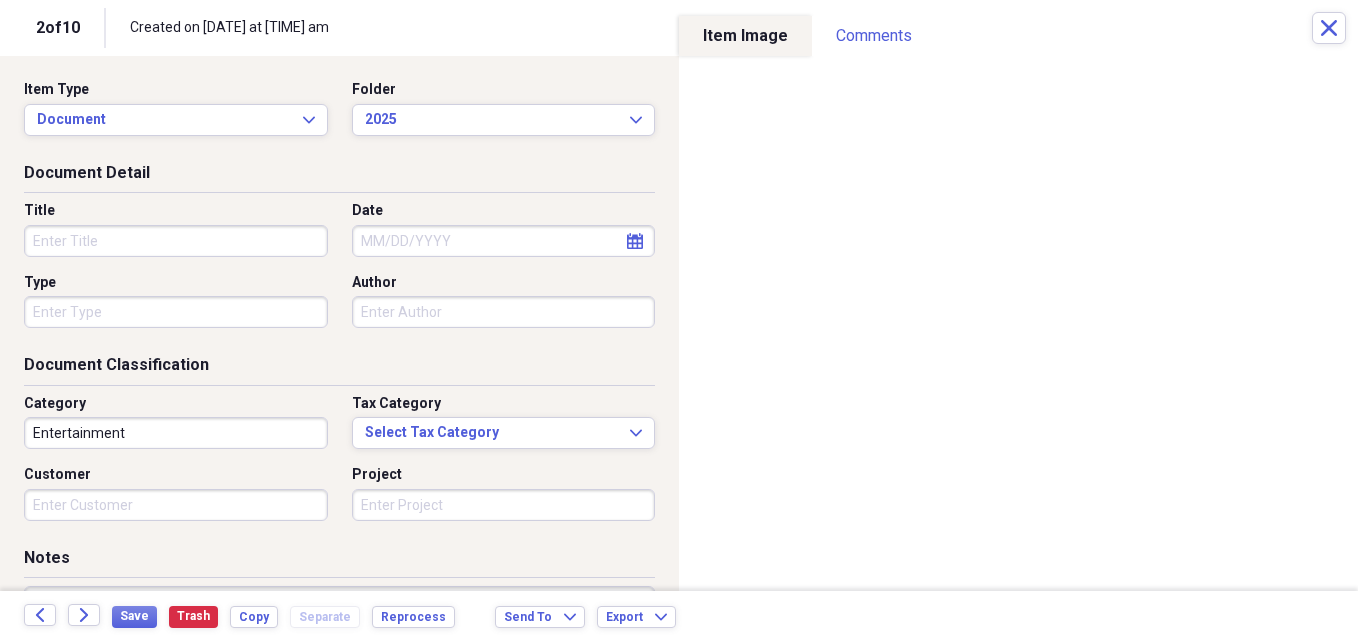 click on "Title" at bounding box center (176, 241) 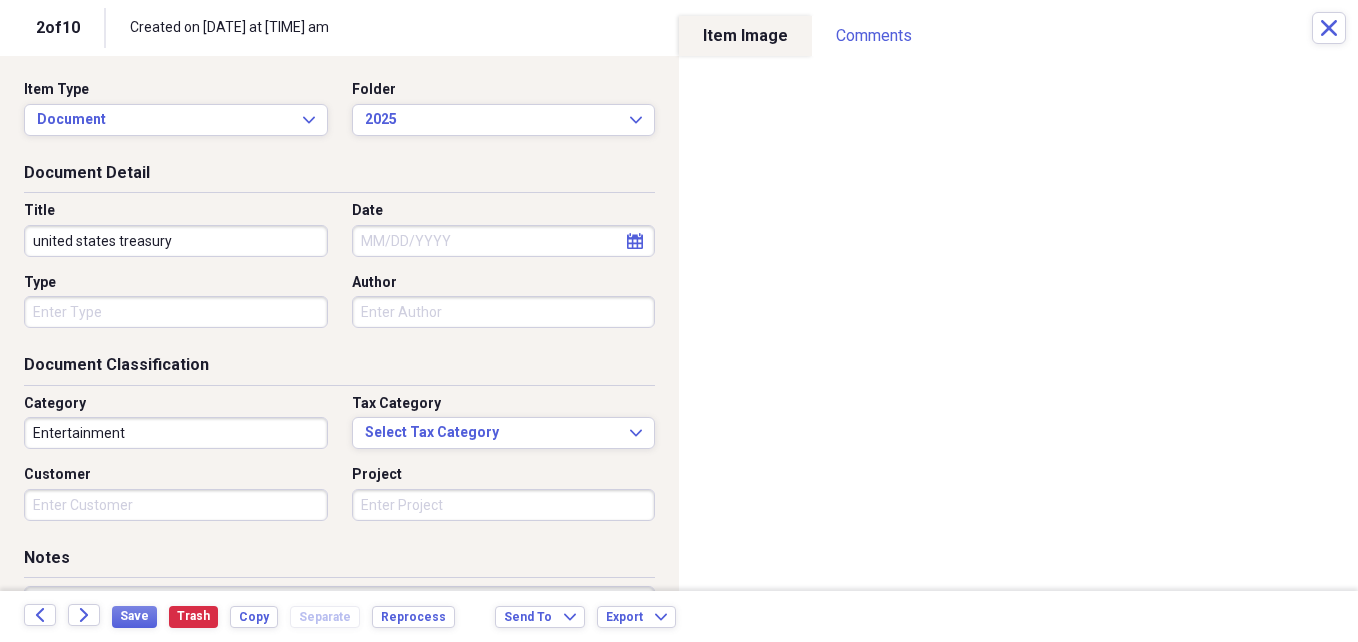 type on "united states treasury" 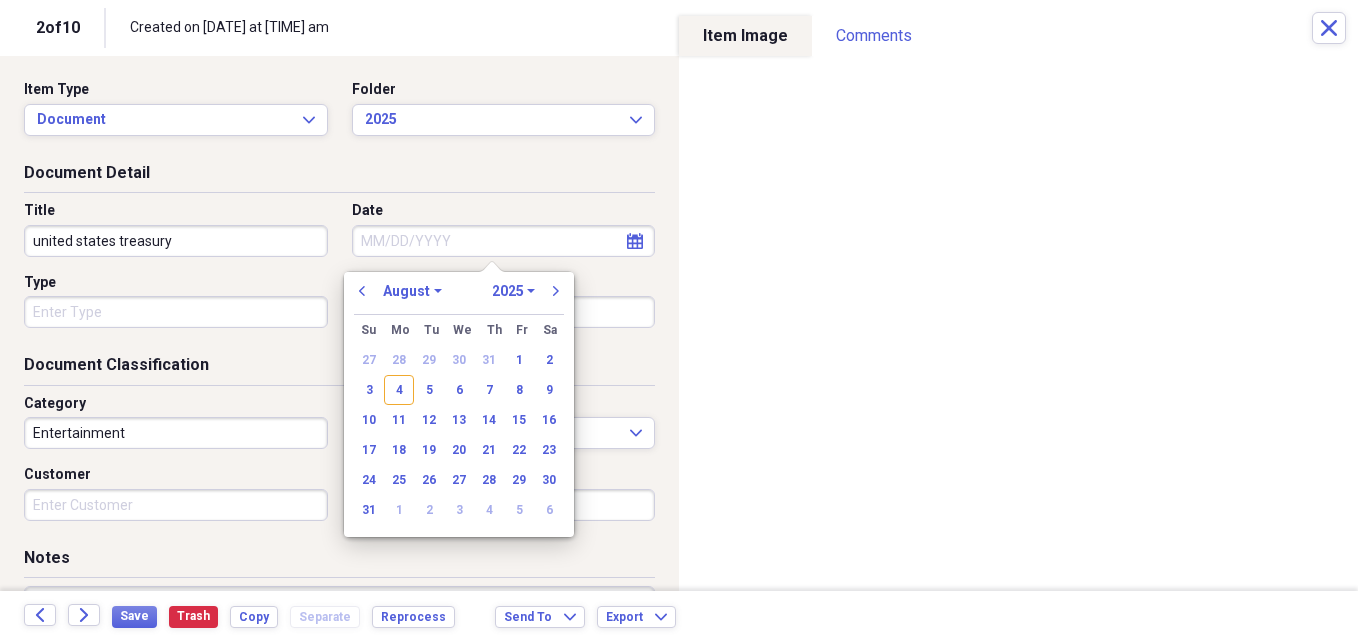click on "previous January February March April May June July August September October November December 1970 1971 1972 1973 1974 1975 1976 1977 1978 1979 1980 1981 1982 1983 1984 1985 1986 1987 1988 1989 1990 1991 1992 1993 1994 1995 1996 1997 1998 1999 2000 2001 2002 2003 2004 2005 2006 2007 2008 2009 2010 2011 2012 2013 2014 2015 2016 2017 2018 2019 2020 2021 2022 2023 2024 2025 2026 2027 2028 2029 2030 2031 2032 2033 2034 2035 next" at bounding box center (459, 297) 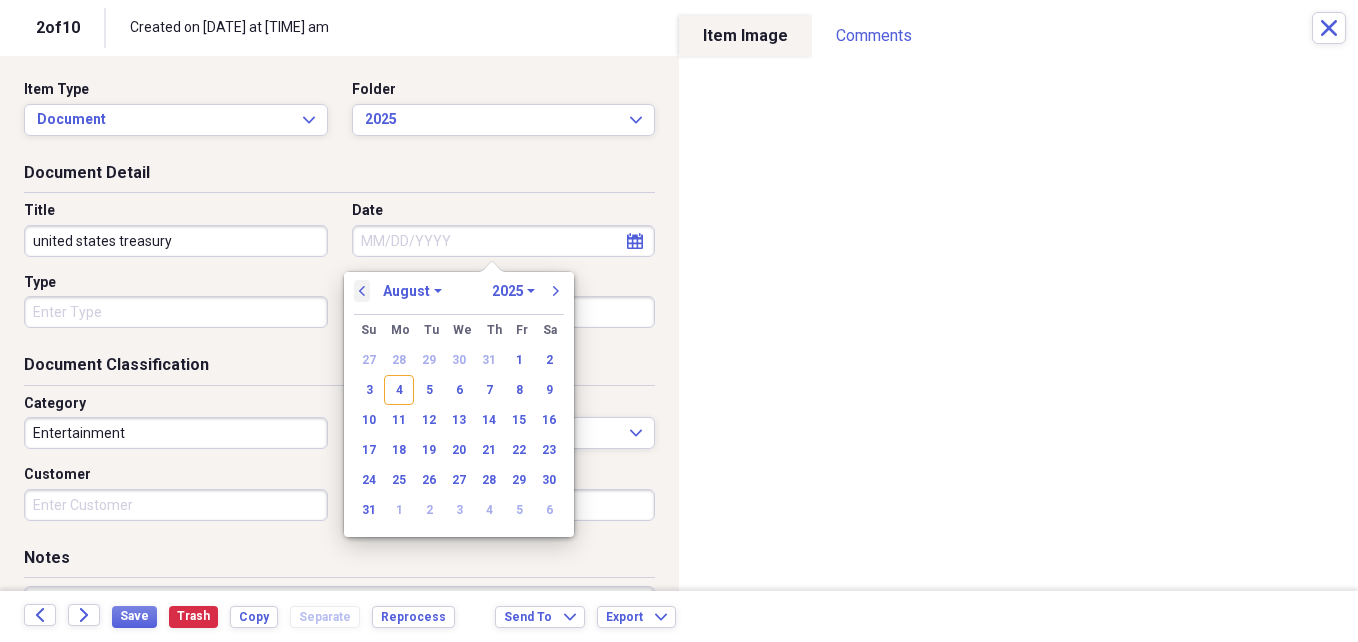click on "previous" at bounding box center (362, 291) 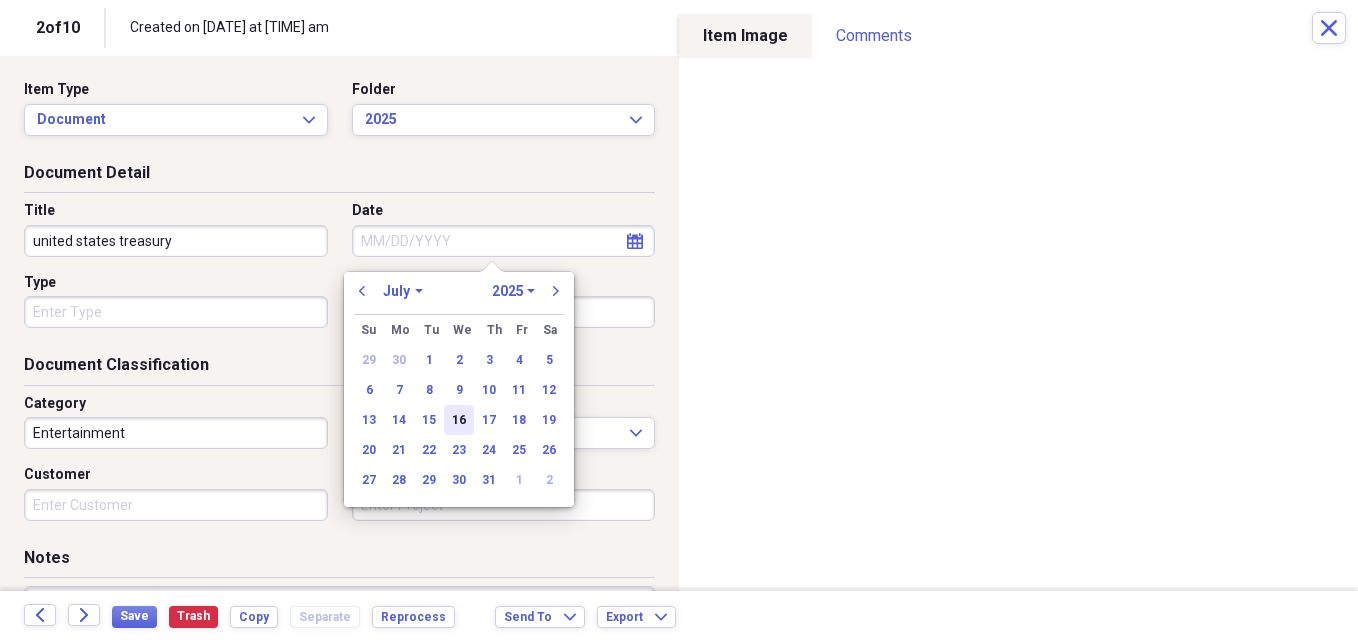 click on "16" at bounding box center (459, 420) 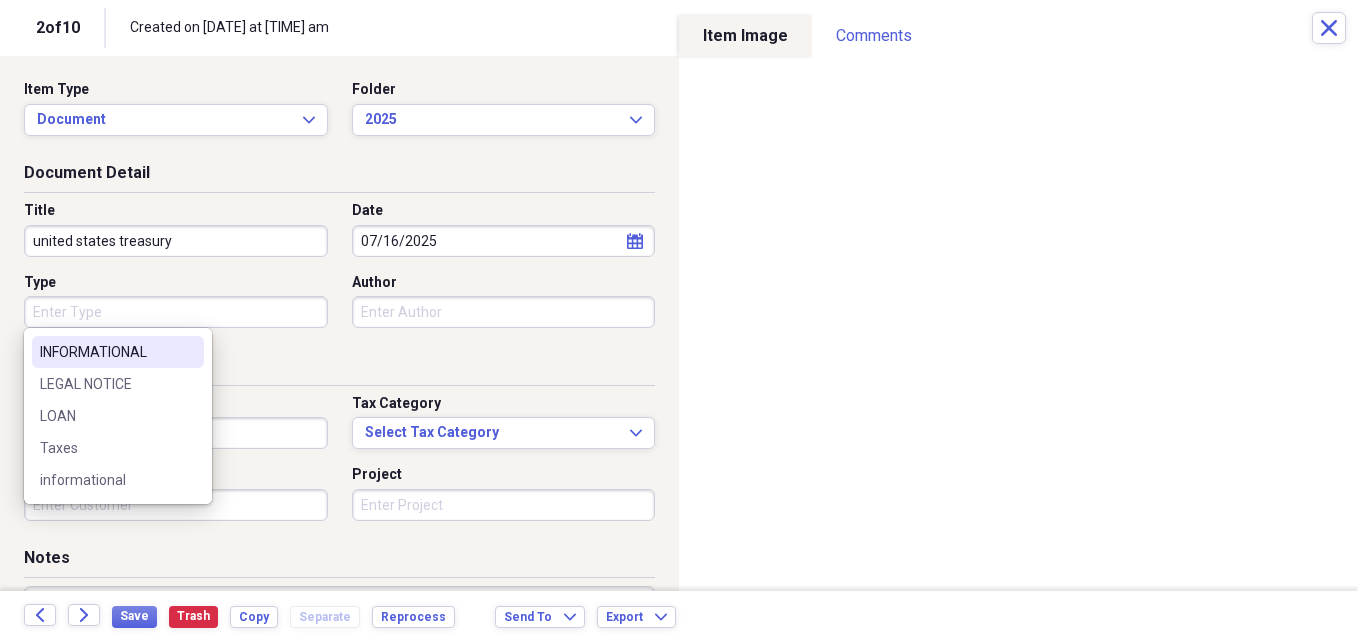 click on "Type" at bounding box center [176, 312] 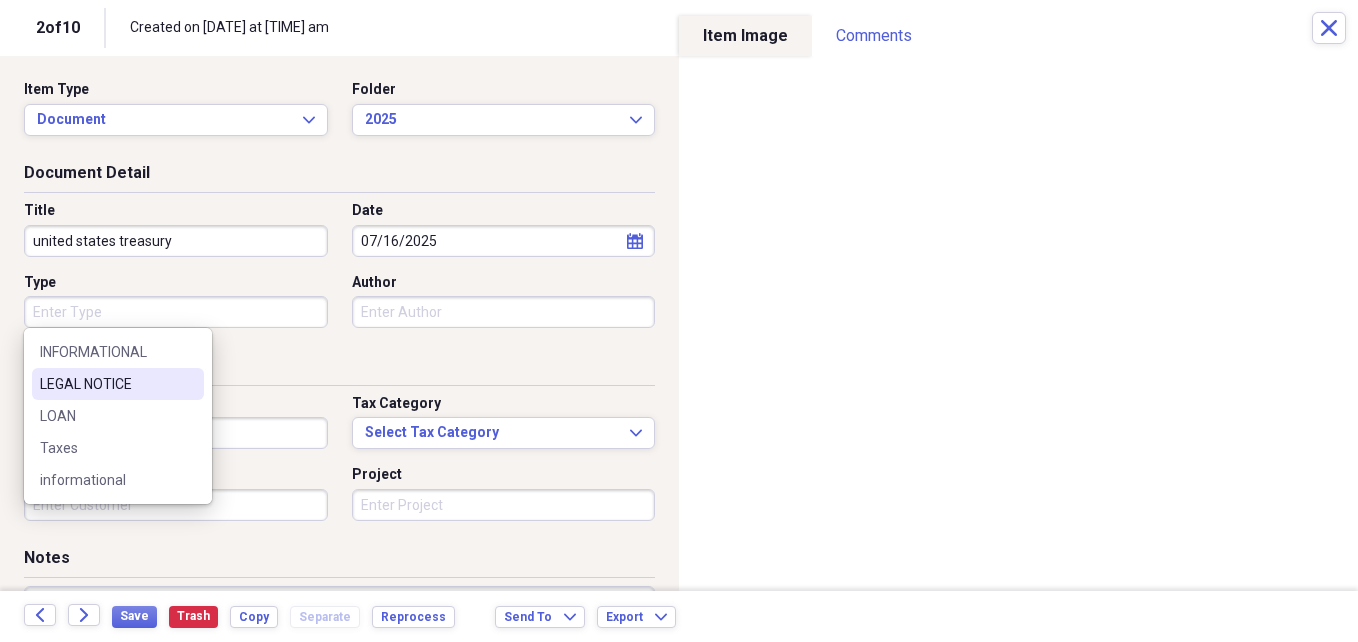 click on "LEGAL NOTICE" at bounding box center [106, 384] 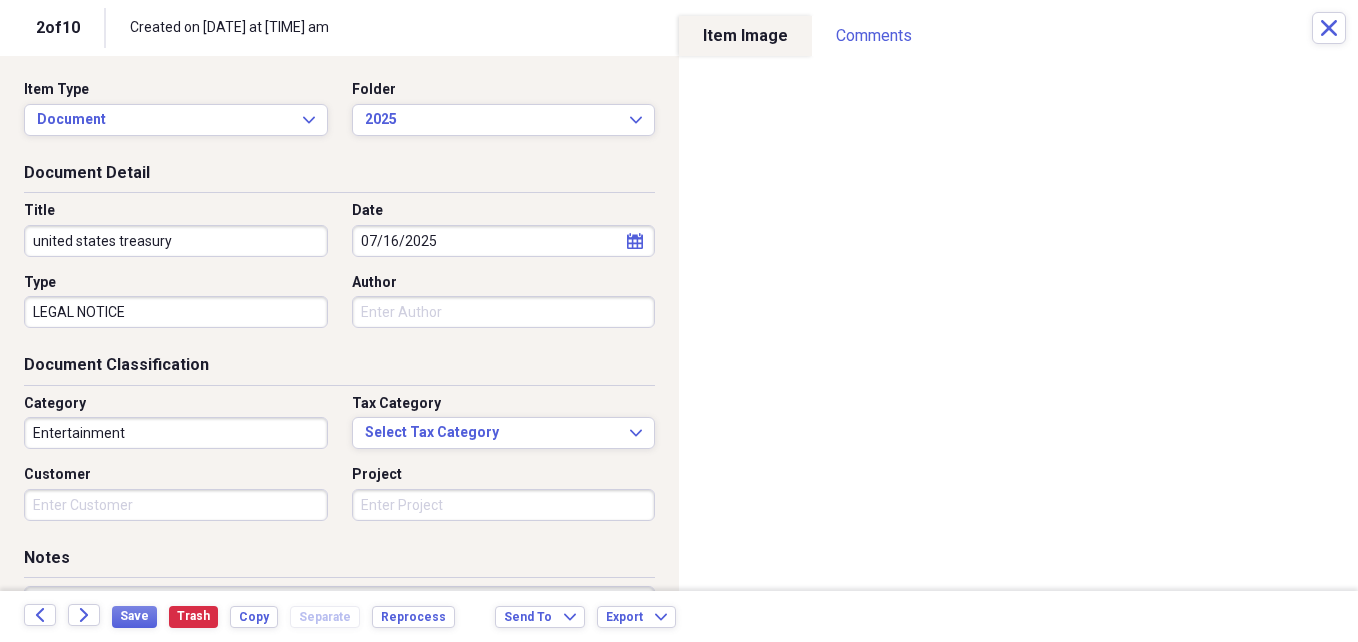 click on "Entertainment" at bounding box center [176, 433] 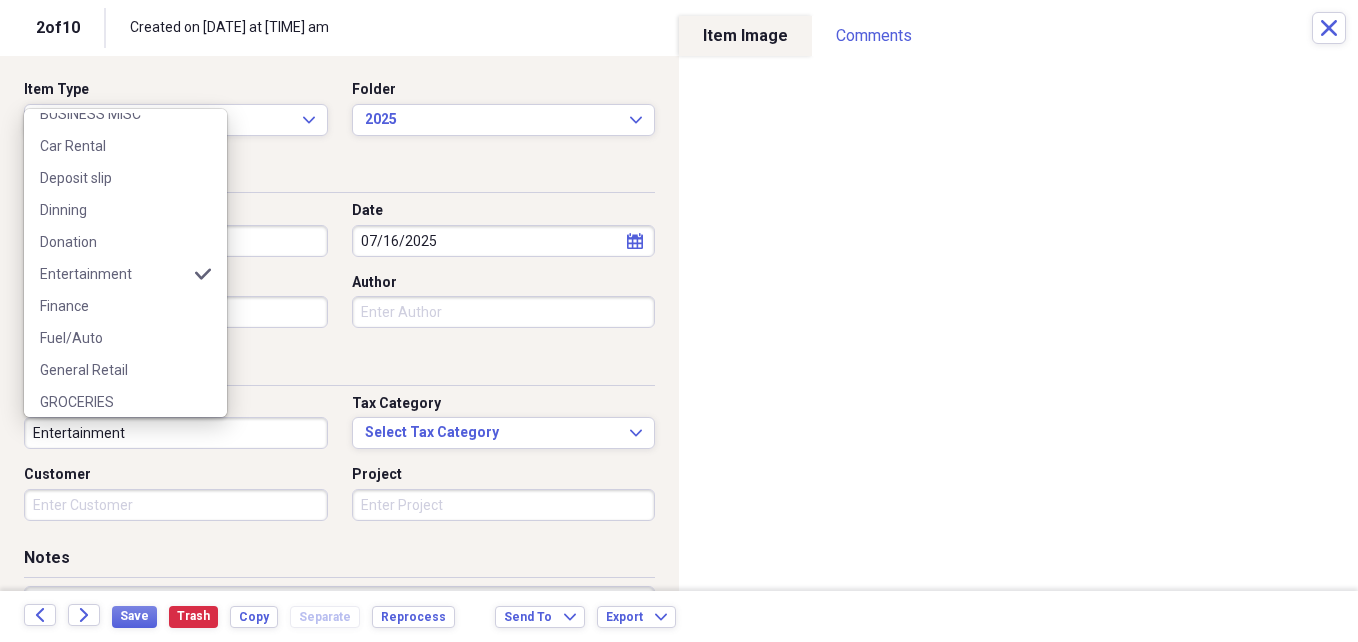 scroll, scrollTop: 524, scrollLeft: 0, axis: vertical 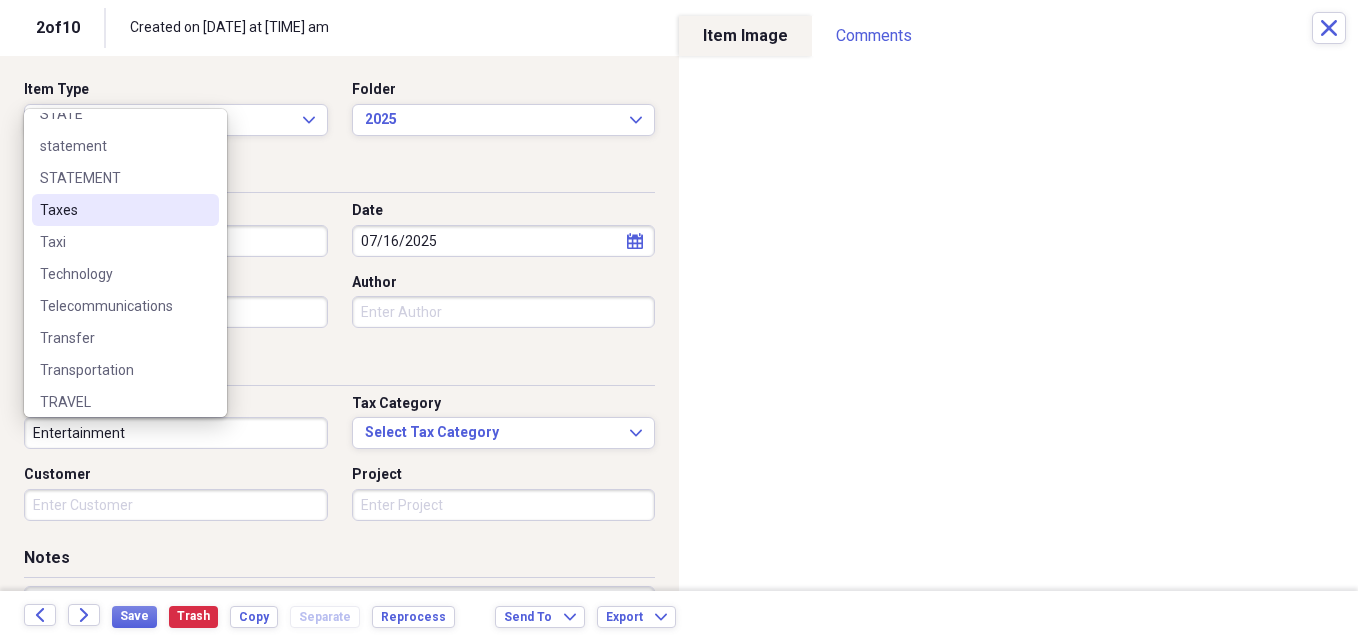 click on "Taxes" at bounding box center (113, 210) 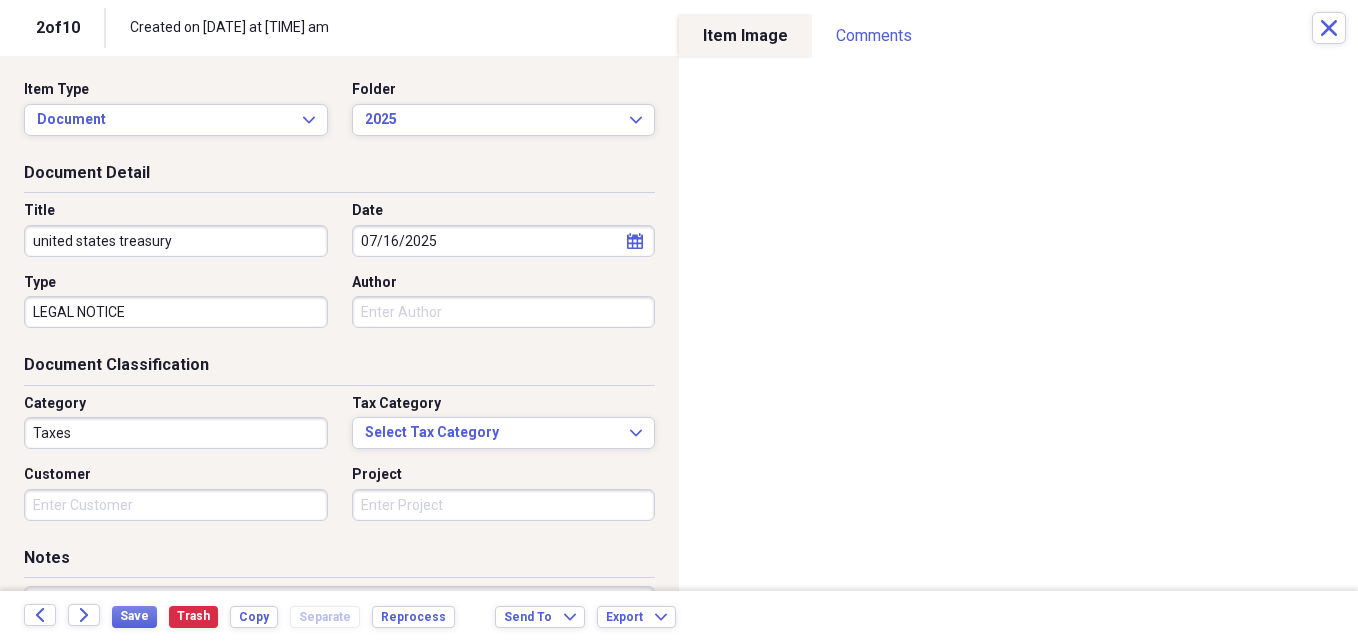 click on "united states treasury" at bounding box center [176, 241] 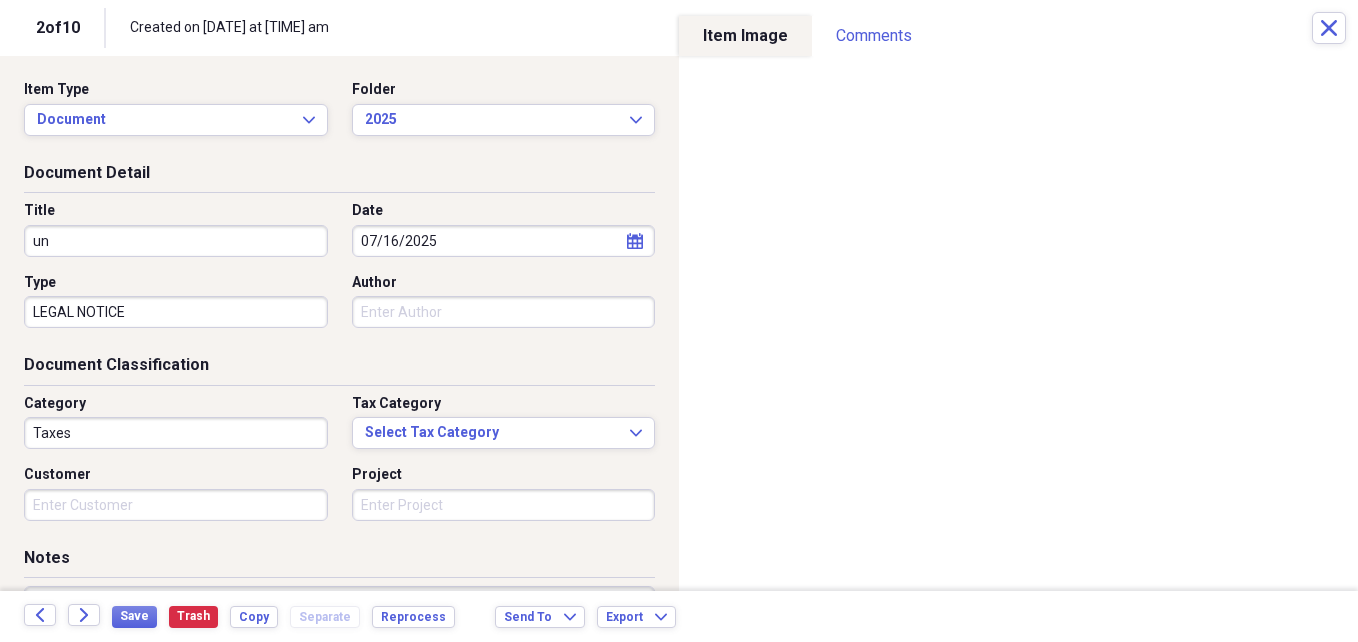 type on "u" 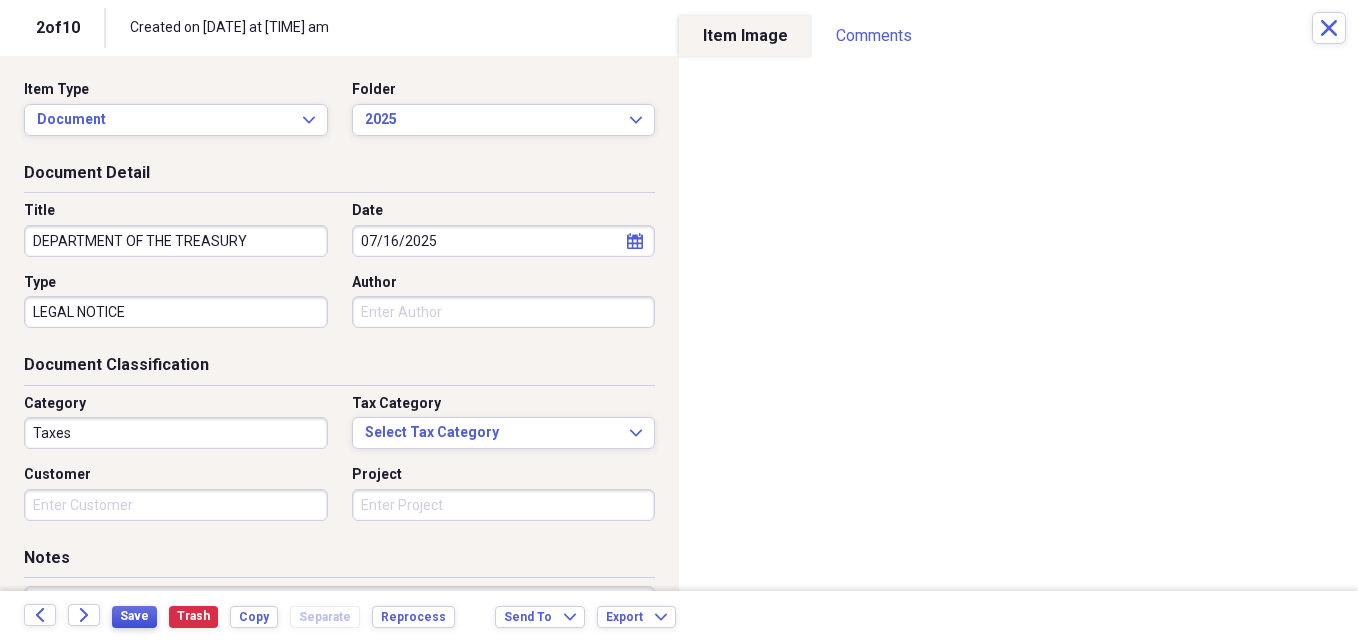type on "DEPARTMENT OF THE TREASURY" 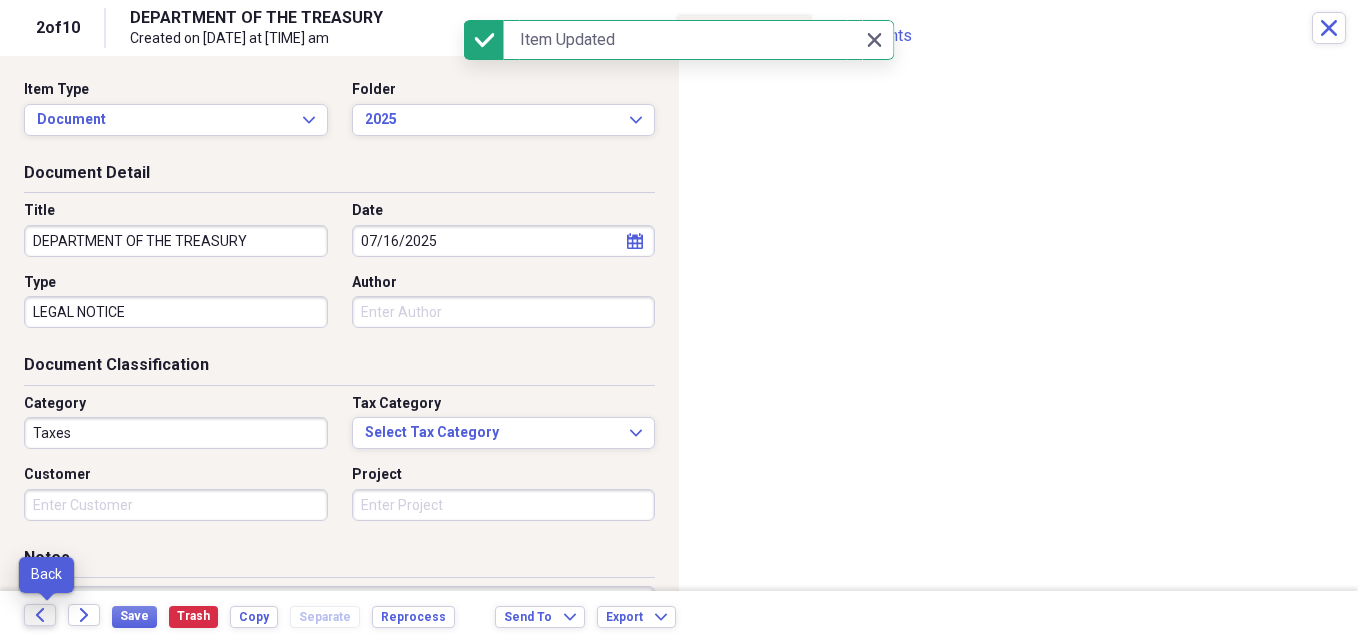 click on "Back" 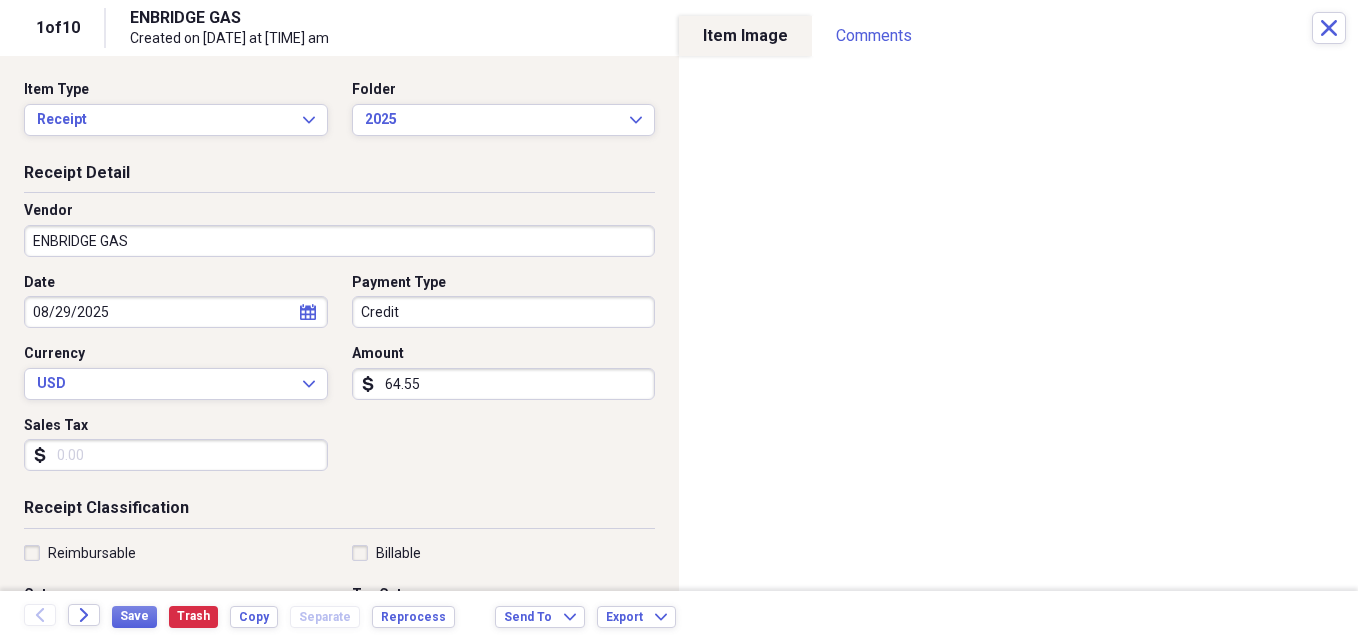 click 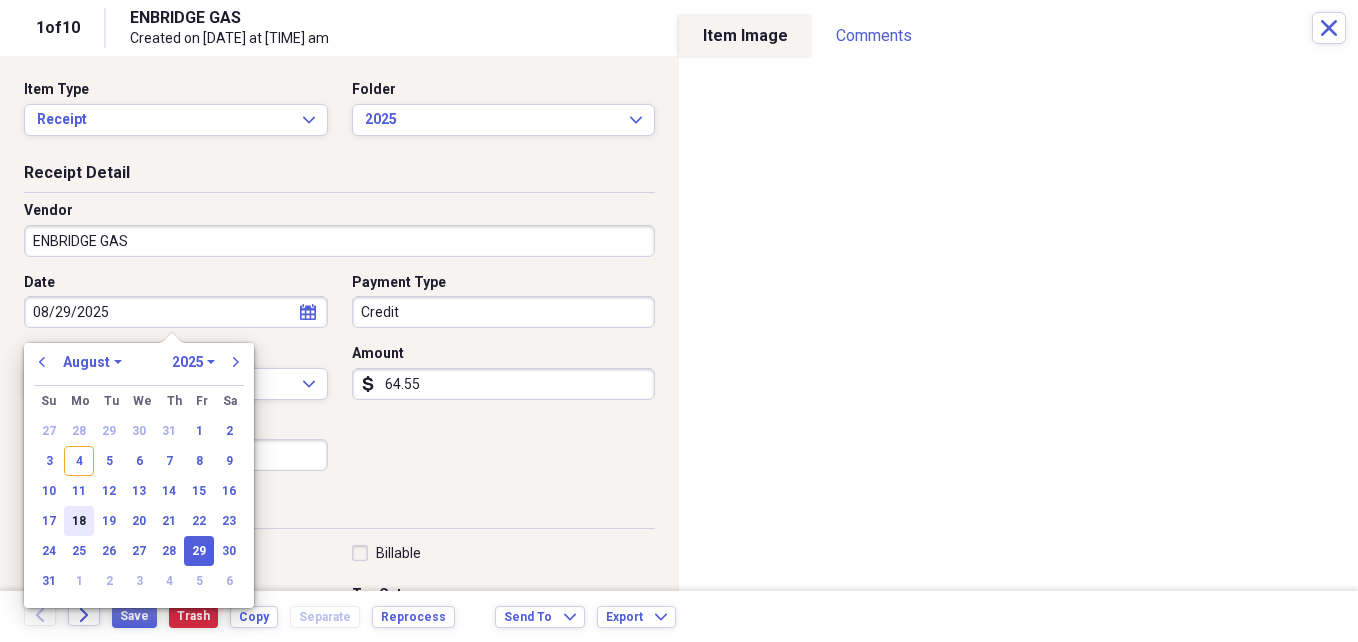 click on "18" at bounding box center (79, 521) 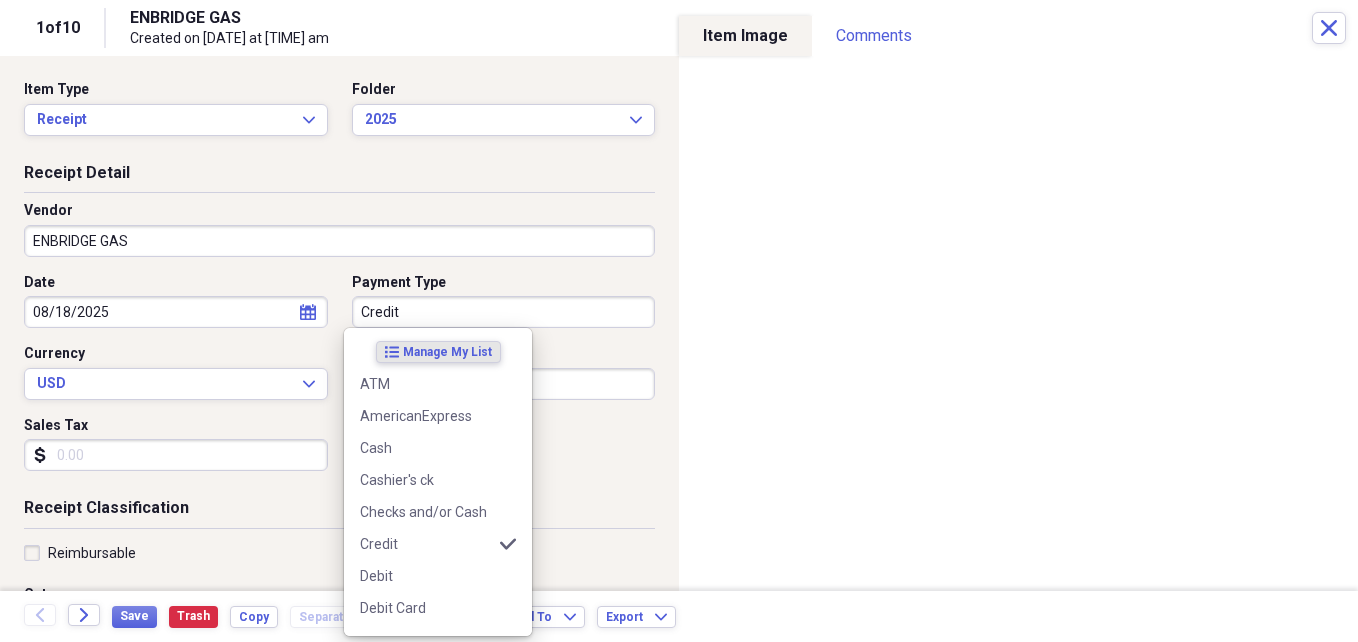 click on "Credit" at bounding box center (504, 312) 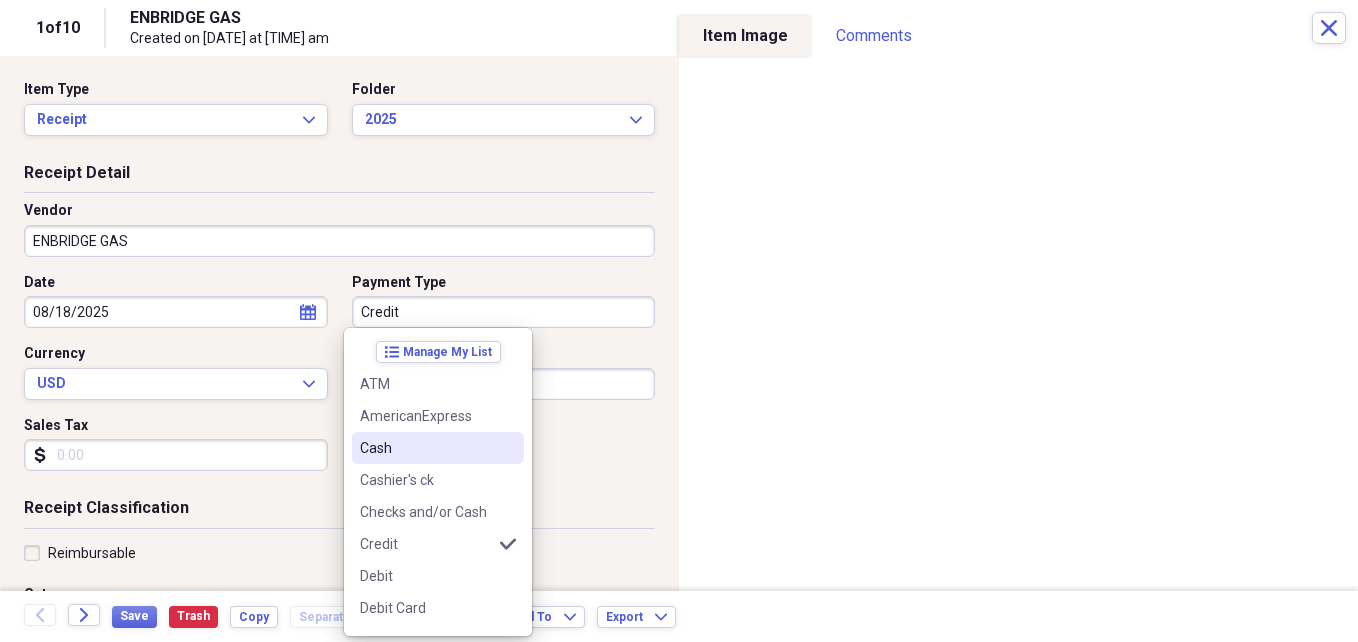 click on "list Manage My List ATM AmericanExpress Cash Cashier's ck Checks and/or Cash Credit selected Debit Debit Card DinerClub Discover EFT GIFT CARD MOBILE MasterCard ONLINE Other Store Credit Transfer Unknown Visa debit phone visa" at bounding box center [438, 482] 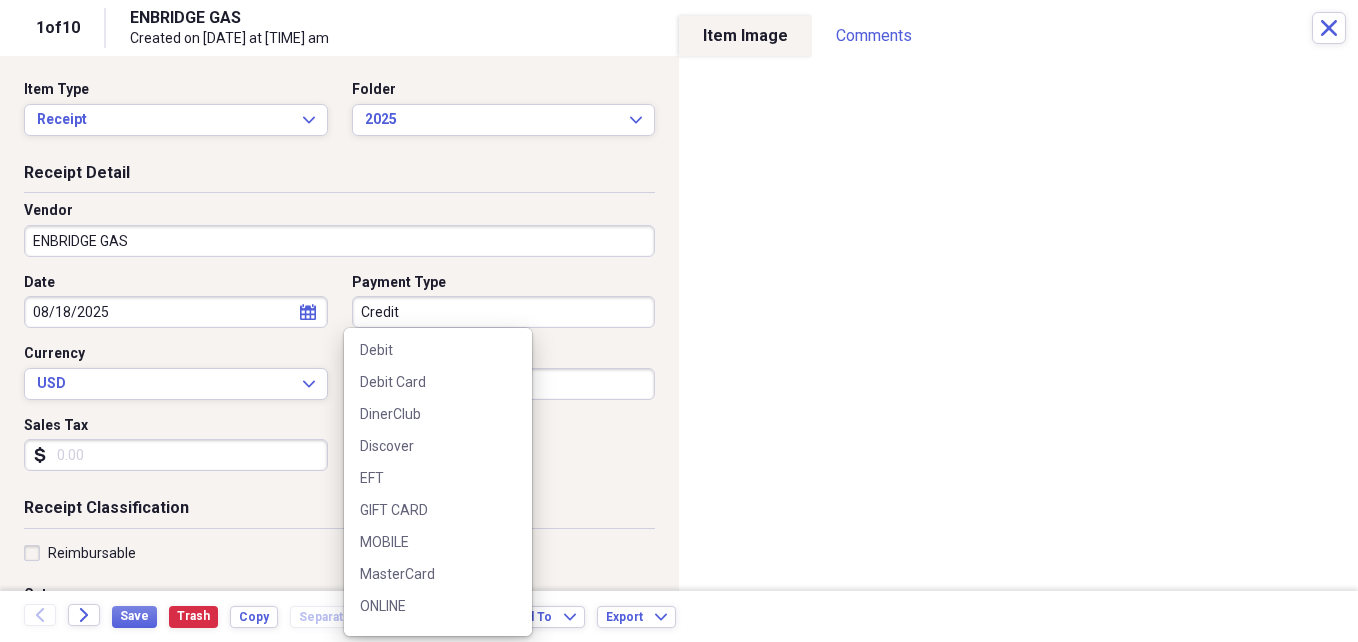 scroll, scrollTop: 262, scrollLeft: 0, axis: vertical 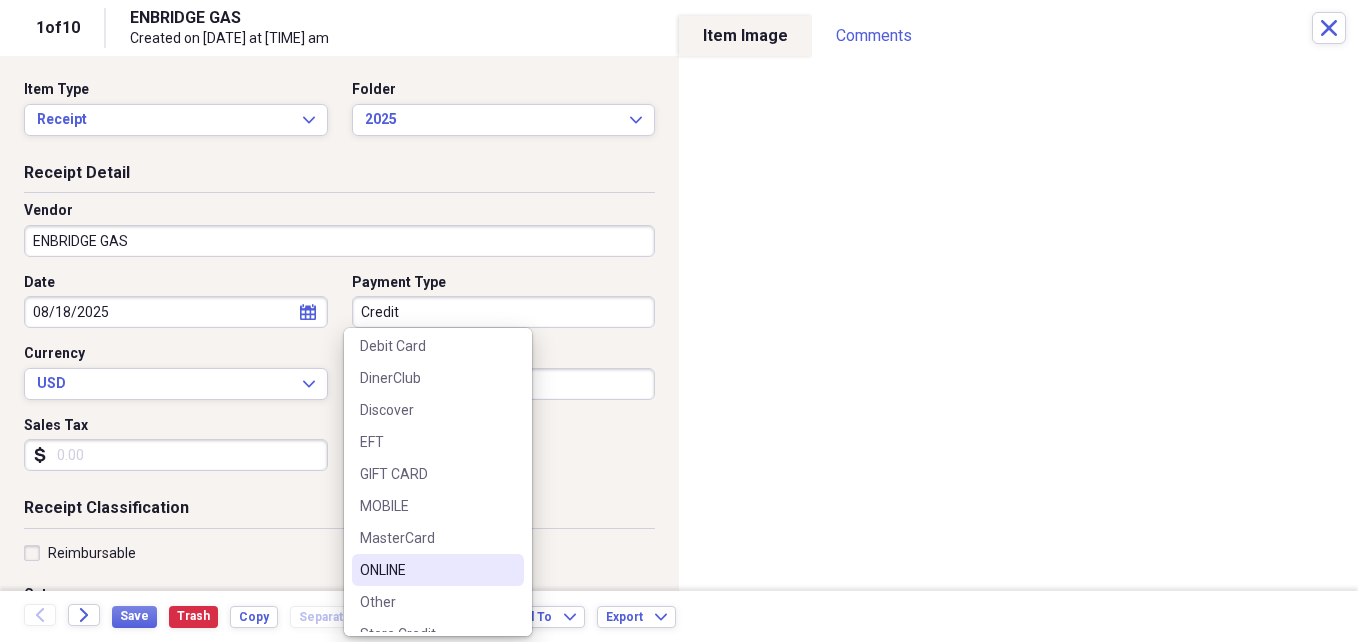 click on "ONLINE" at bounding box center (426, 570) 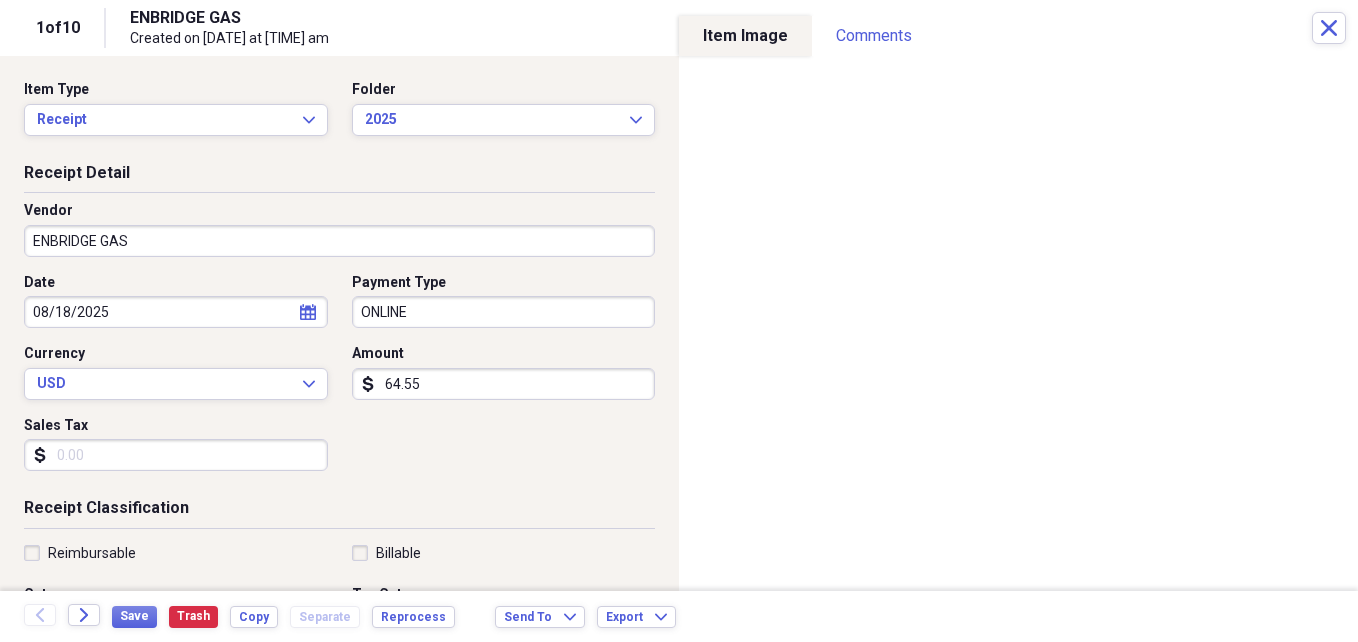 click on "64.55" at bounding box center (504, 384) 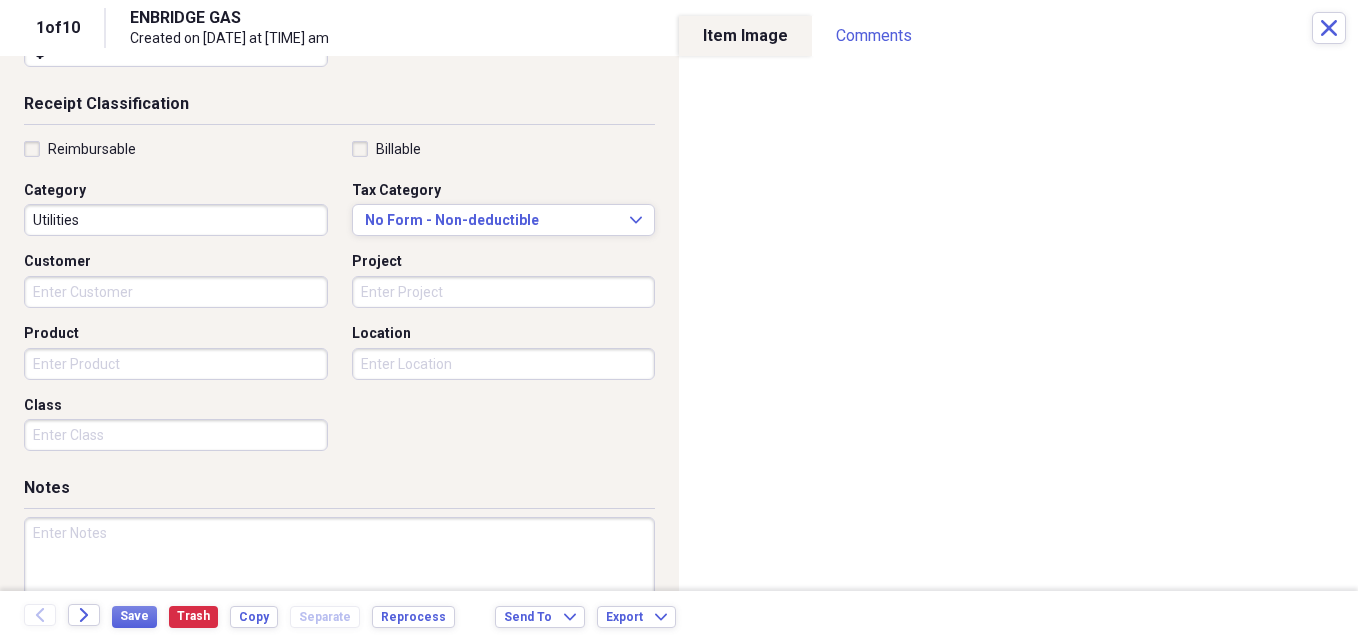 scroll, scrollTop: 486, scrollLeft: 0, axis: vertical 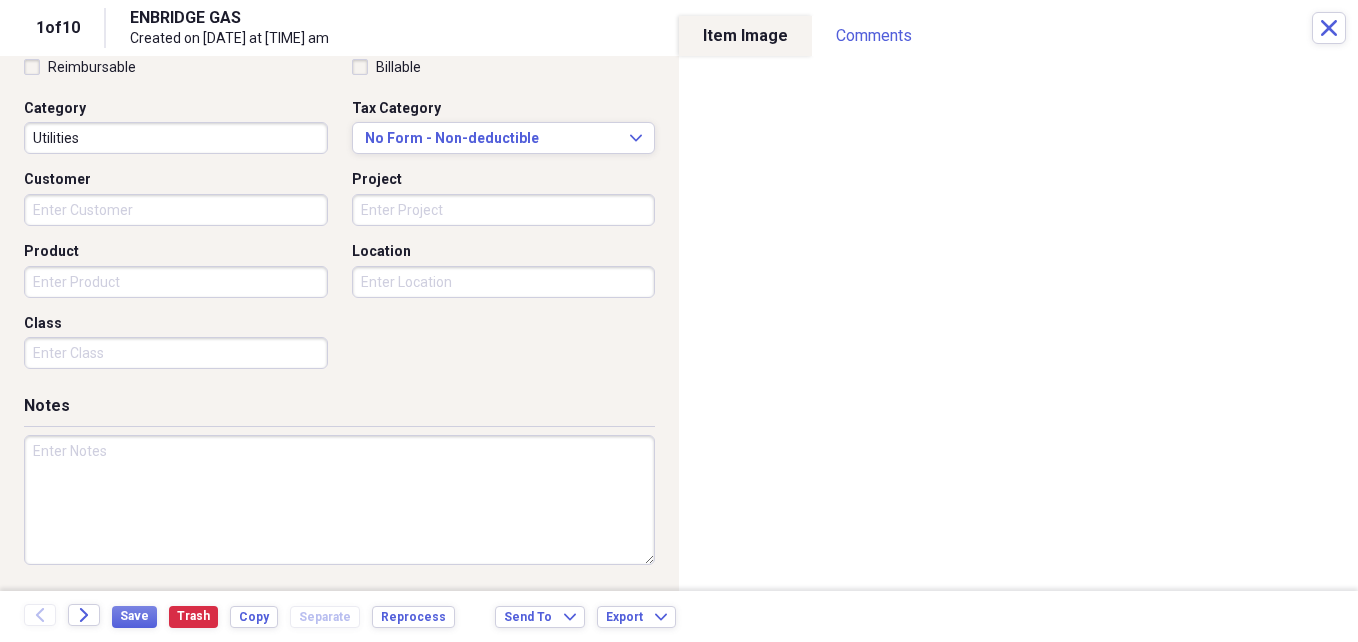 type on "100.00" 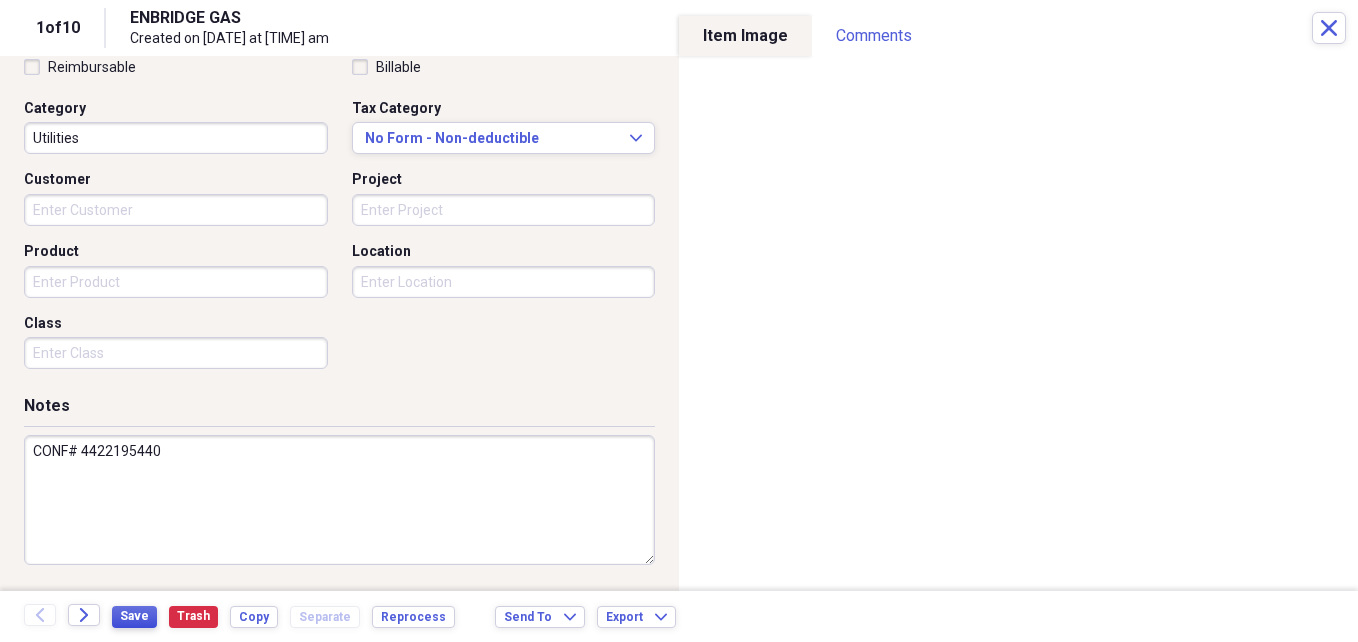 click on "Save" at bounding box center [134, 616] 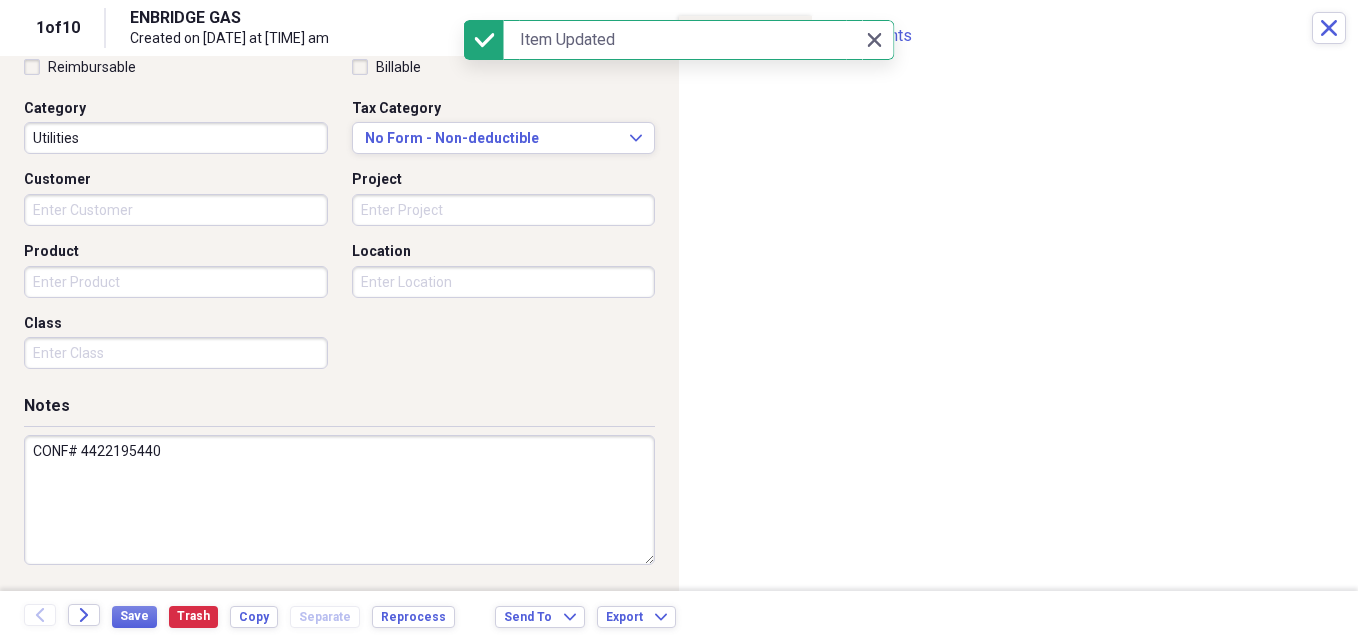 click on "CONF# 4422195440" at bounding box center (339, 500) 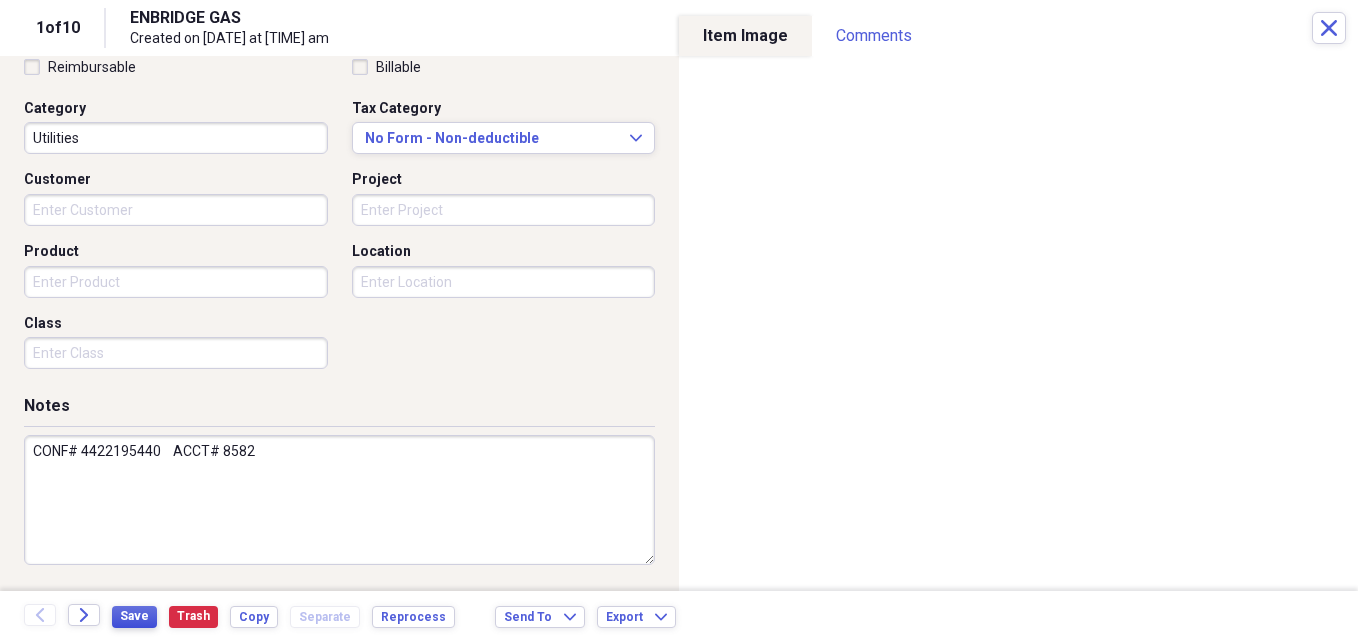 type on "CONF# 4422195440    ACCT# 8582" 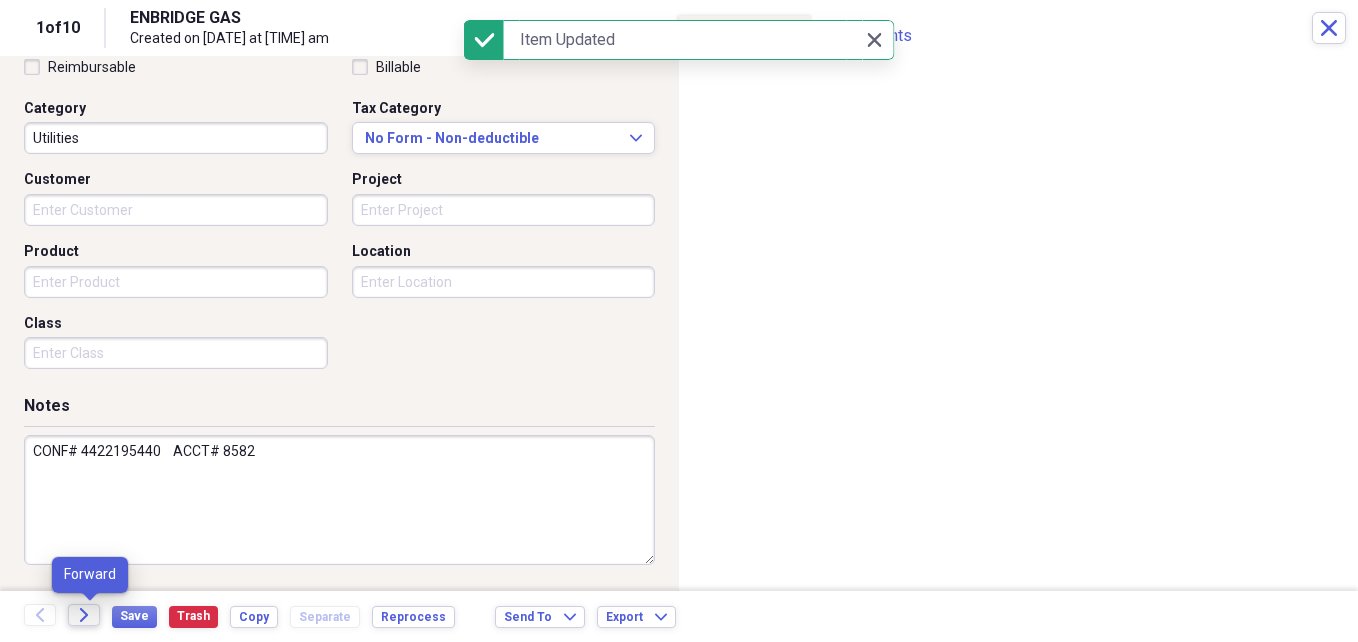click on "Forward" 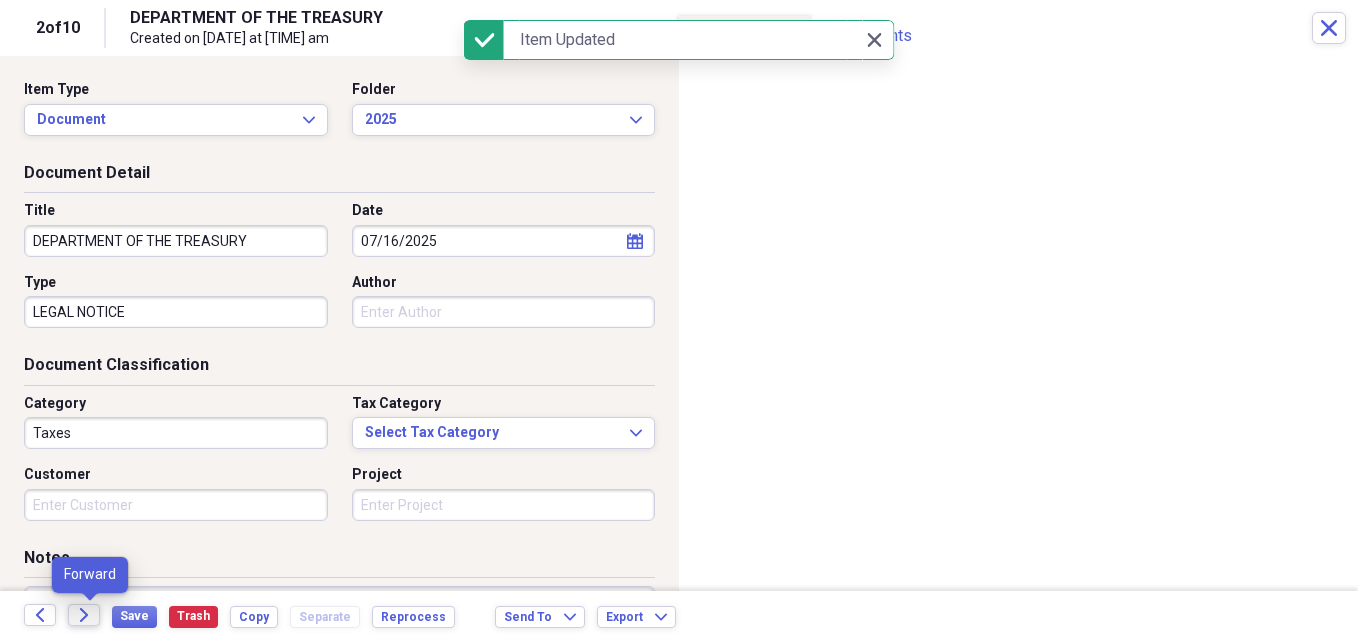 click on "Forward" 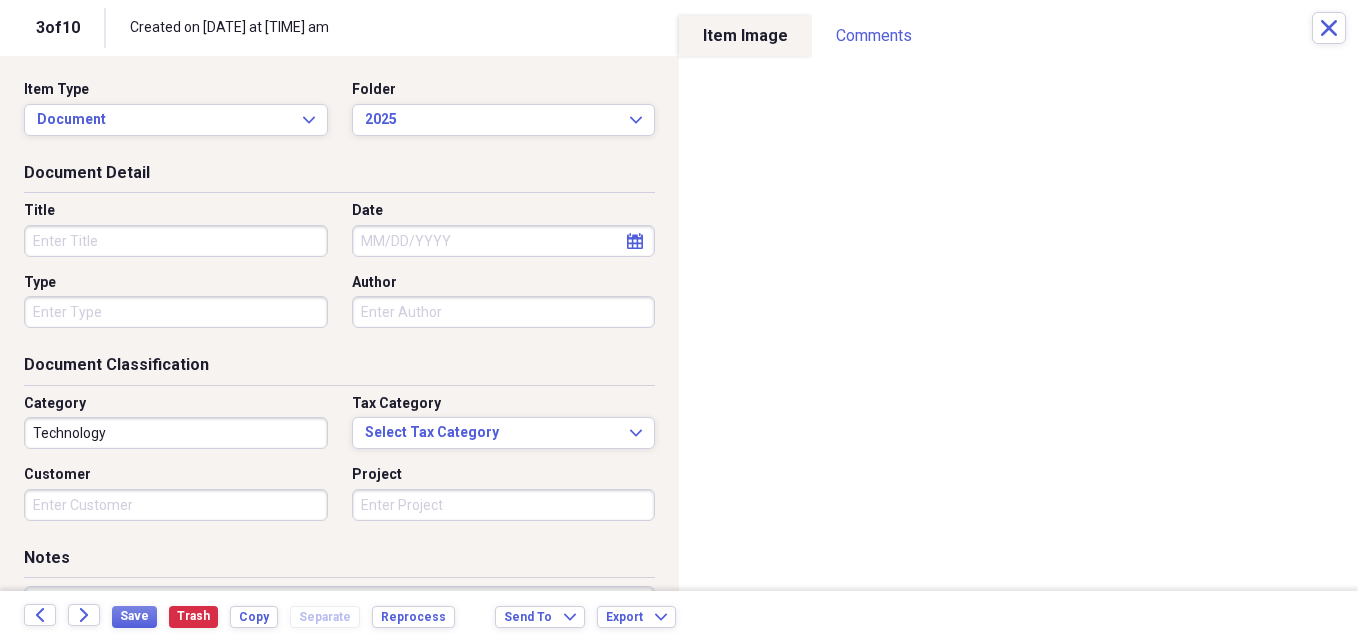 click on "Title" at bounding box center (176, 241) 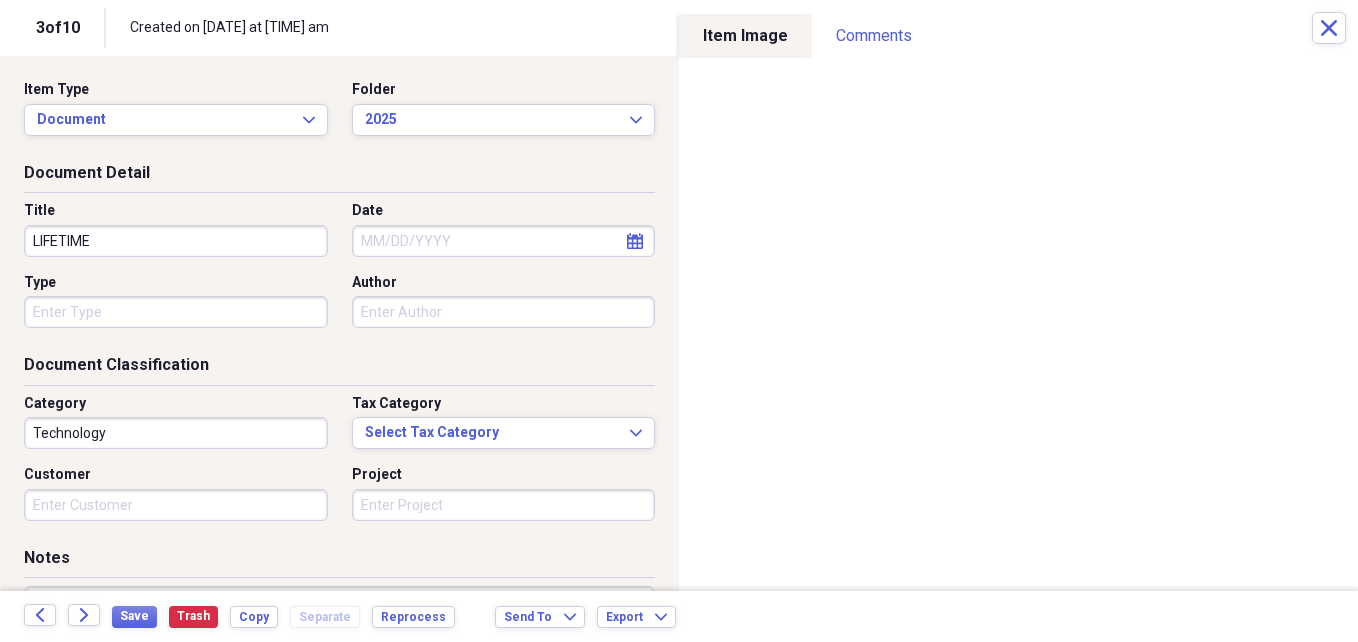 type on "LIFETIME" 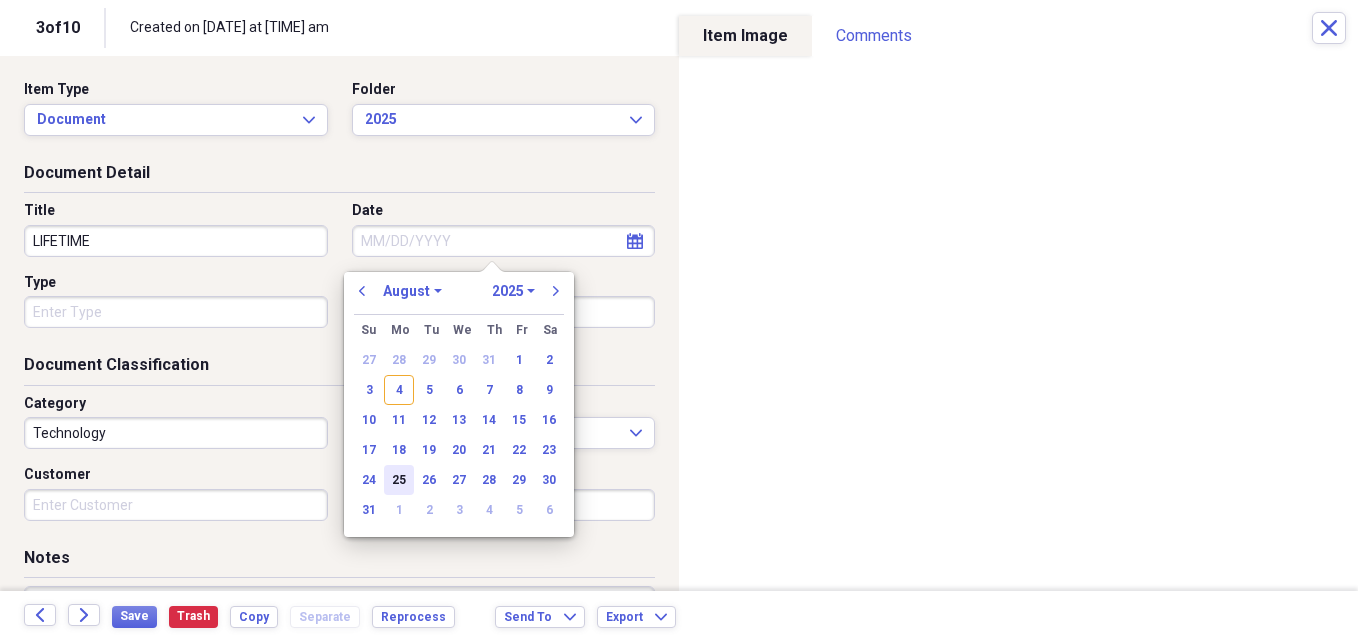 click on "25" at bounding box center [399, 480] 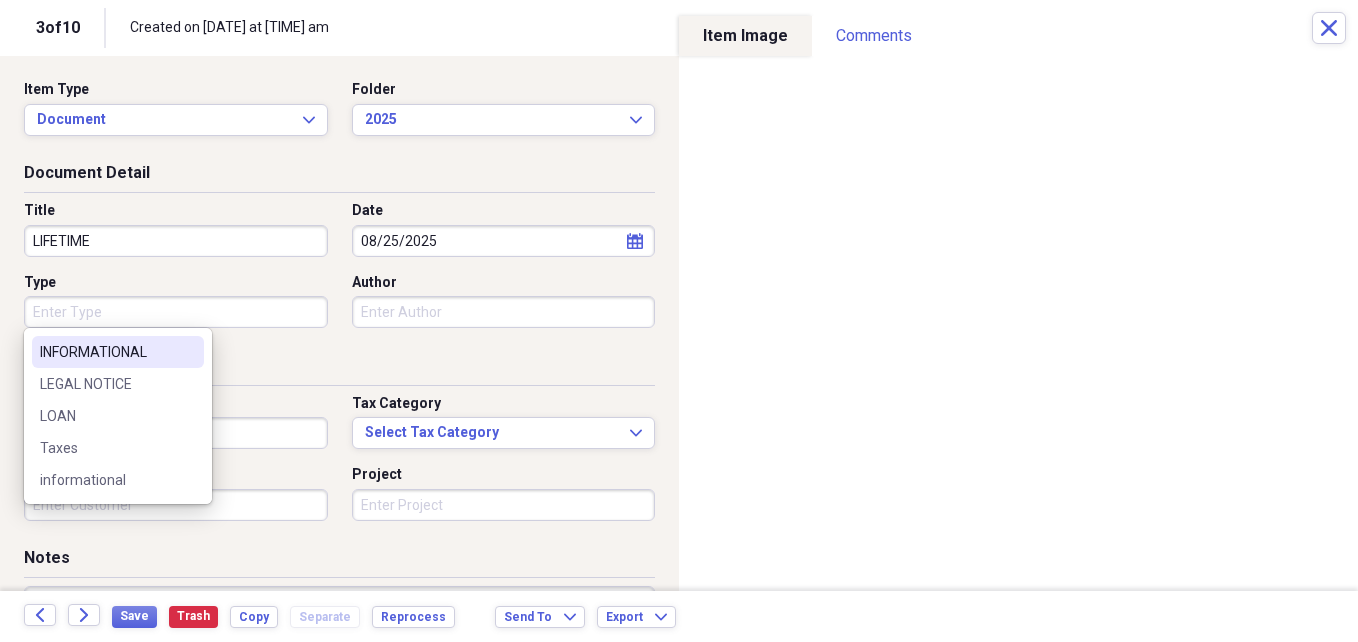 click on "Type" at bounding box center (176, 312) 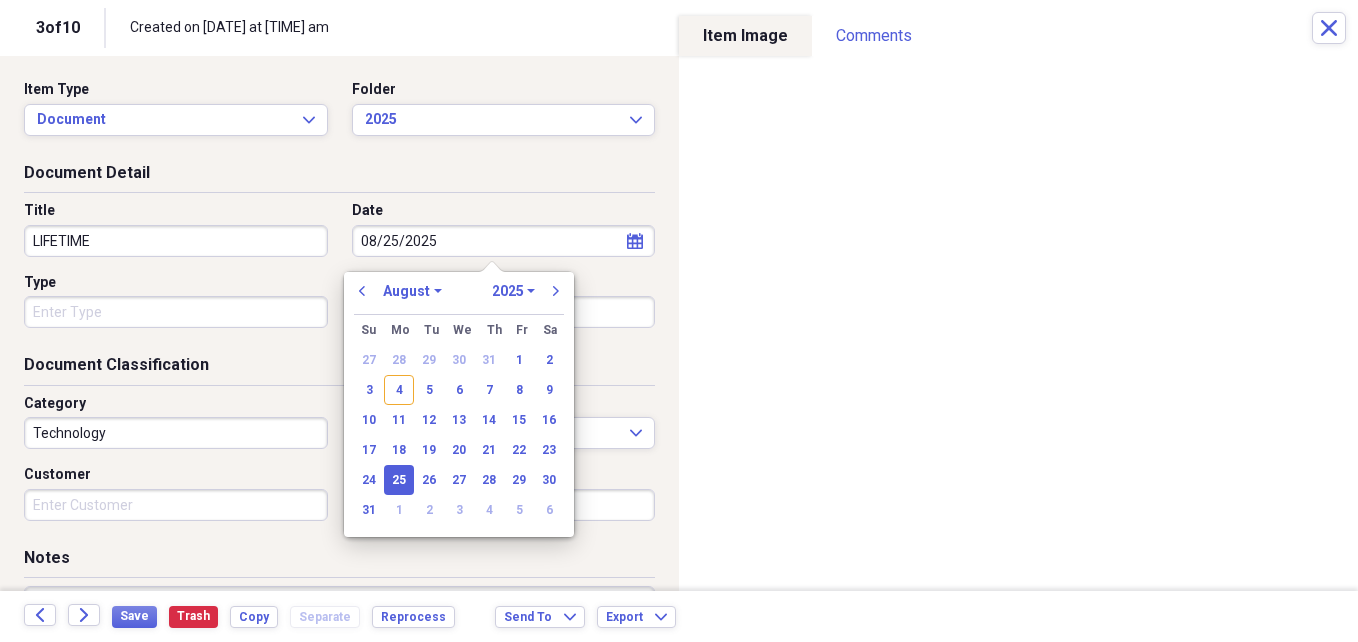 click on "25" at bounding box center [399, 480] 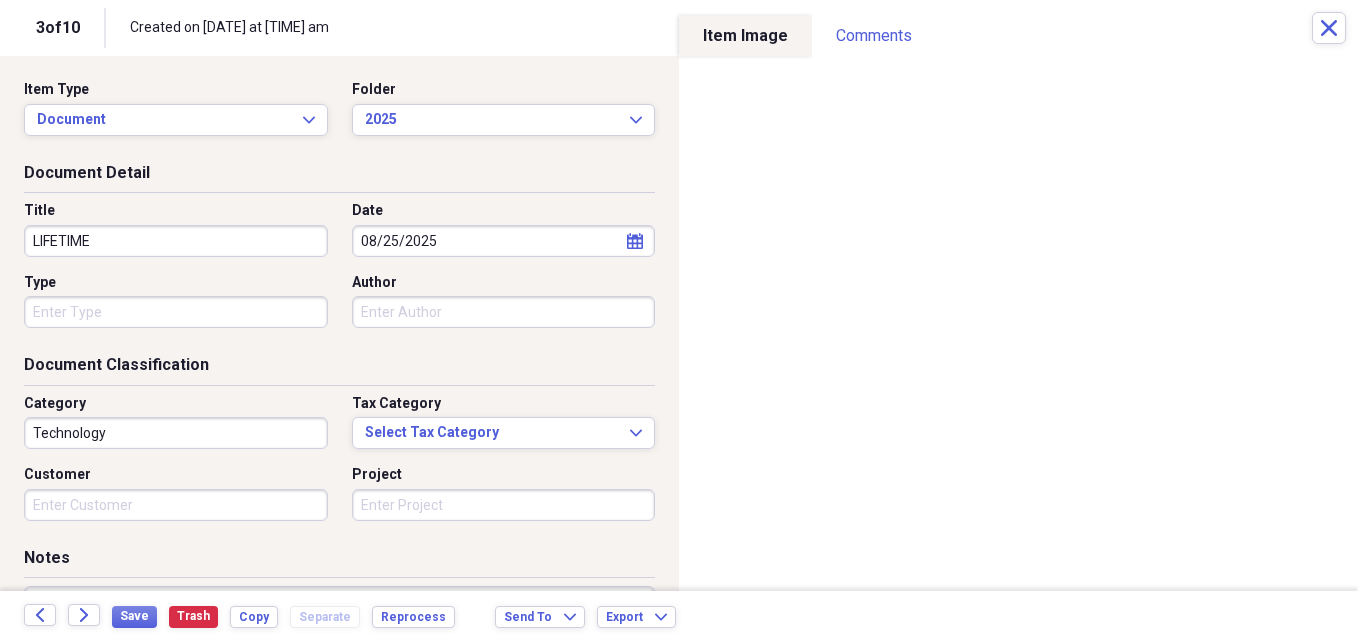 click 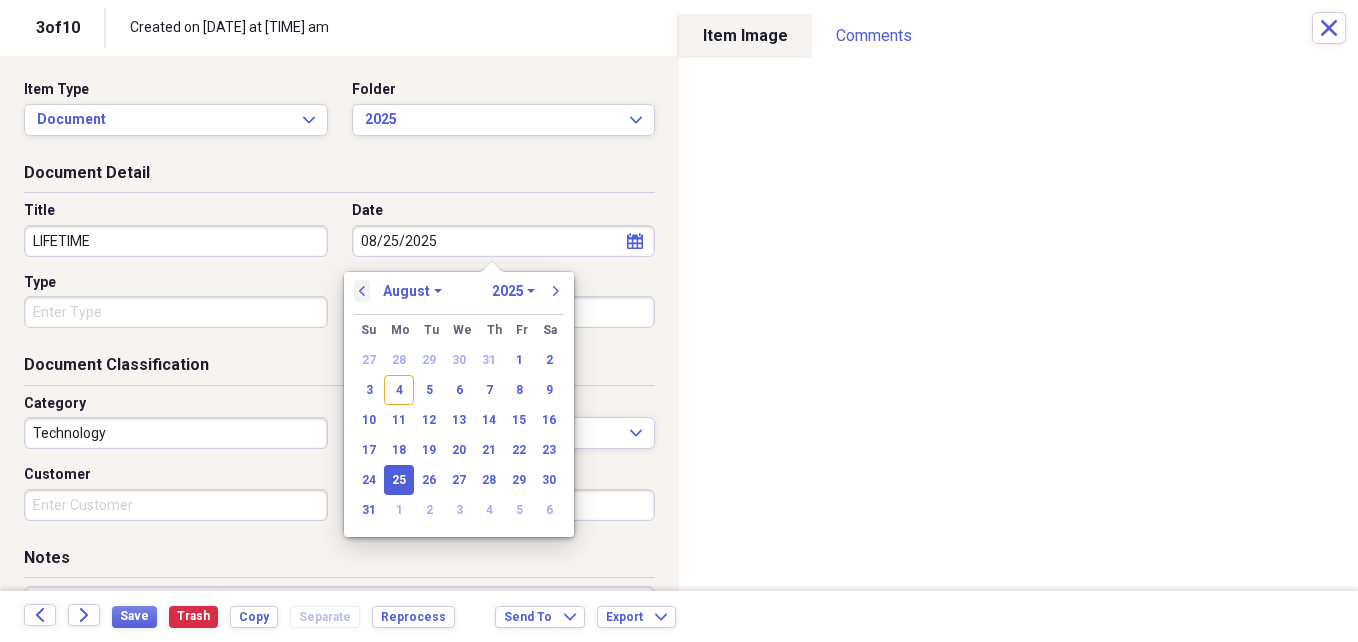 click on "previous" at bounding box center [362, 291] 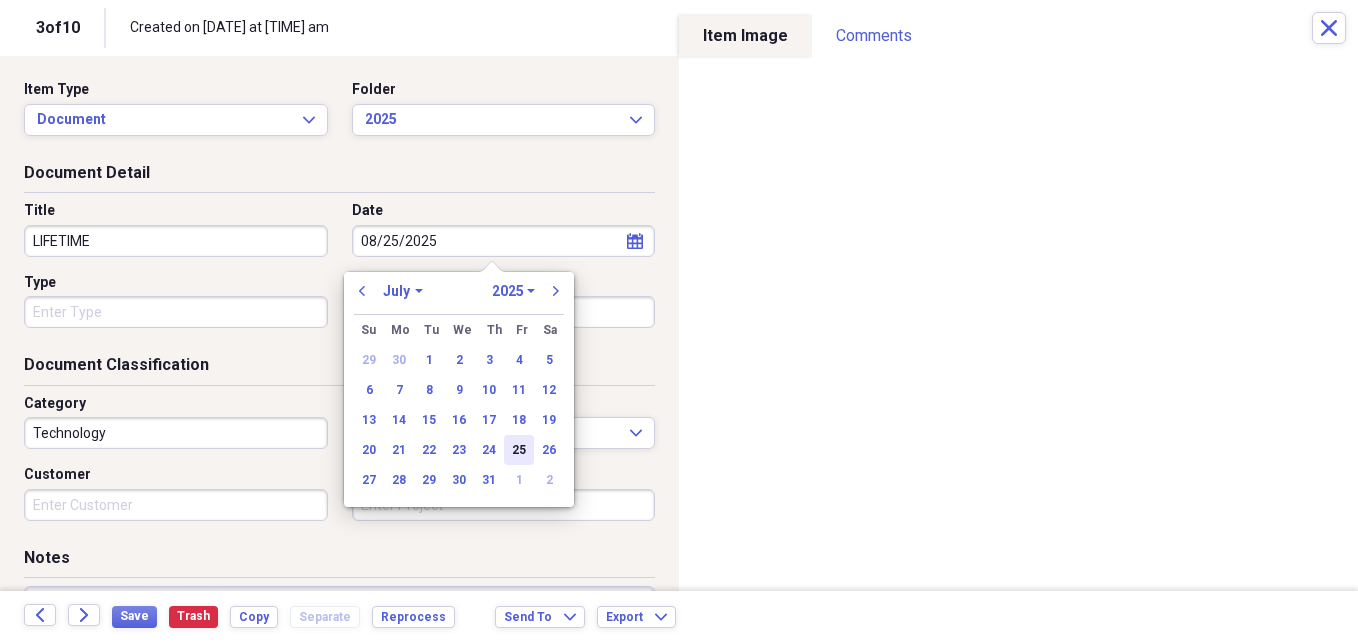 click on "25" at bounding box center (519, 450) 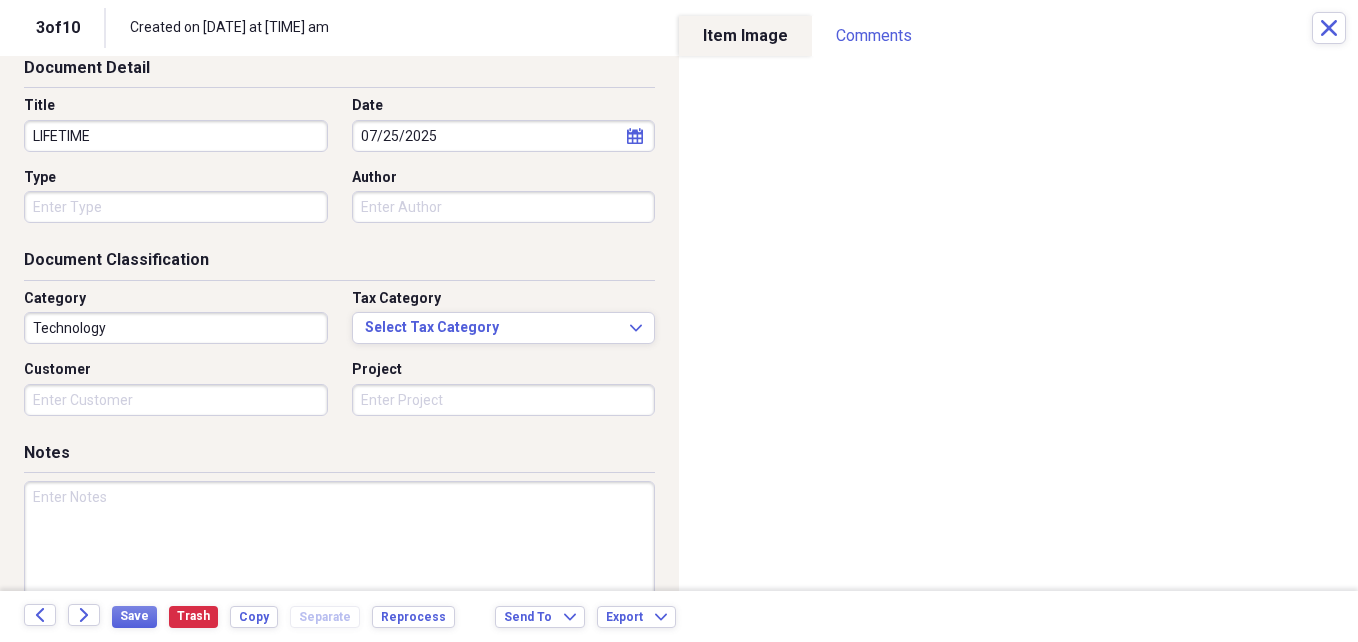 scroll, scrollTop: 1, scrollLeft: 0, axis: vertical 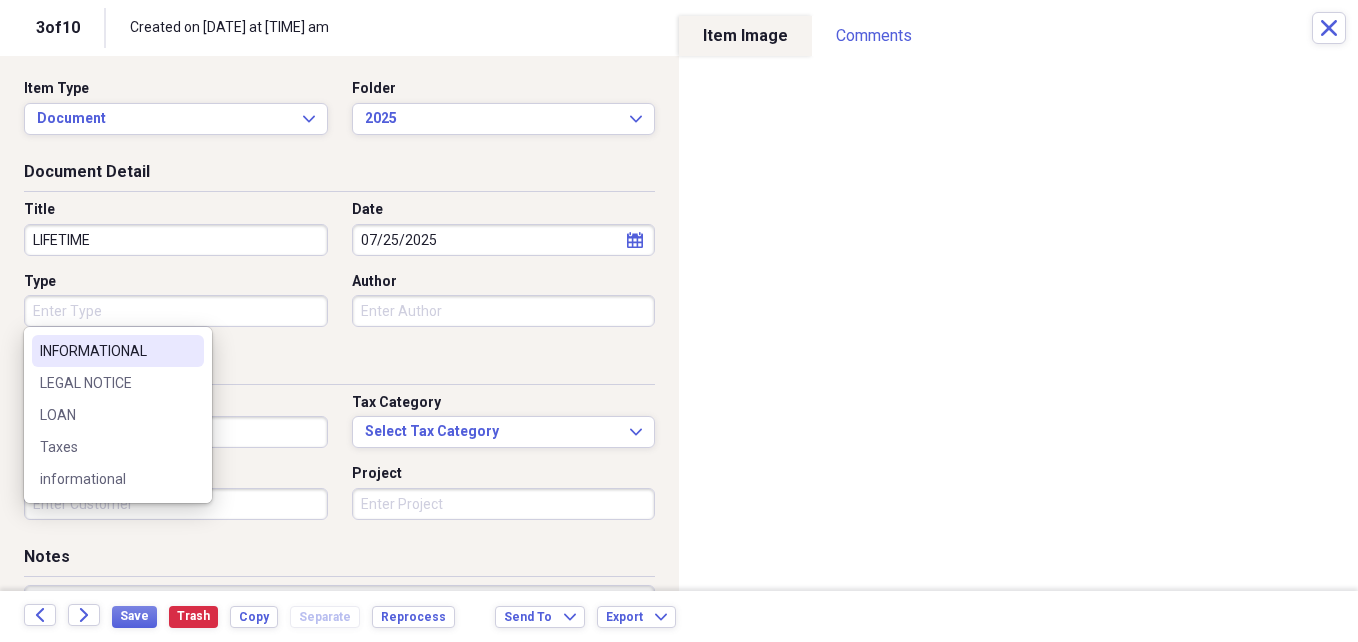 click on "Type" at bounding box center [176, 311] 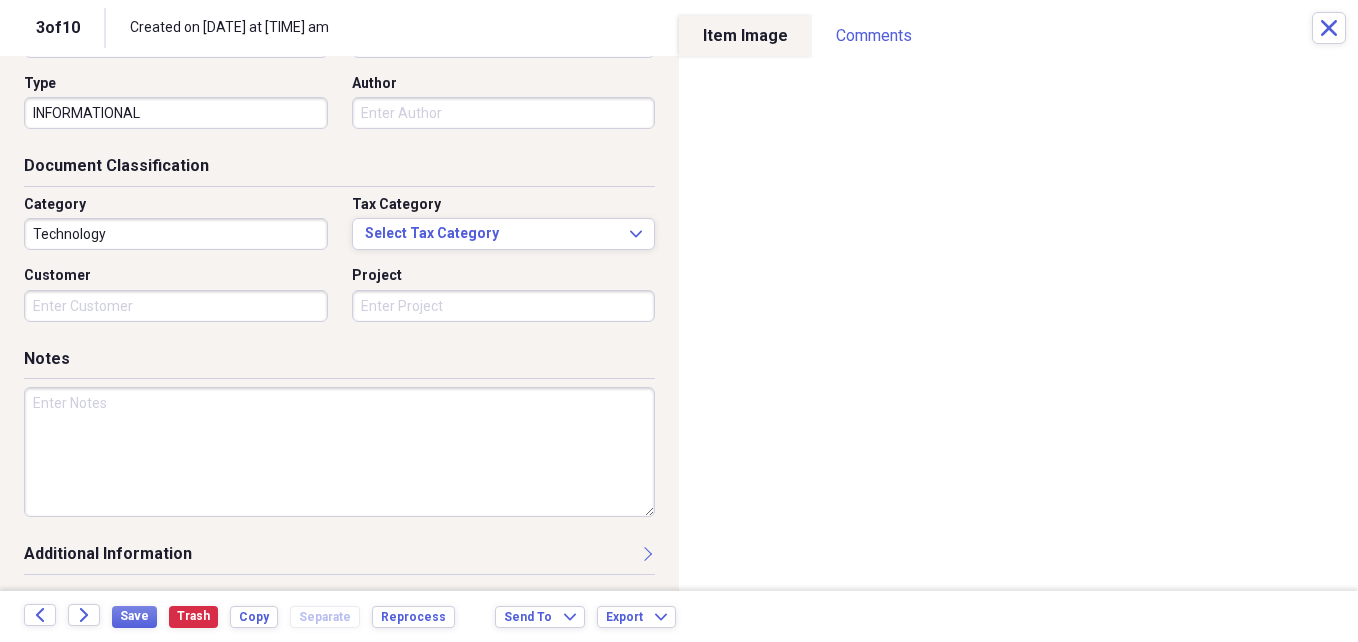 scroll, scrollTop: 201, scrollLeft: 0, axis: vertical 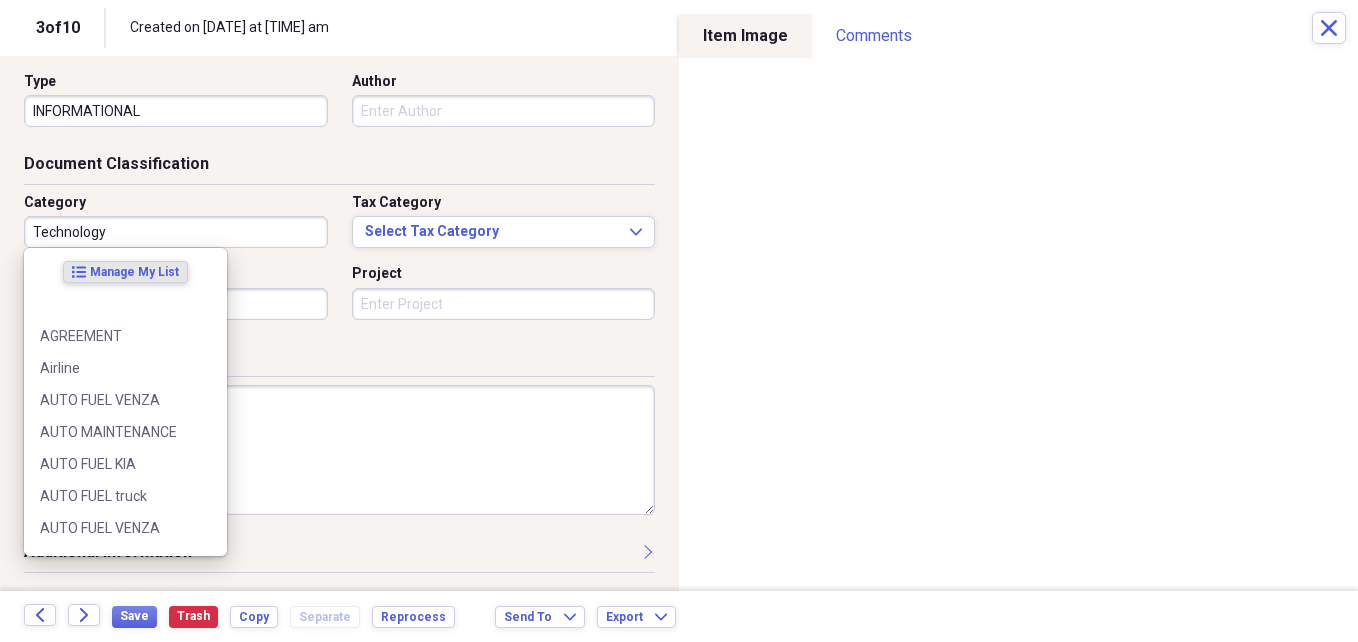 click on "Technology" at bounding box center (176, 232) 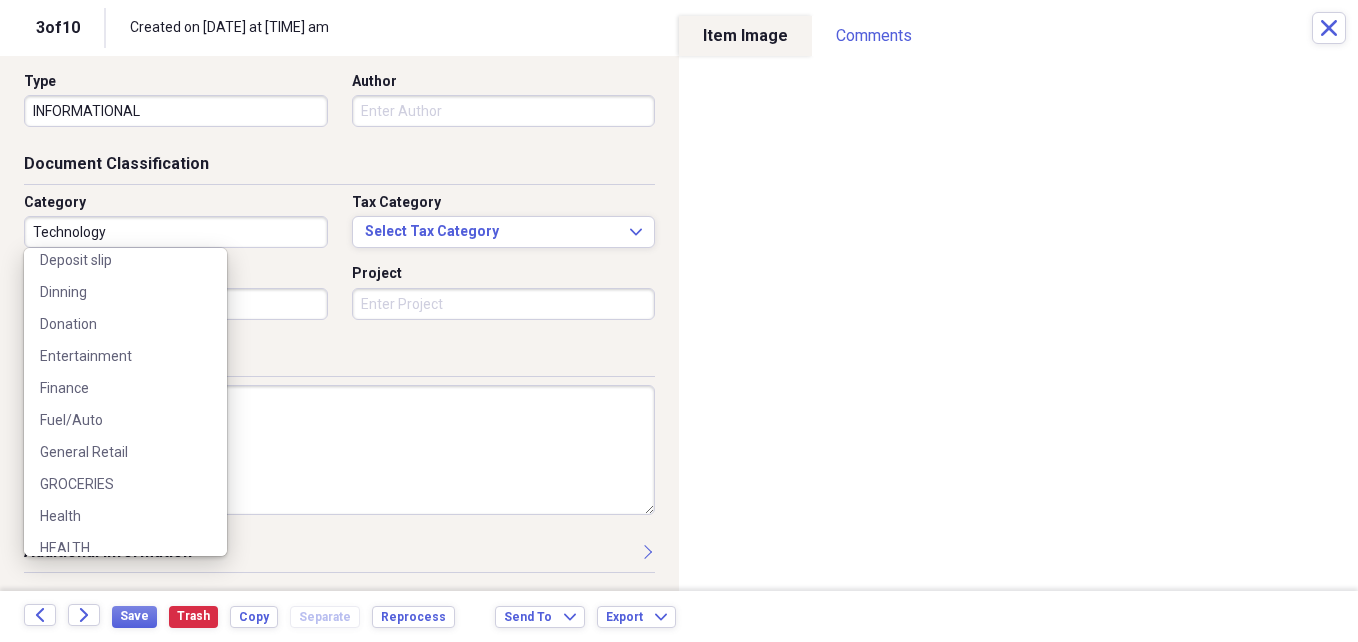 scroll, scrollTop: 1047, scrollLeft: 0, axis: vertical 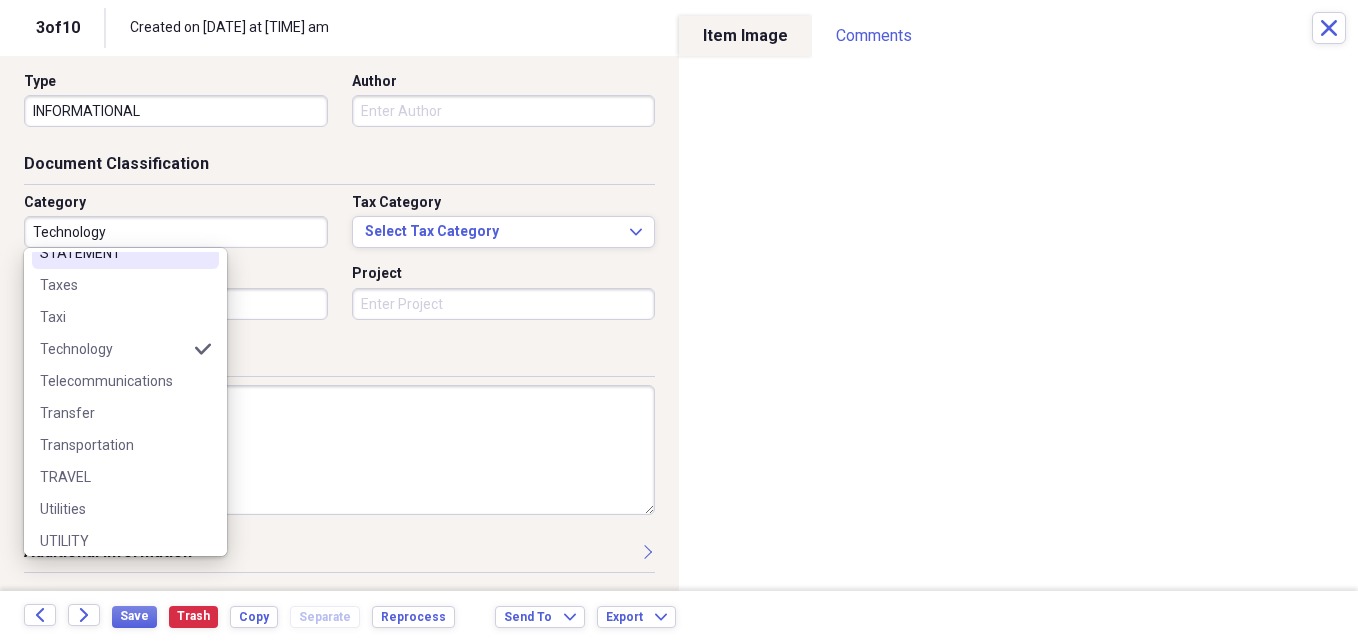 click on "STATEMENT" at bounding box center [113, 253] 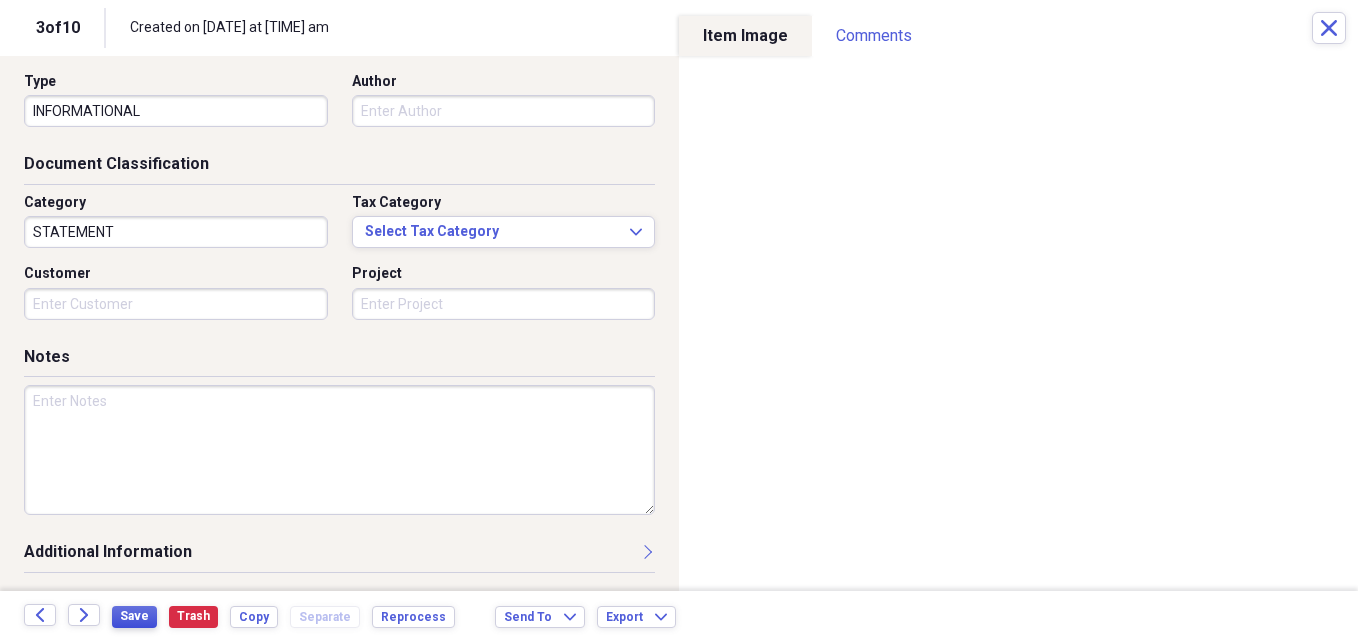 click on "Save" at bounding box center [134, 616] 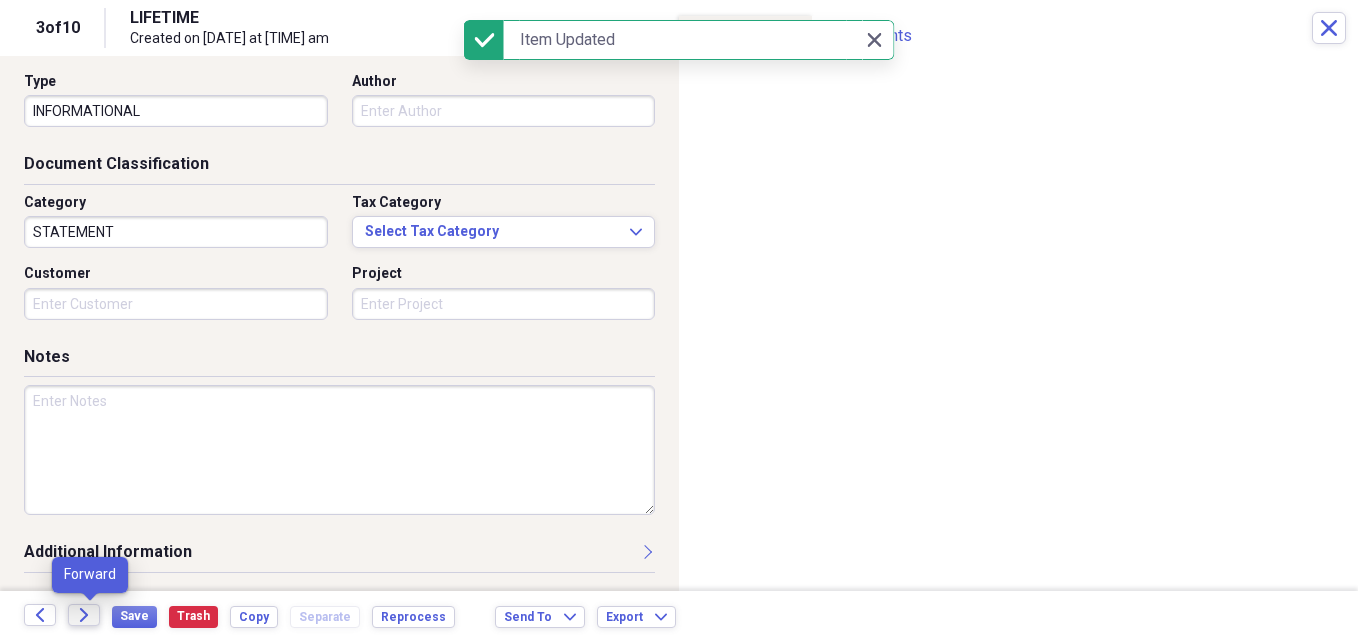 click on "Forward" at bounding box center (84, 615) 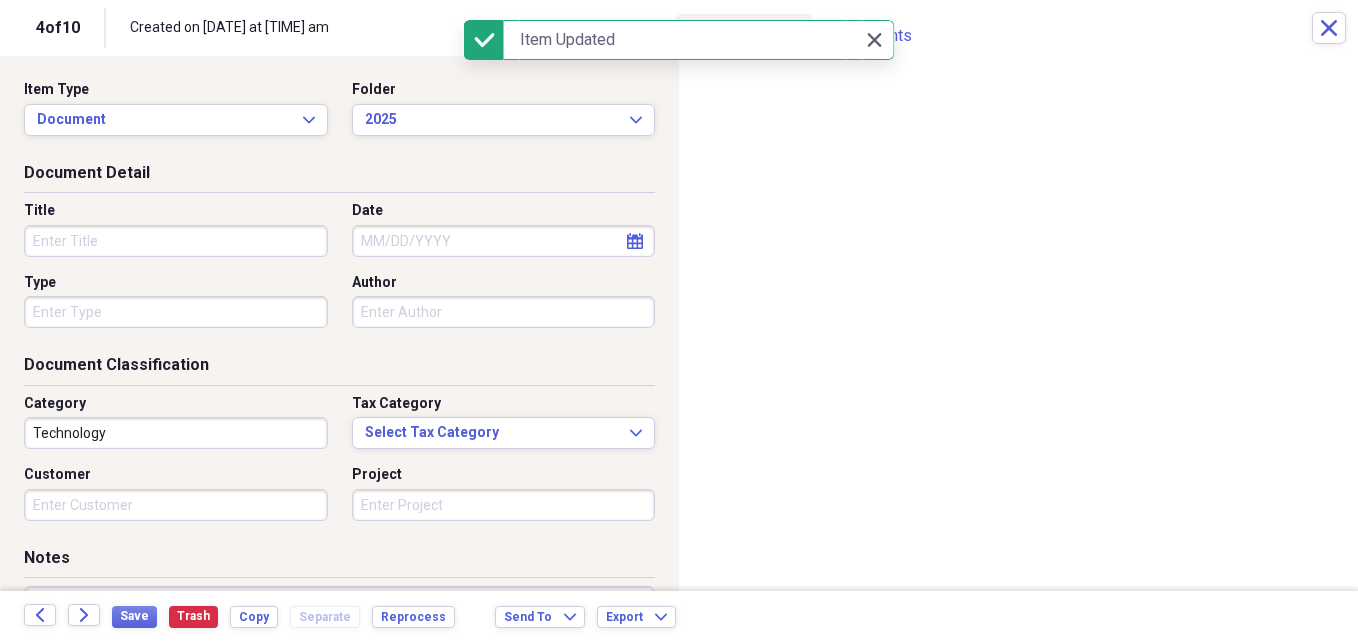 click on "Title" at bounding box center (176, 241) 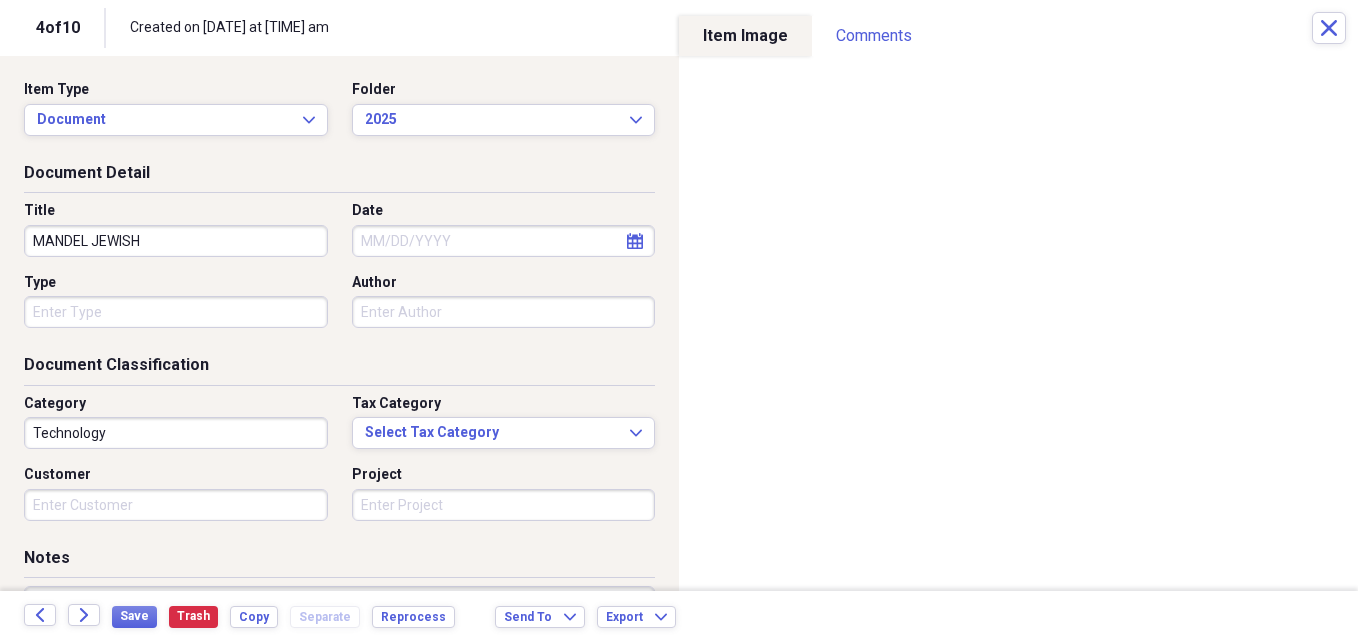 type on "MANDEL JEWISH" 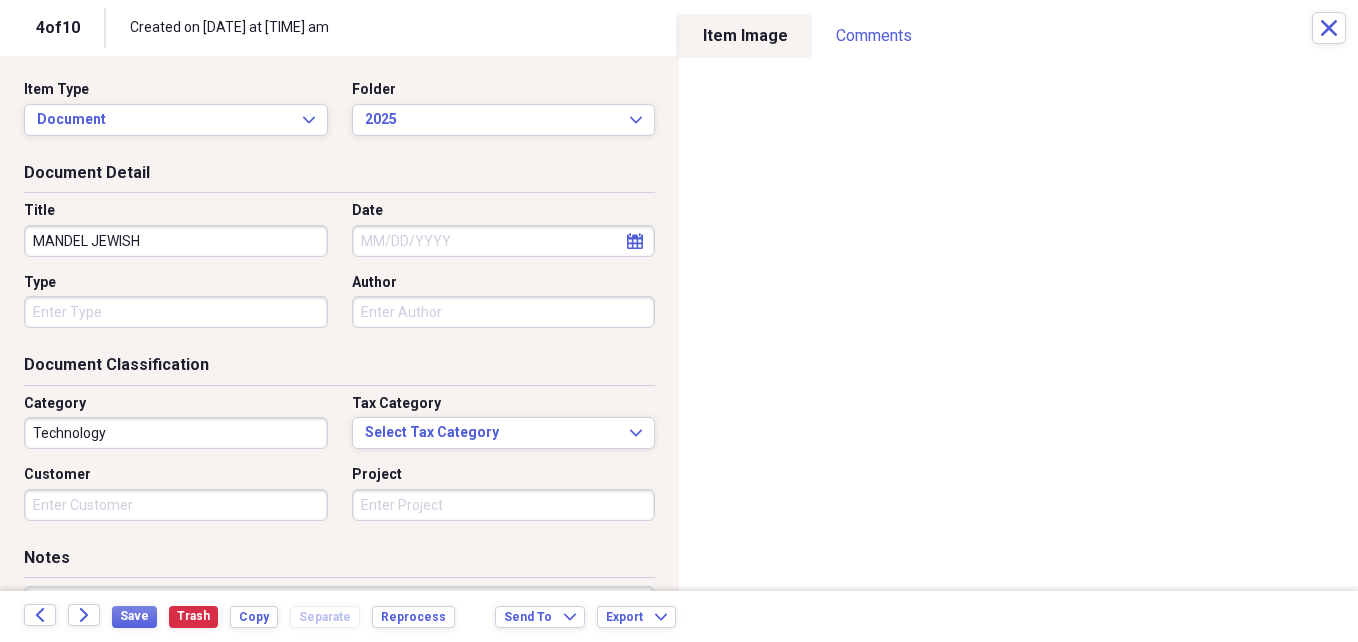 click 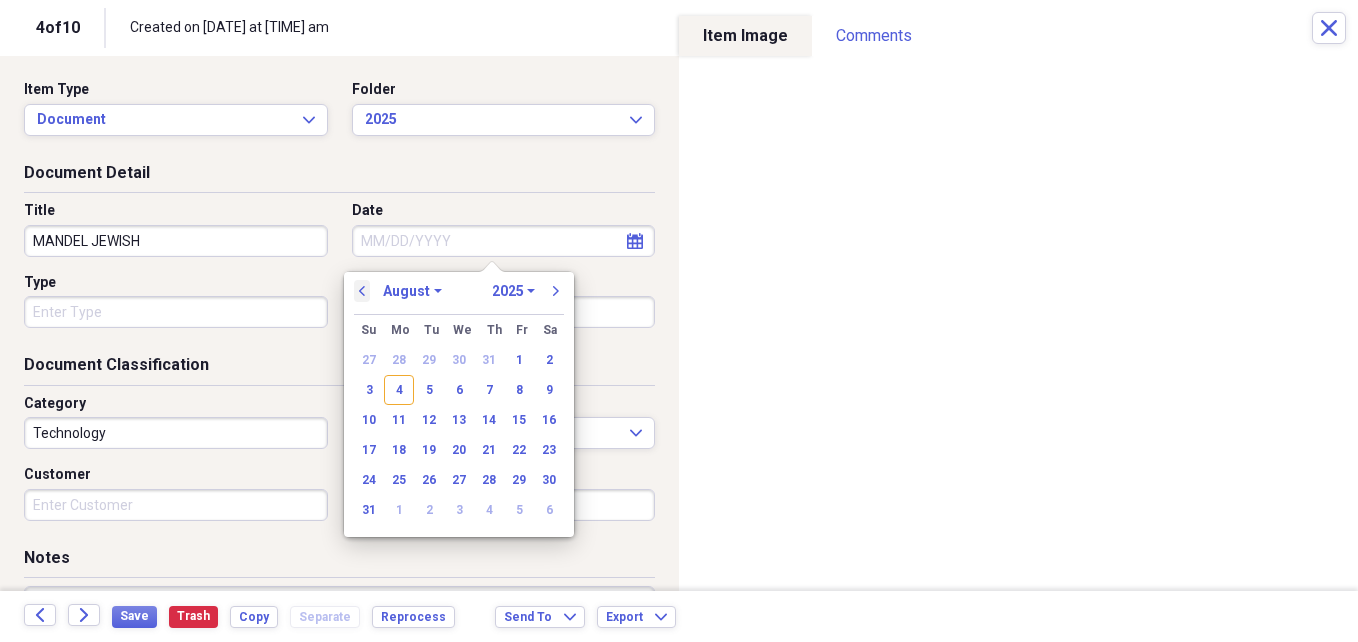click on "previous" at bounding box center [362, 291] 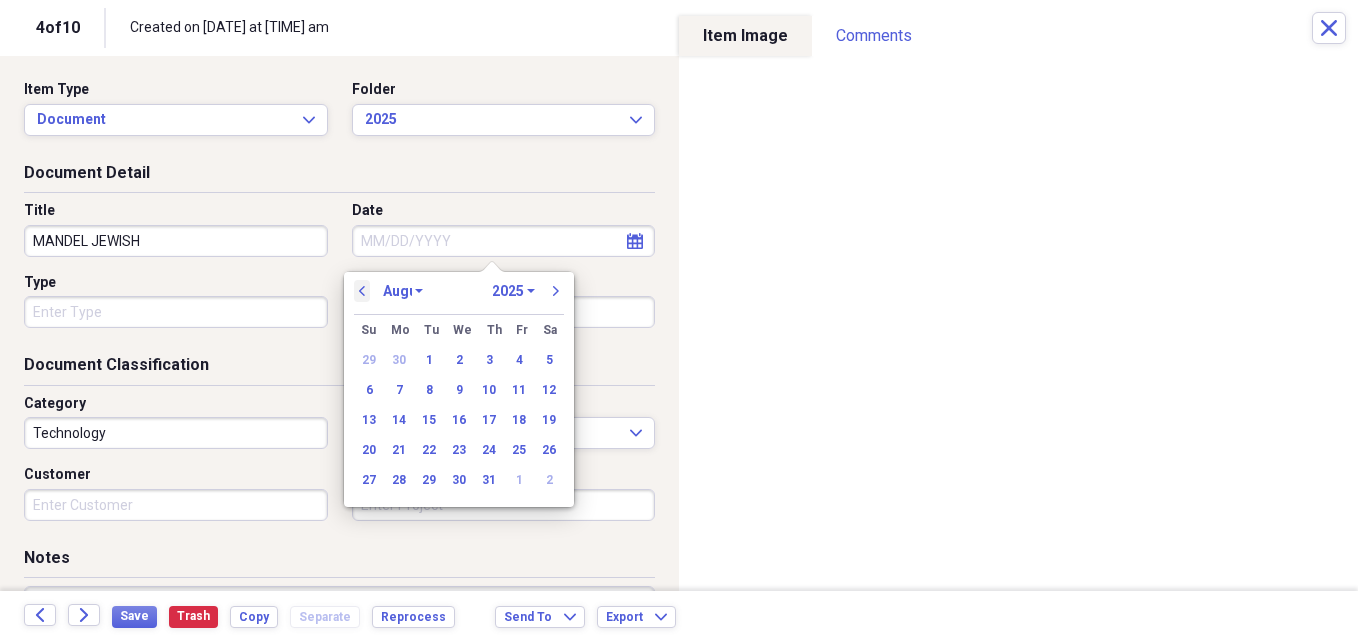 select on "6" 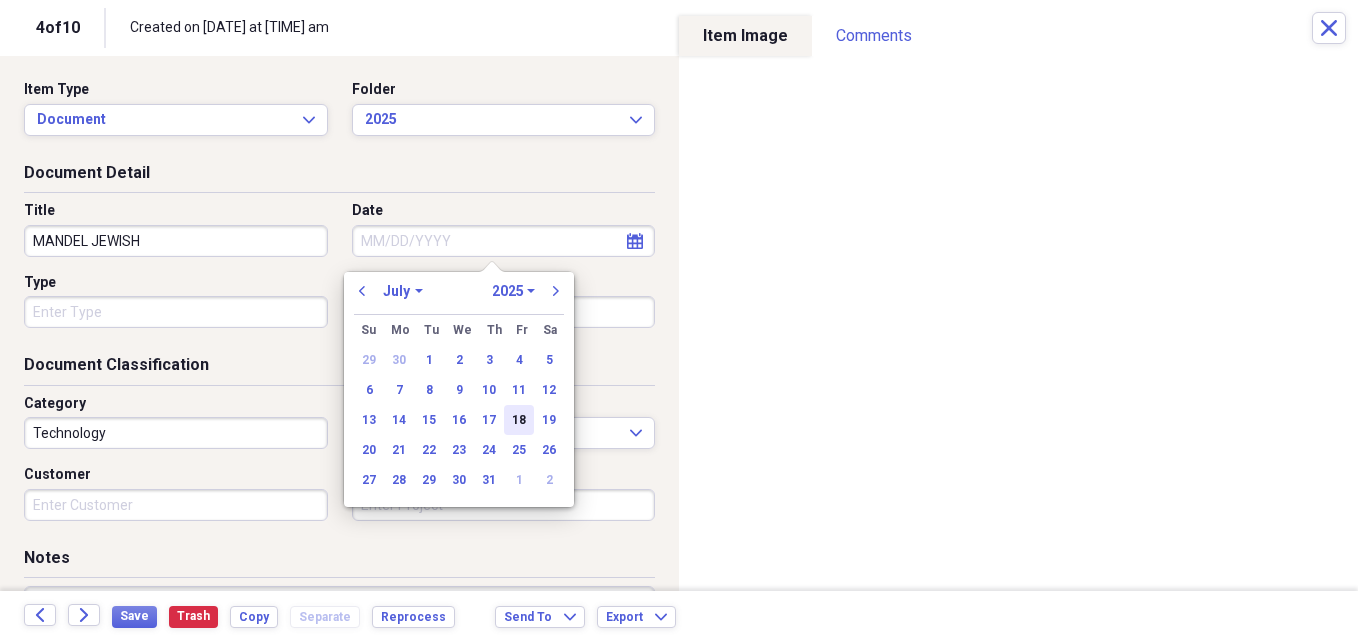 click on "18" at bounding box center (519, 420) 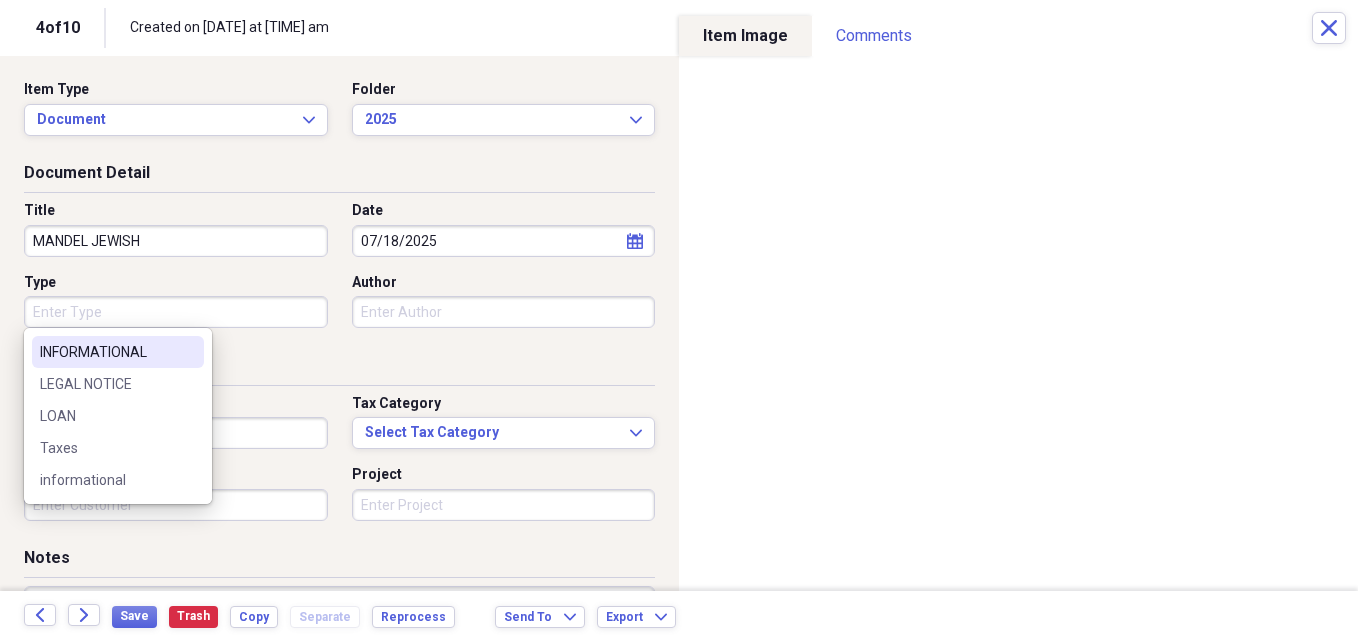 click on "Type" at bounding box center [176, 312] 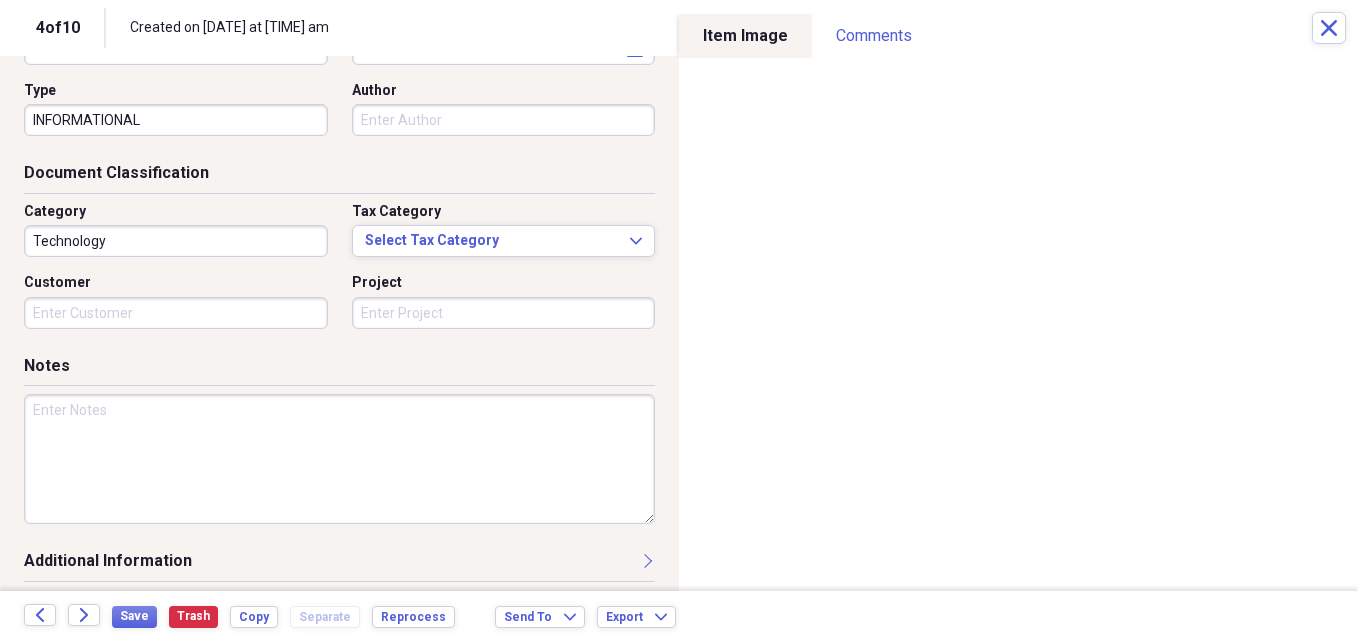 scroll, scrollTop: 200, scrollLeft: 0, axis: vertical 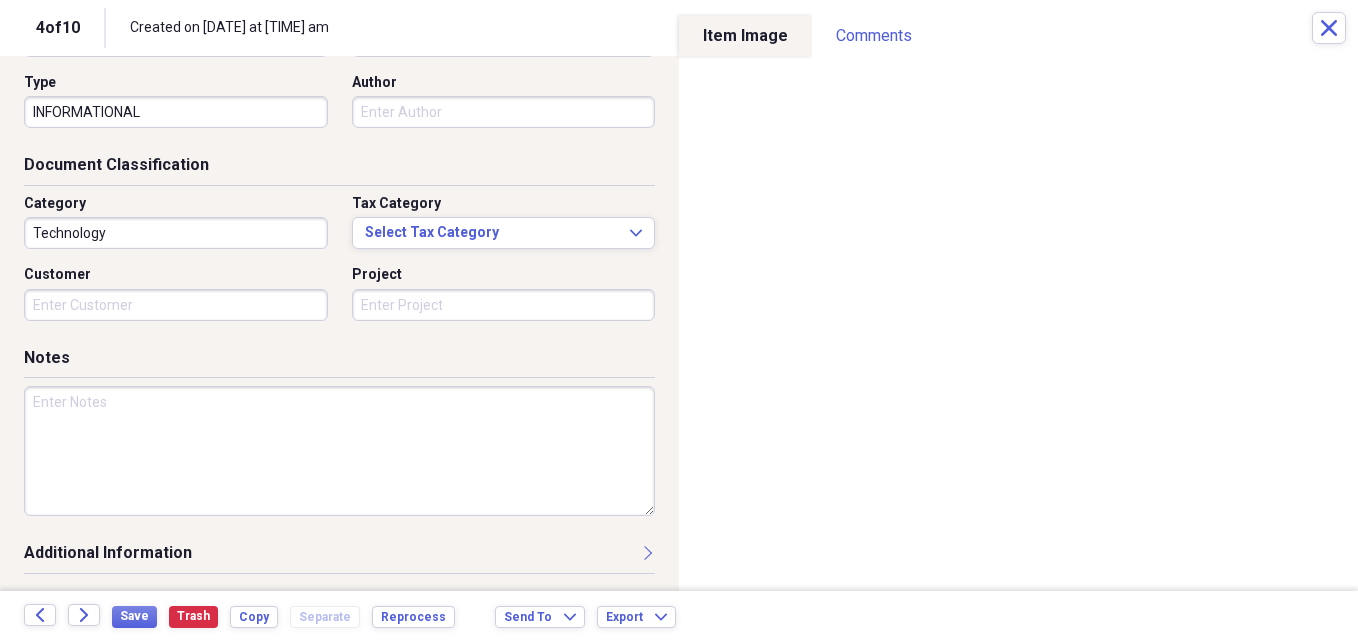 click on "Technology" at bounding box center (176, 233) 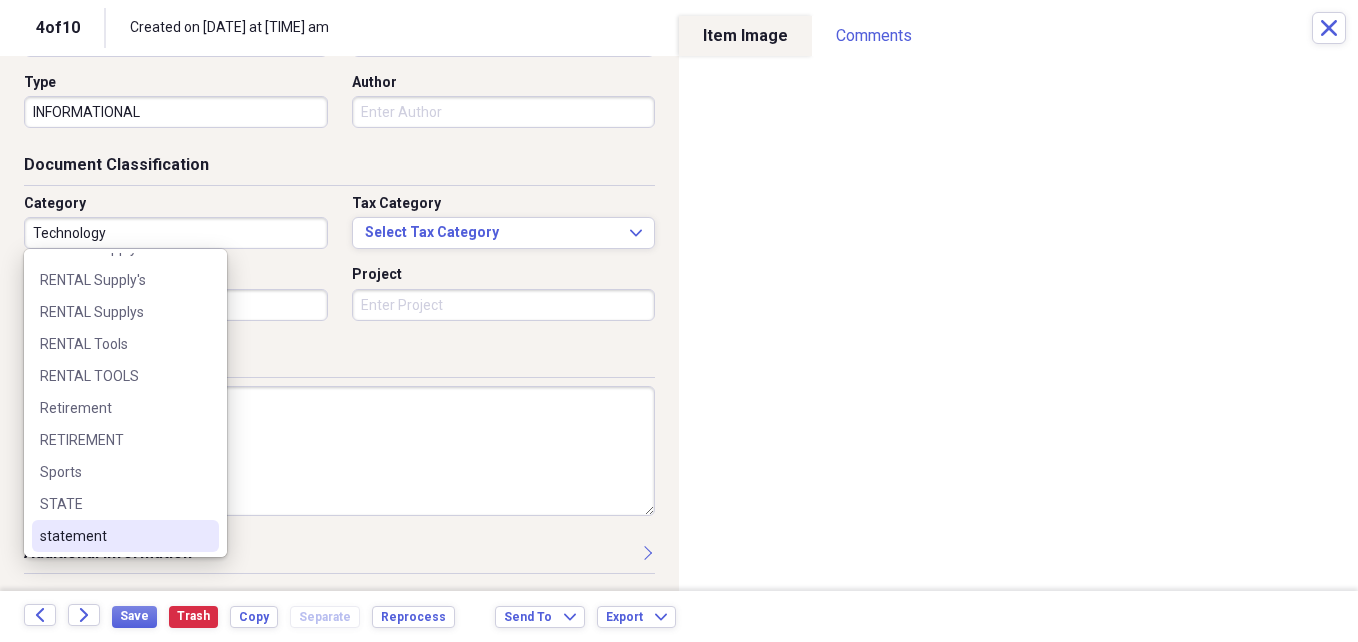 scroll, scrollTop: 1757, scrollLeft: 0, axis: vertical 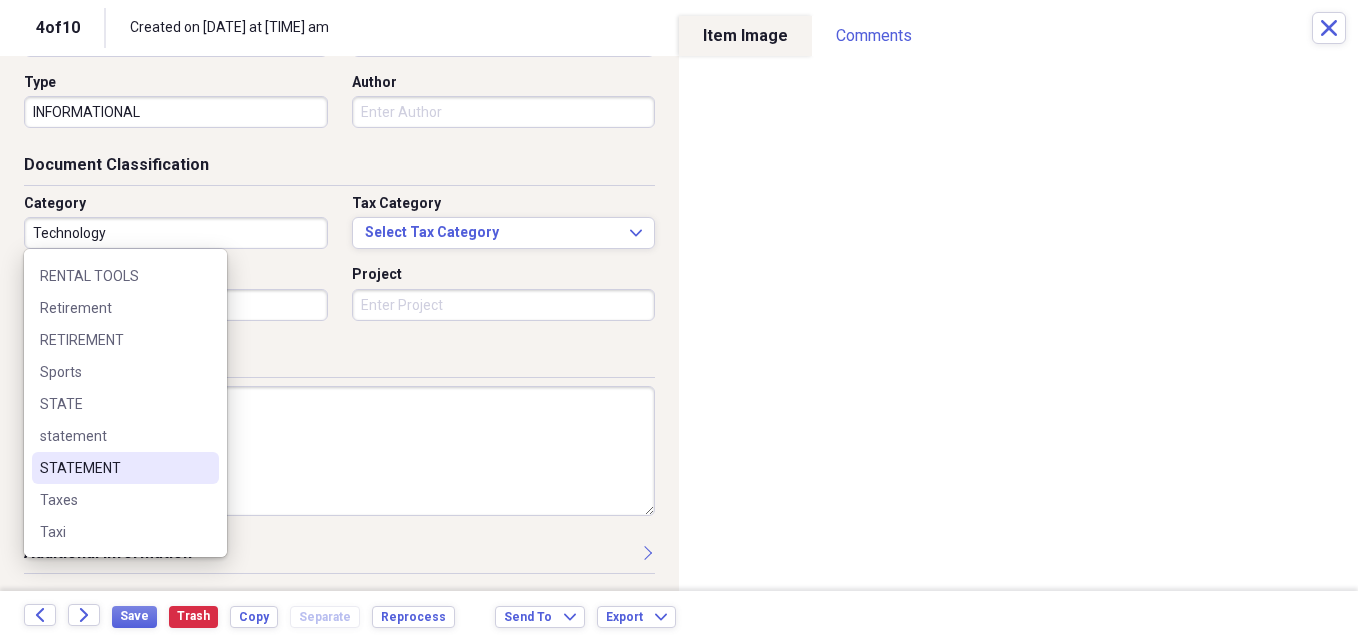 click on "STATEMENT" at bounding box center [125, 468] 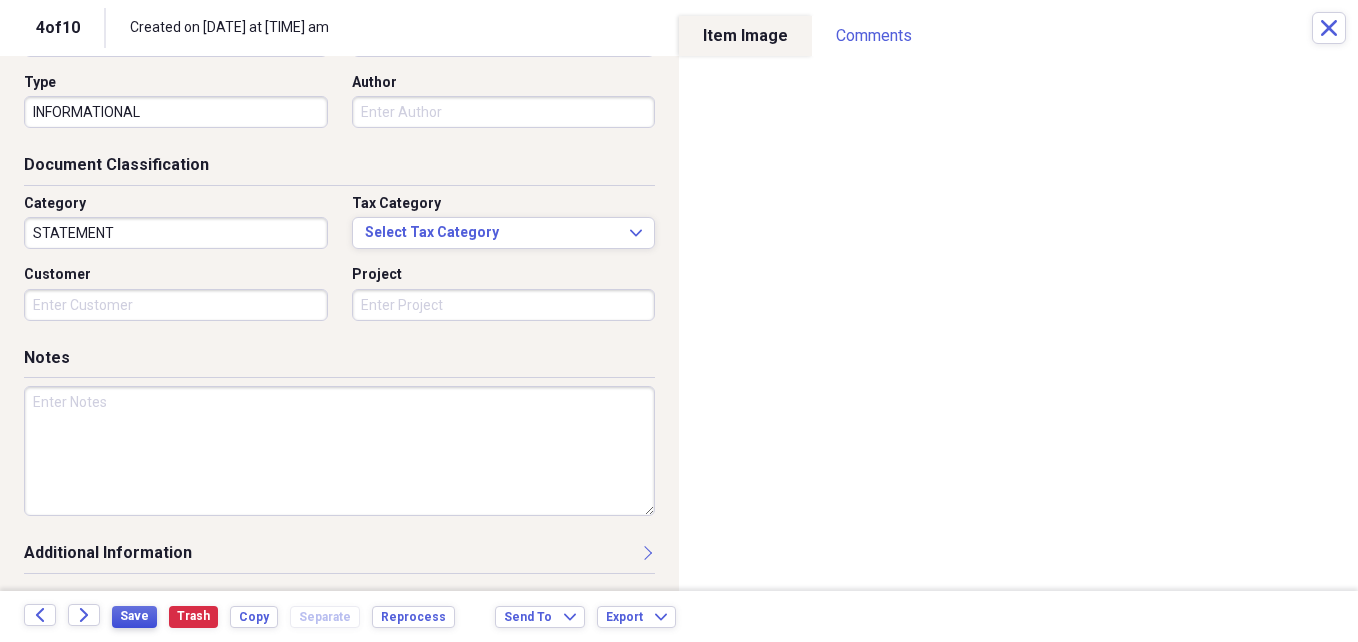 click on "Save" at bounding box center [134, 616] 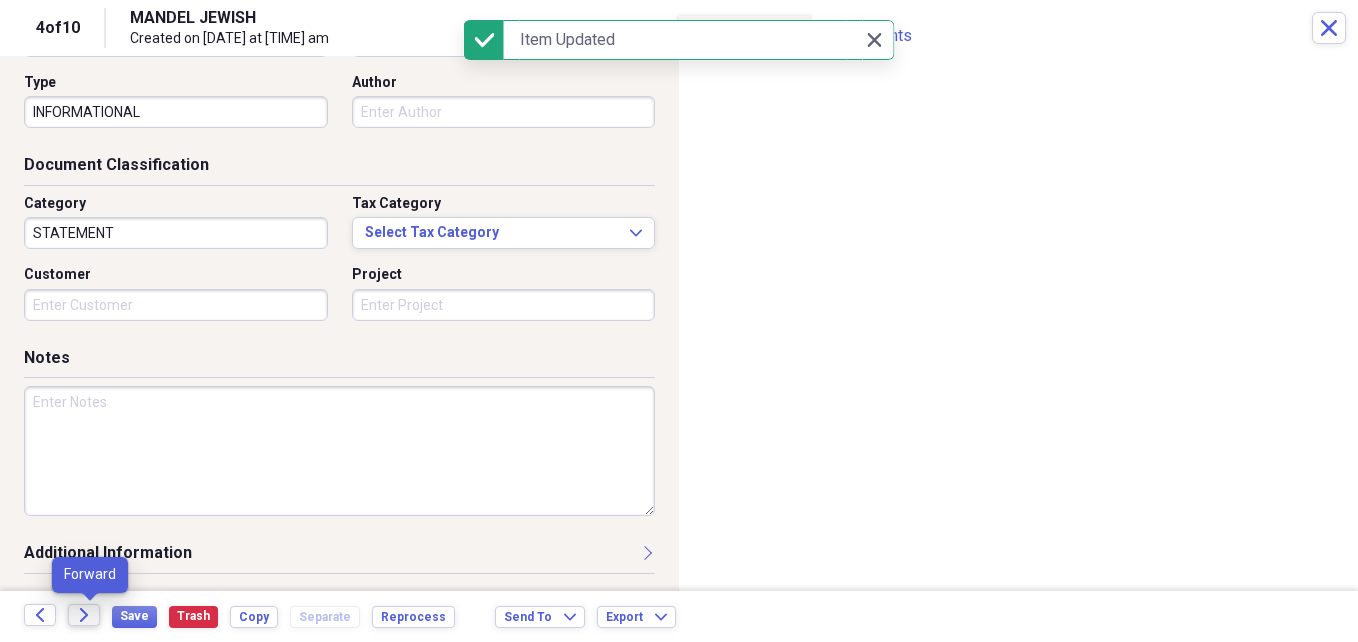click 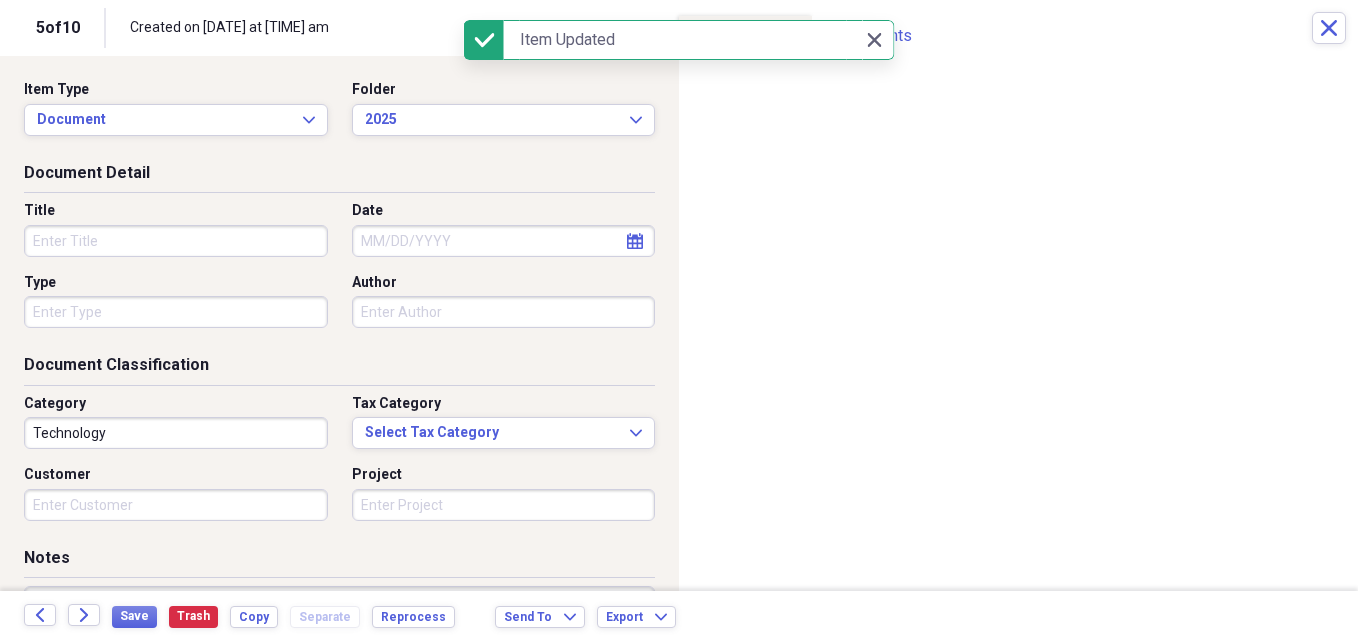 click on "Title" at bounding box center (176, 241) 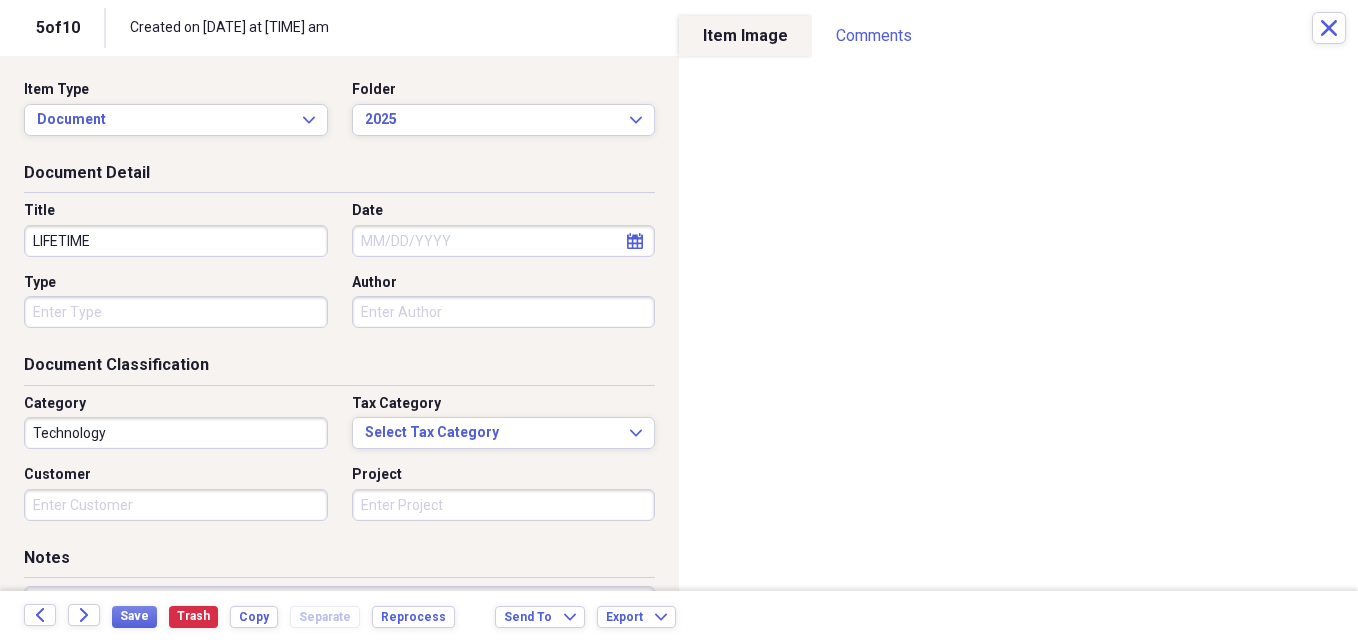 type on "LIFETIME" 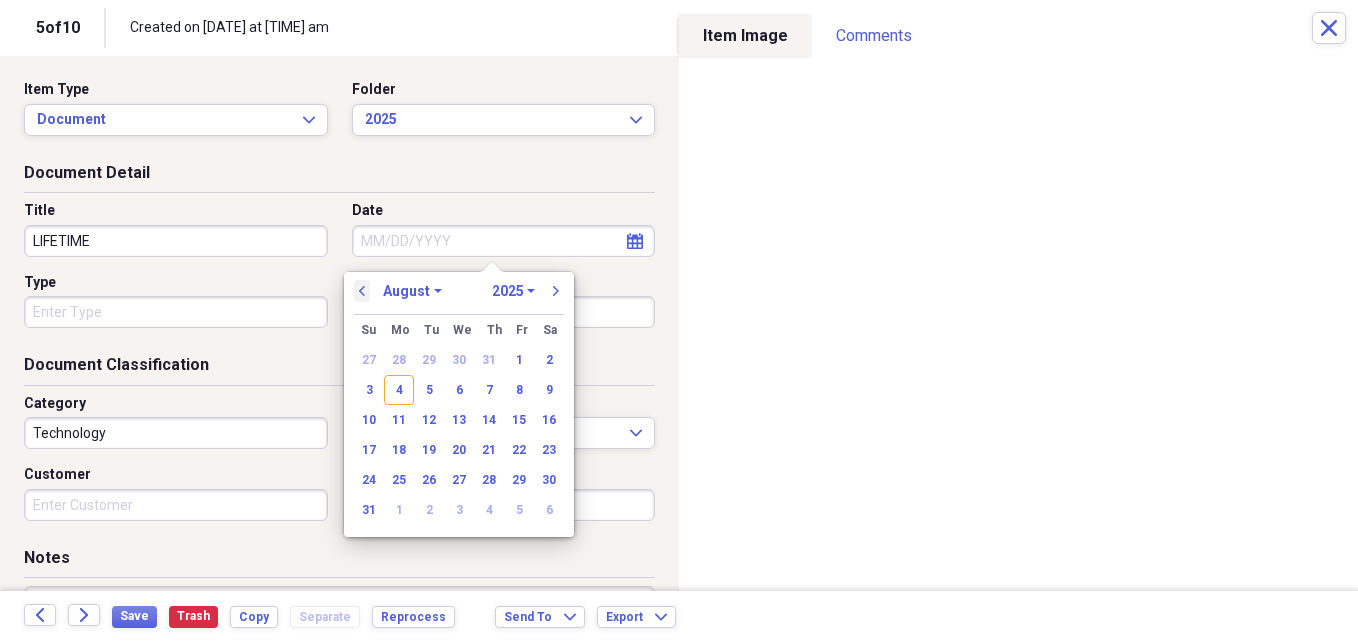 click on "previous" at bounding box center (362, 291) 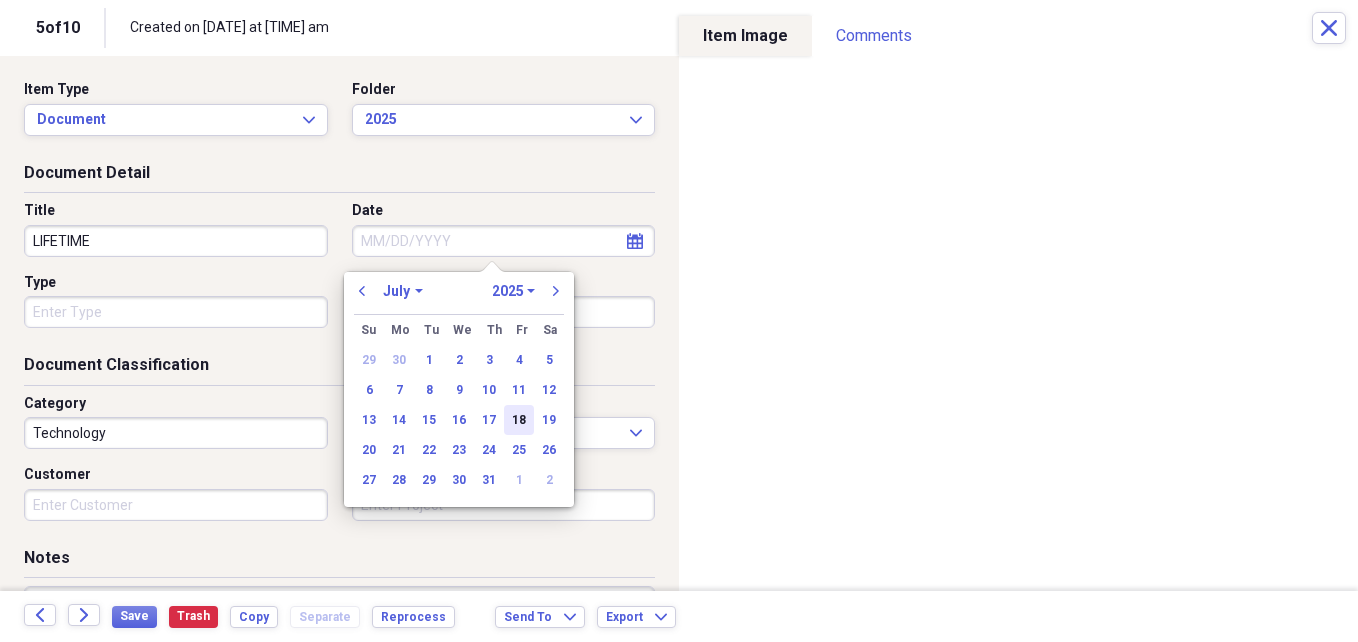 click on "18" at bounding box center [519, 420] 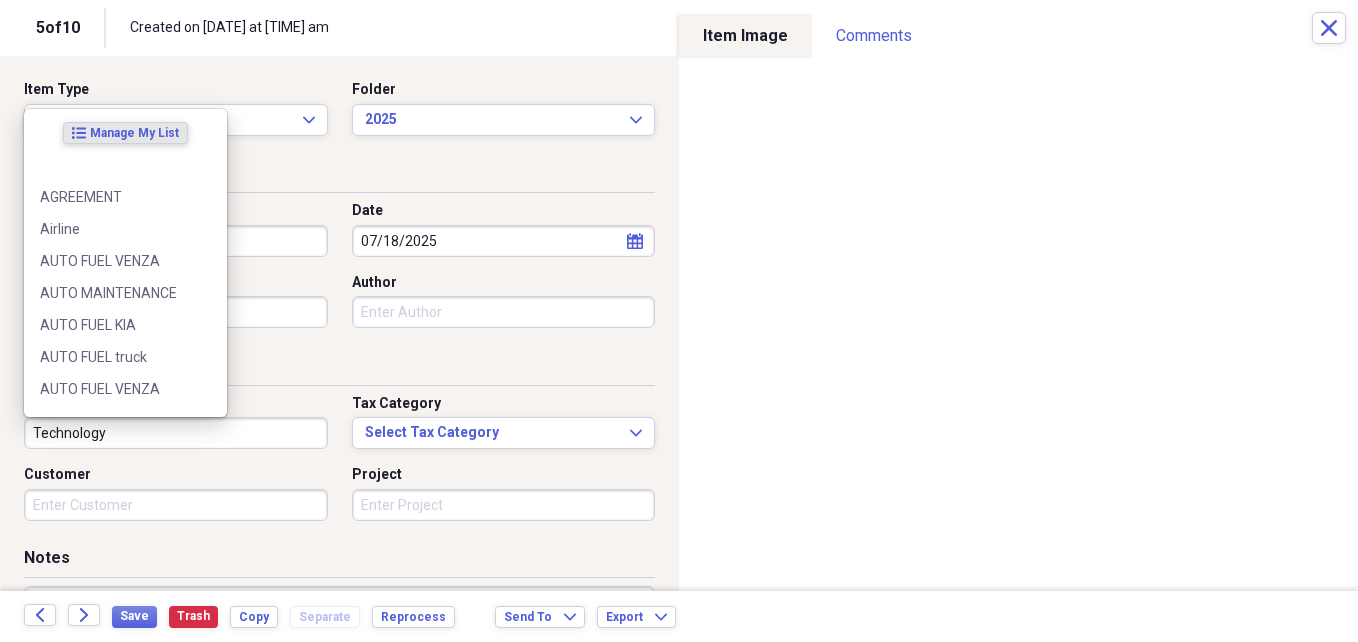 click on "Technology" at bounding box center (176, 433) 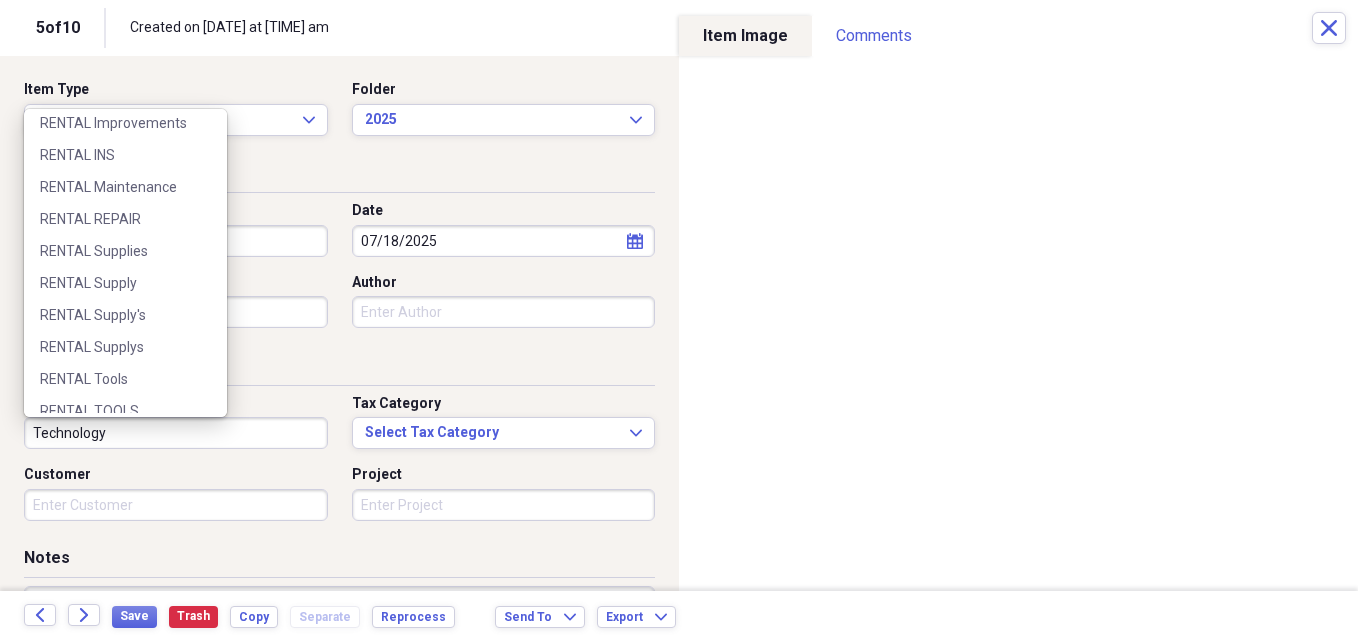 scroll, scrollTop: 1831, scrollLeft: 0, axis: vertical 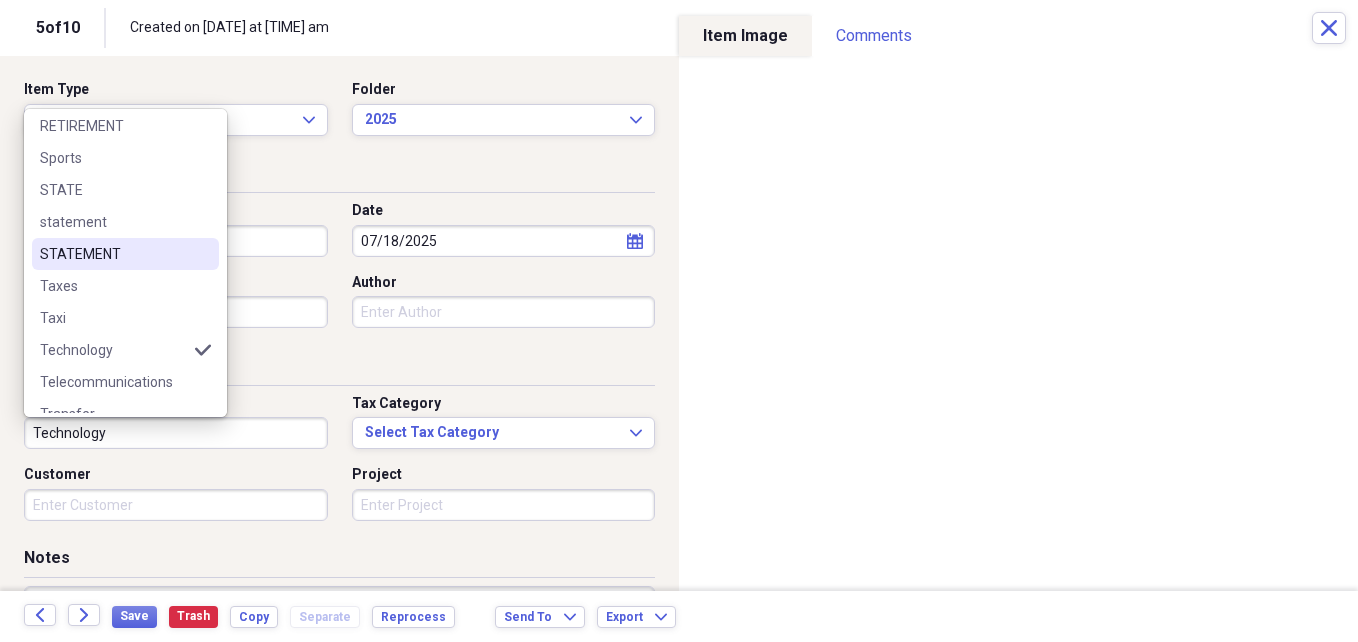 click on "STATEMENT" at bounding box center [113, 254] 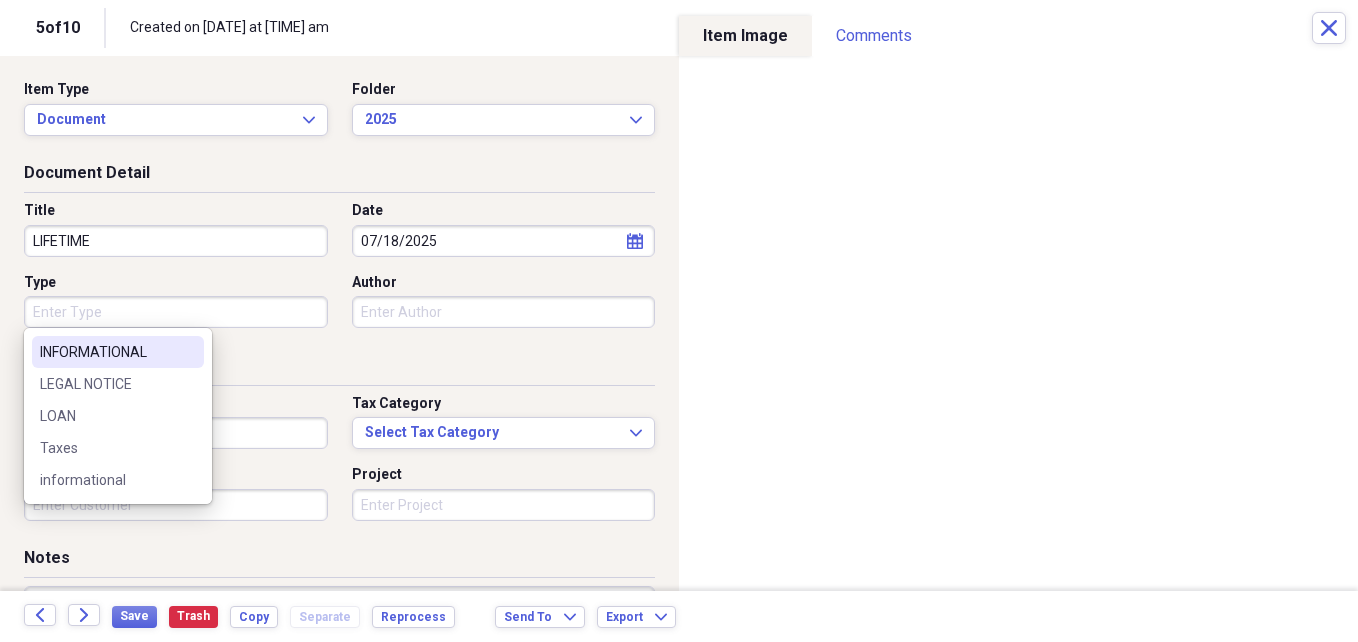 click on "Type" at bounding box center [176, 312] 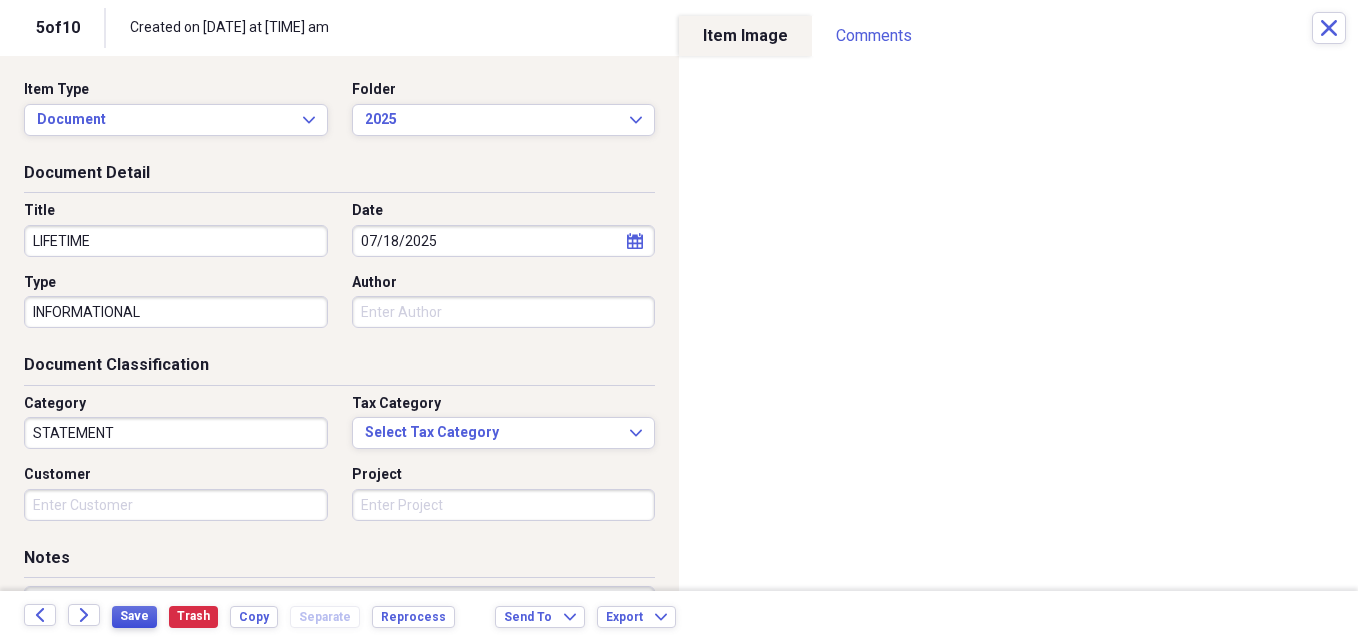 click on "Save" at bounding box center (134, 616) 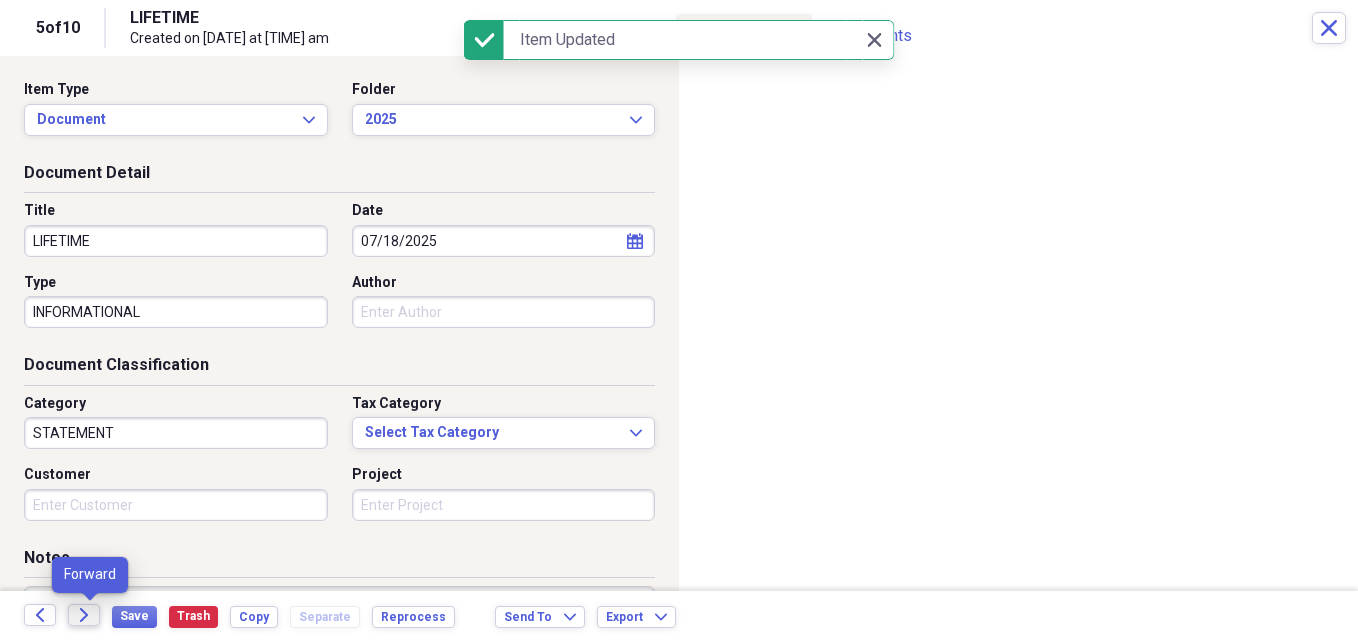 click on "Forward" 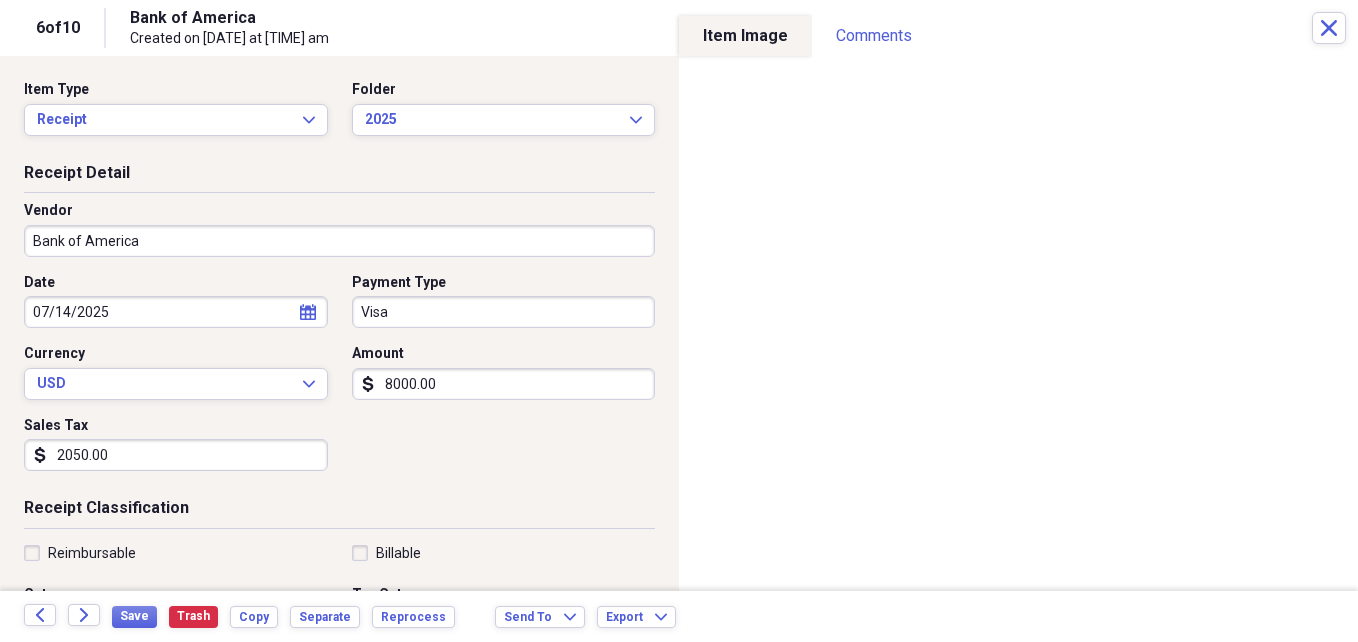 click on "calendar" 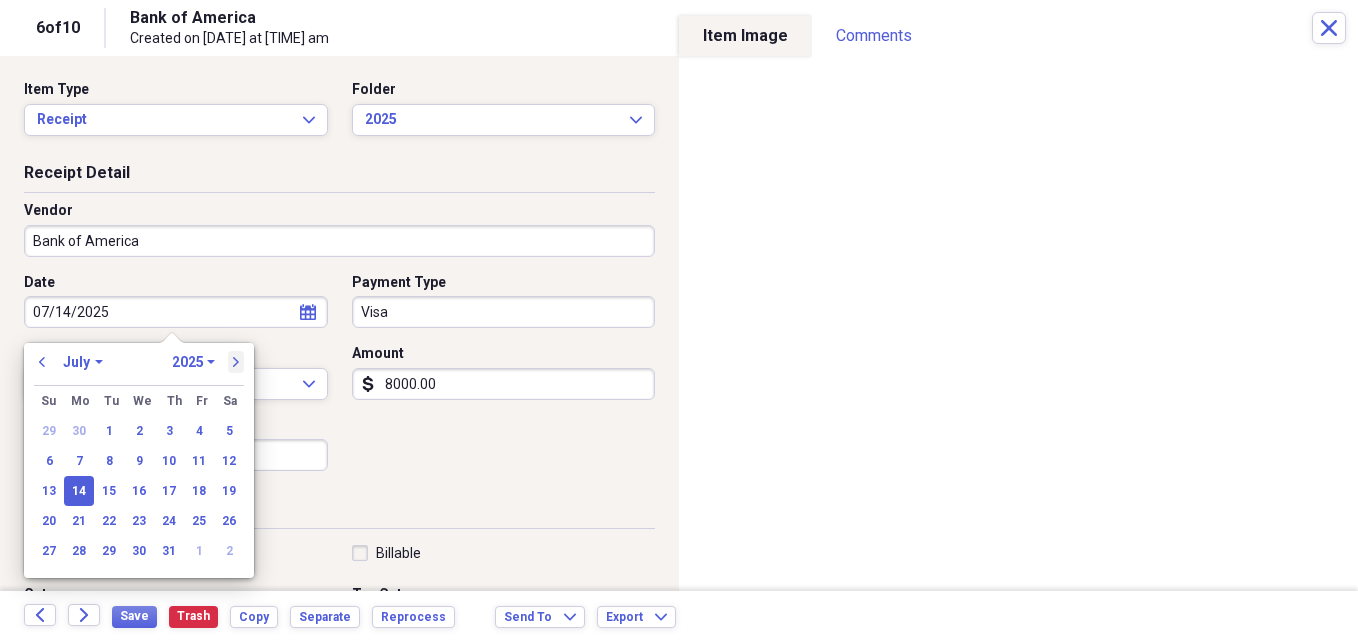 click on "next" at bounding box center [236, 362] 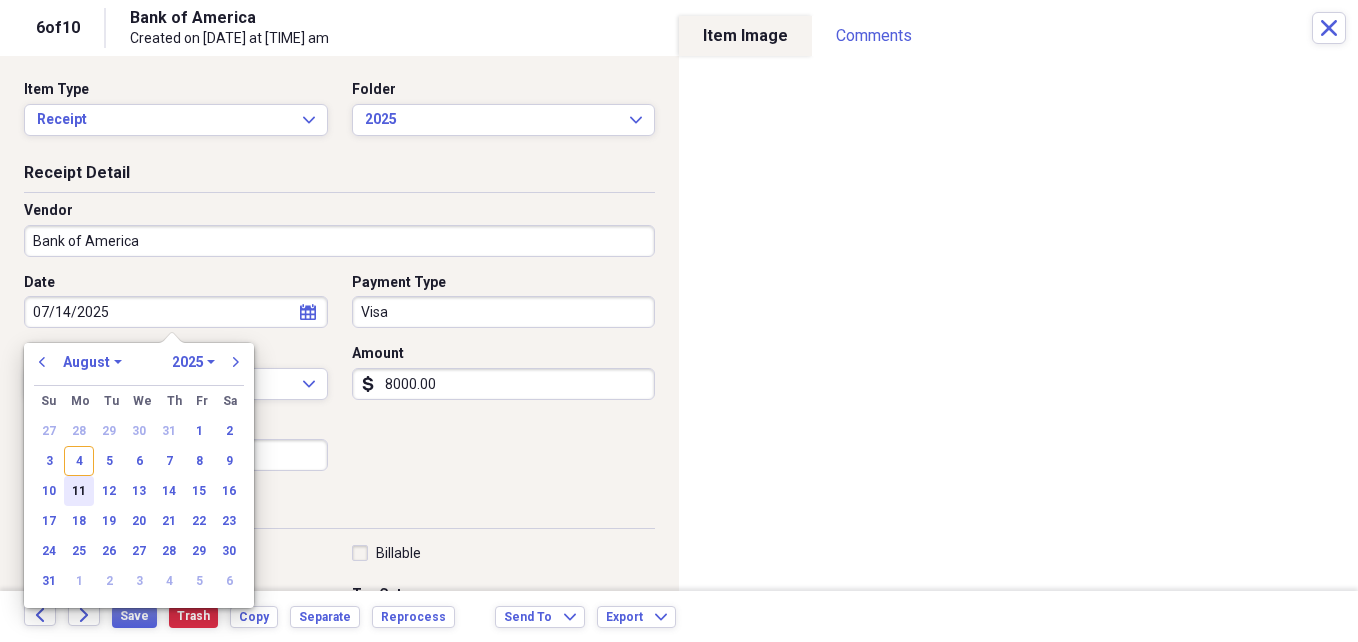 click on "11" at bounding box center [79, 491] 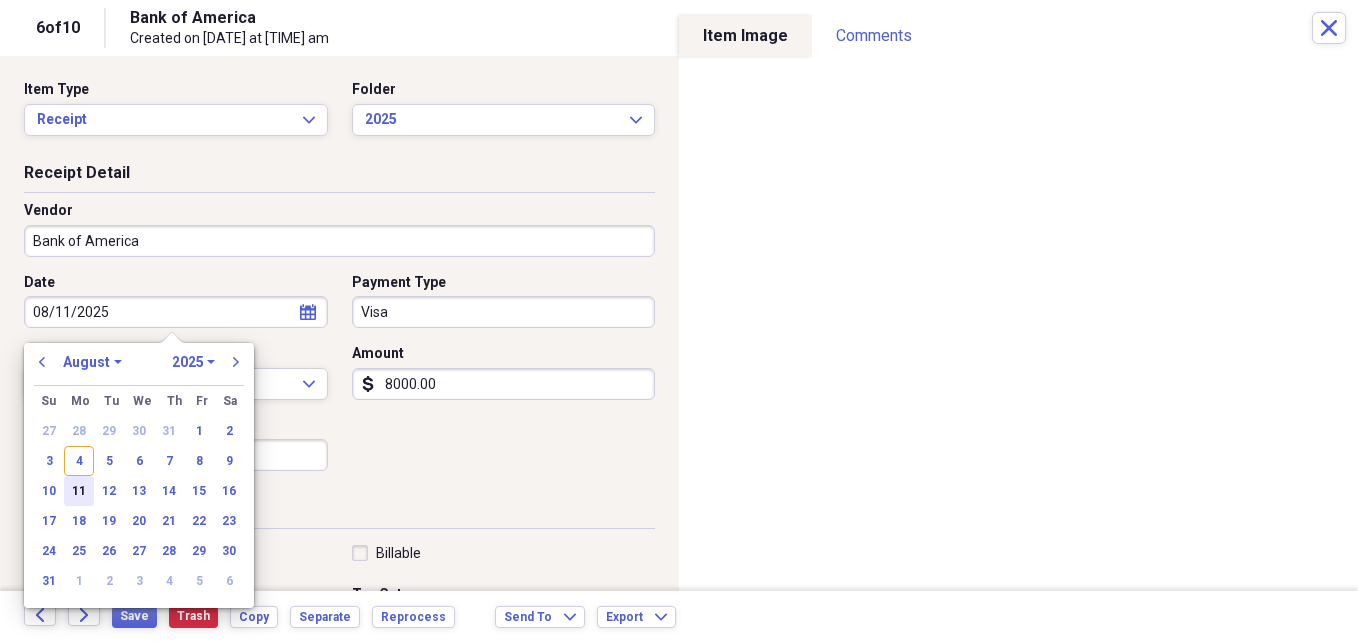 type on "08/11/2025" 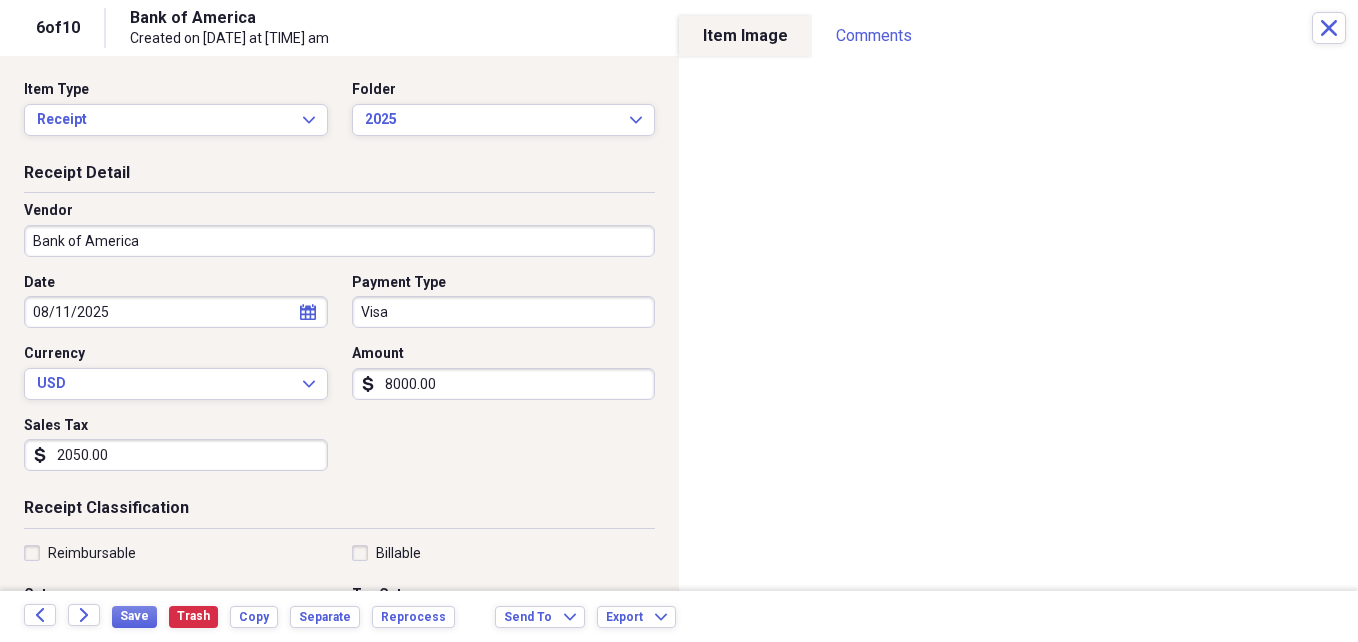 click on "8000.00" at bounding box center (504, 384) 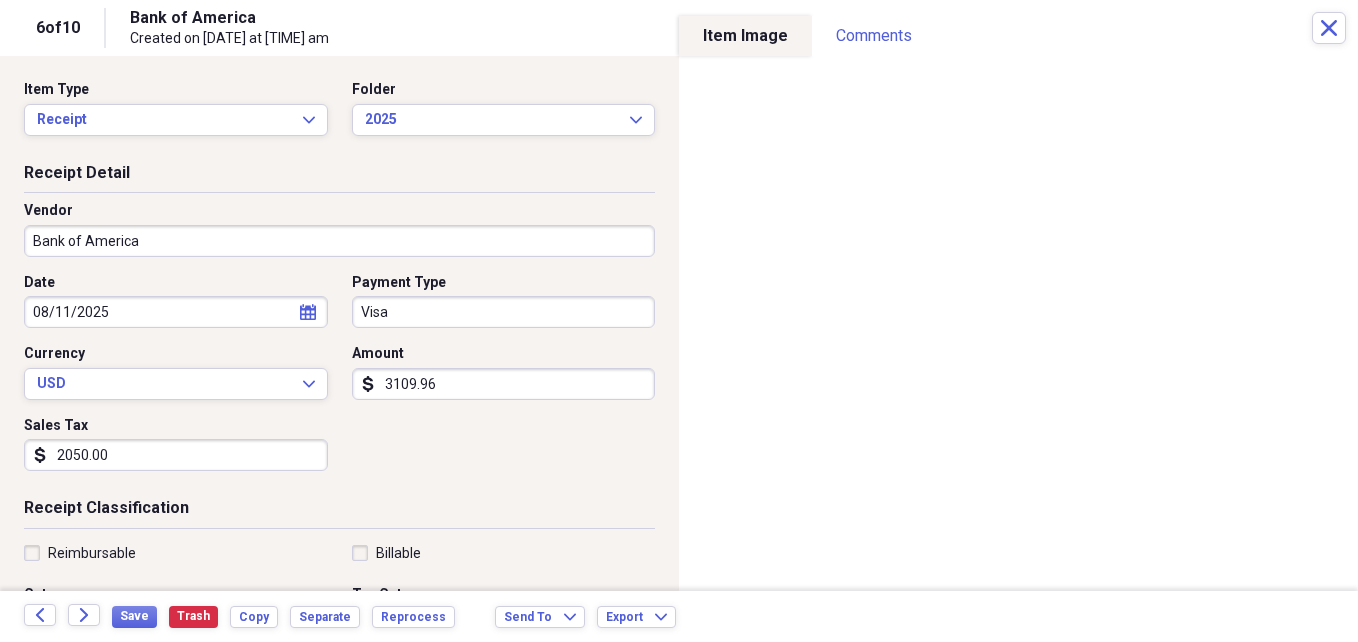 type on "3109.96" 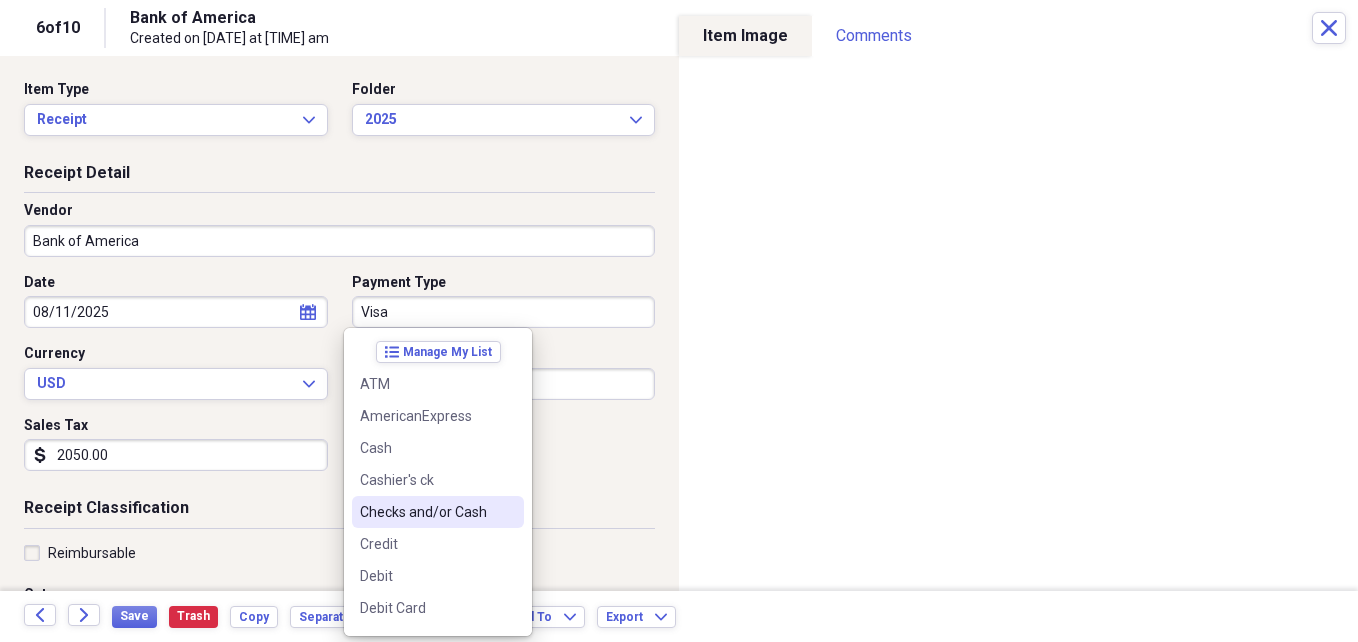 scroll, scrollTop: 262, scrollLeft: 0, axis: vertical 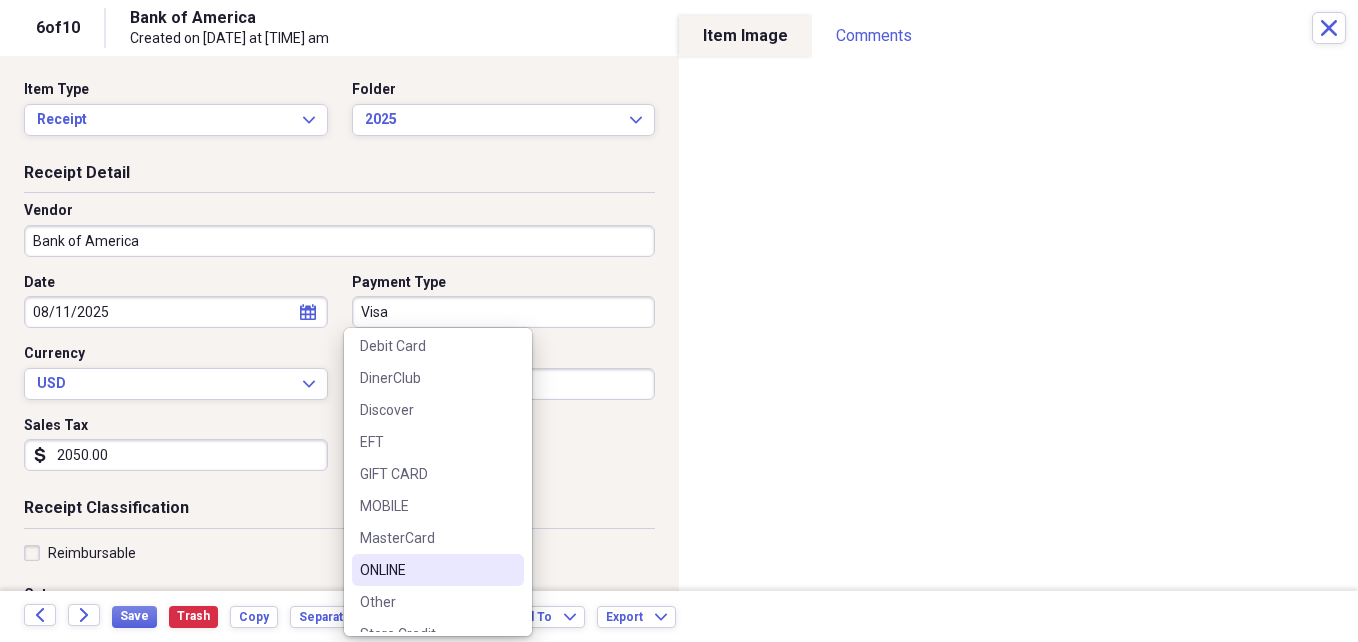 click on "ONLINE" at bounding box center [438, 570] 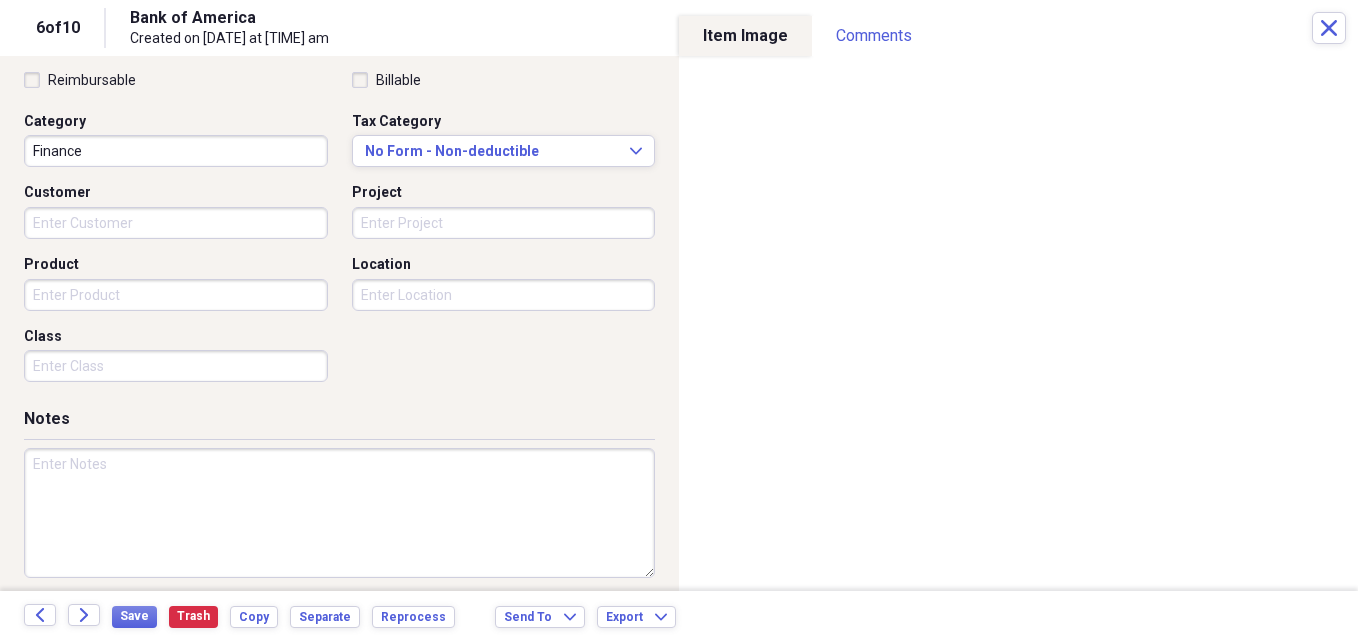 scroll, scrollTop: 486, scrollLeft: 0, axis: vertical 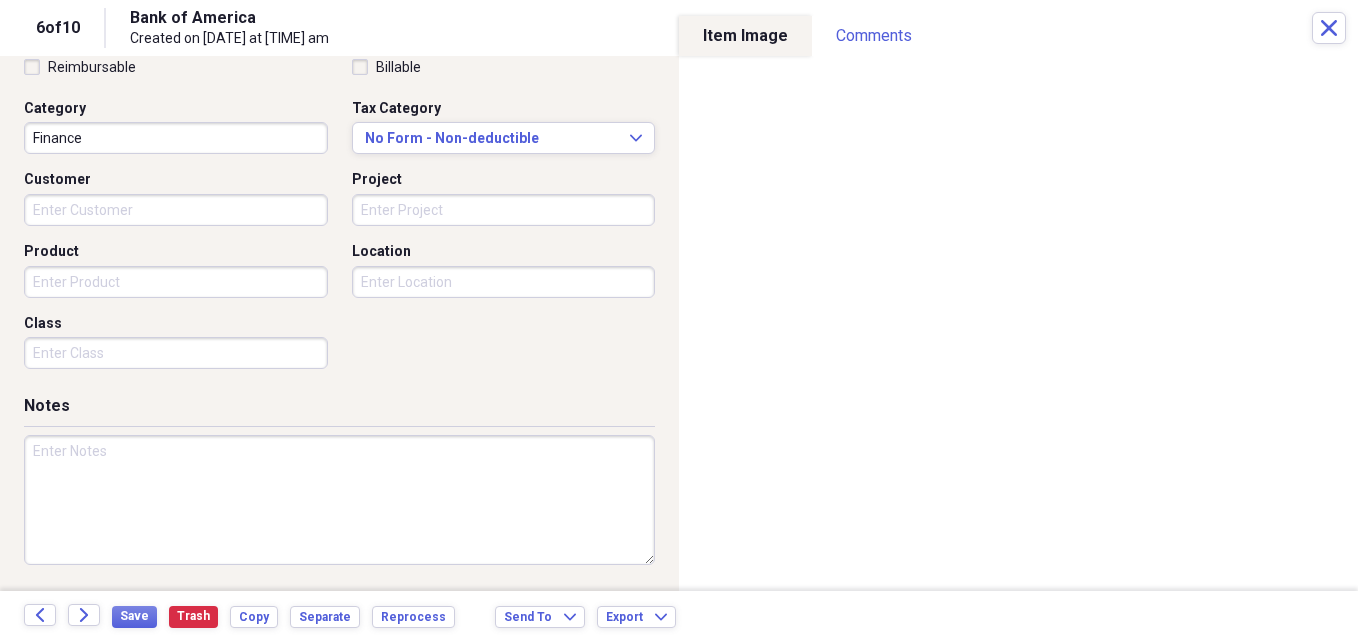 click at bounding box center [339, 500] 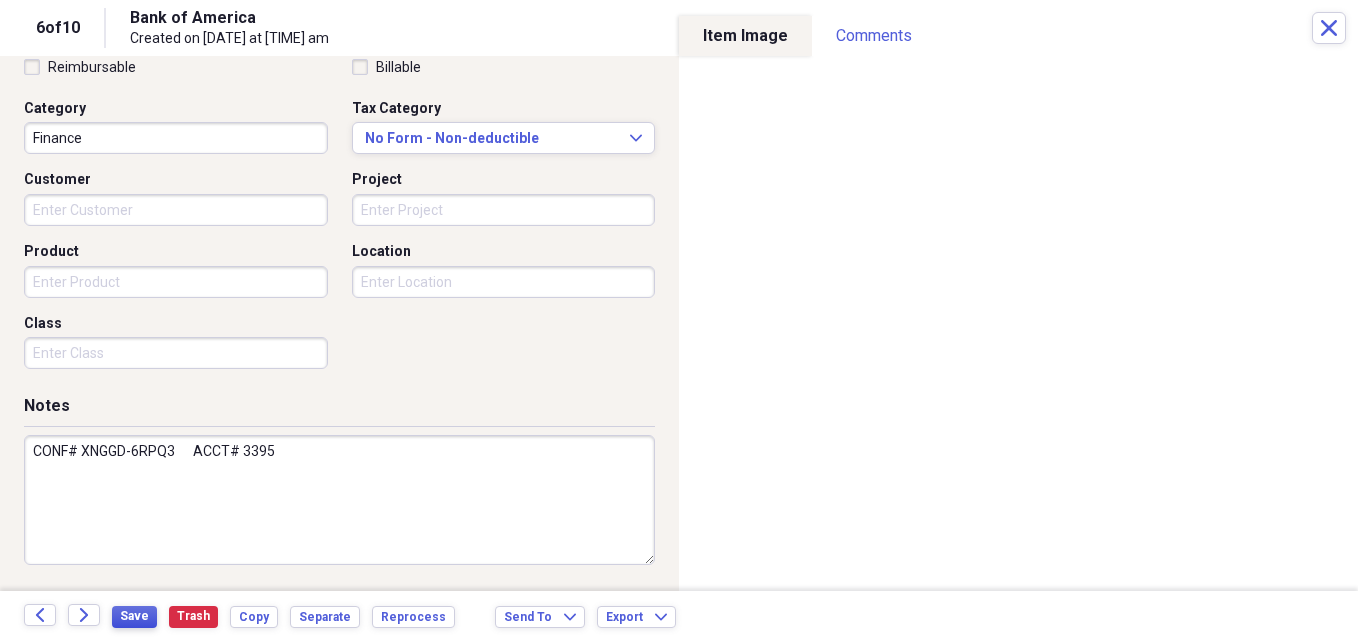 type on "CONF# XNGGD-6RPQ3      ACCT# 3395" 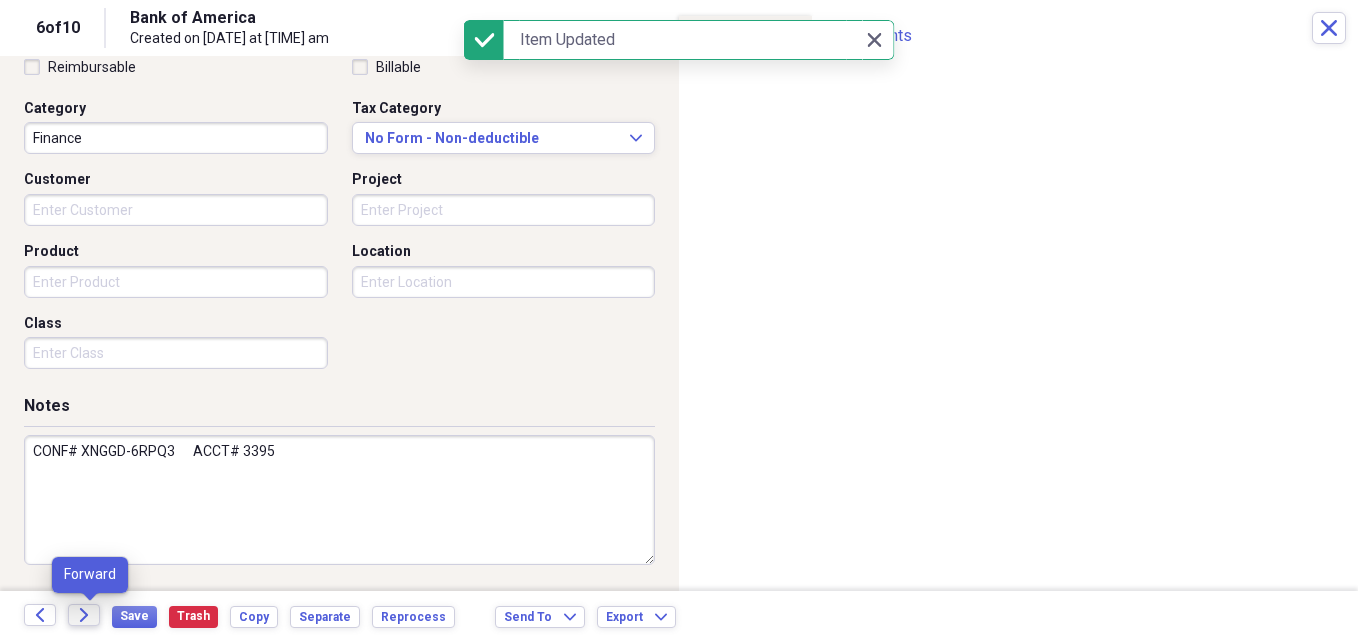 click on "Forward" 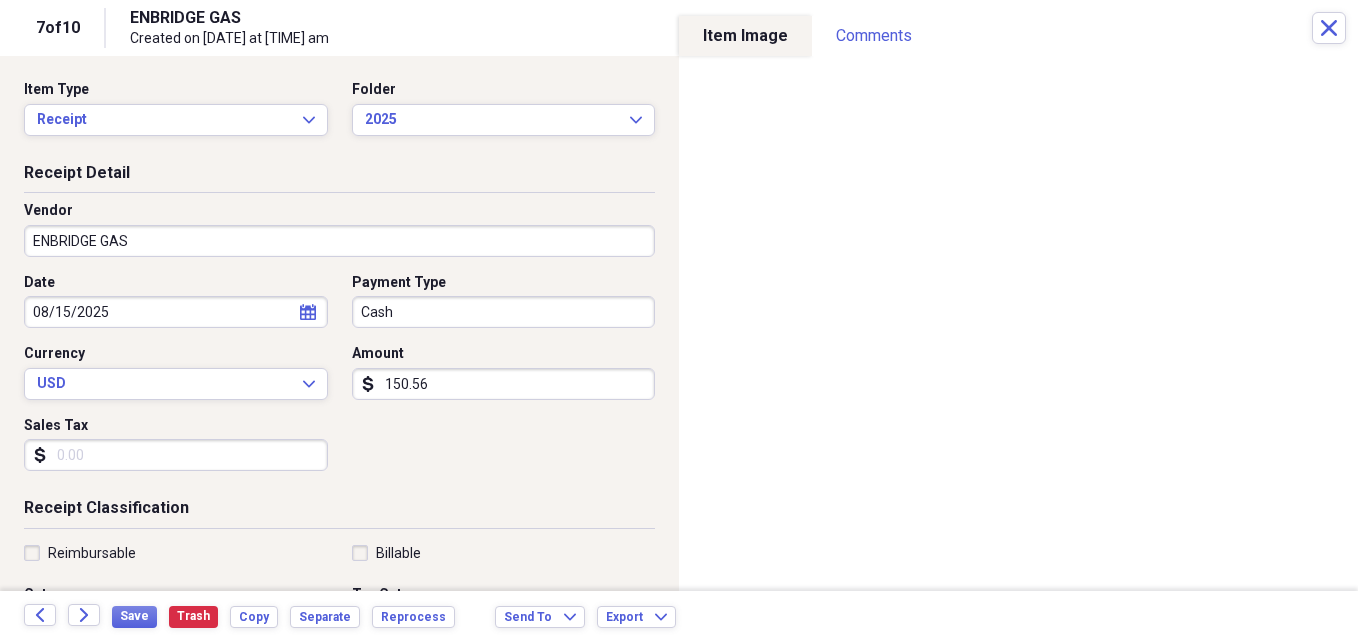 click on "Cash" at bounding box center [504, 312] 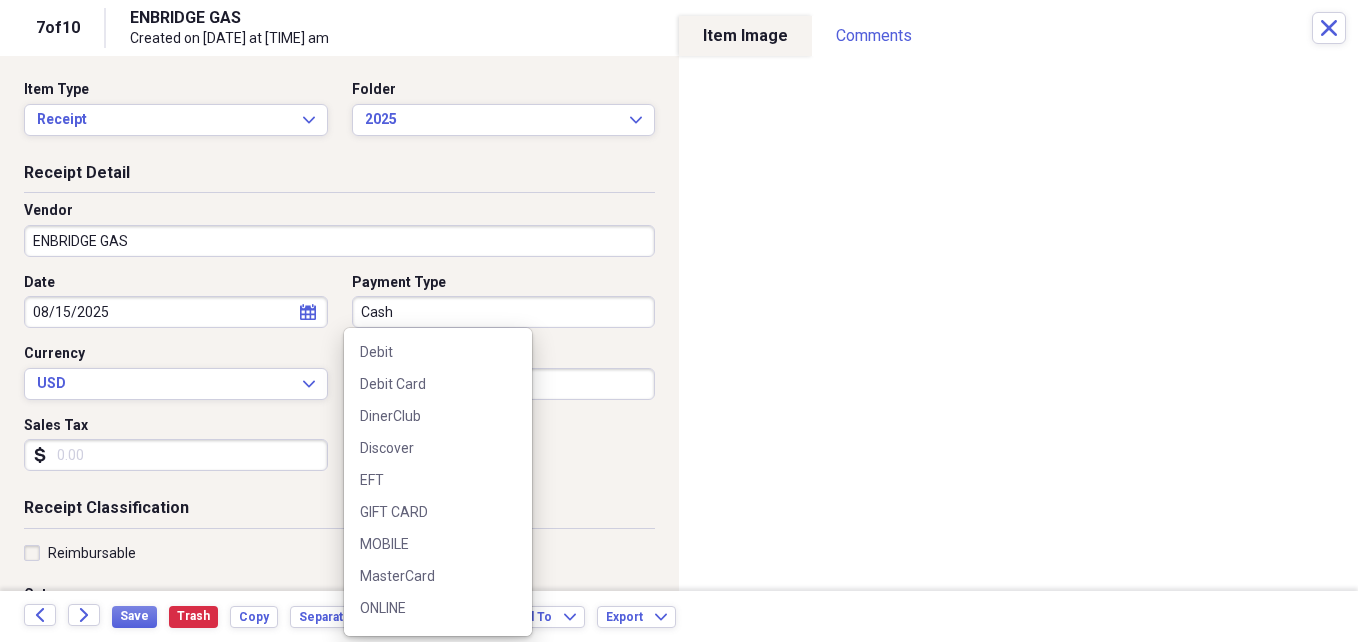 scroll, scrollTop: 262, scrollLeft: 0, axis: vertical 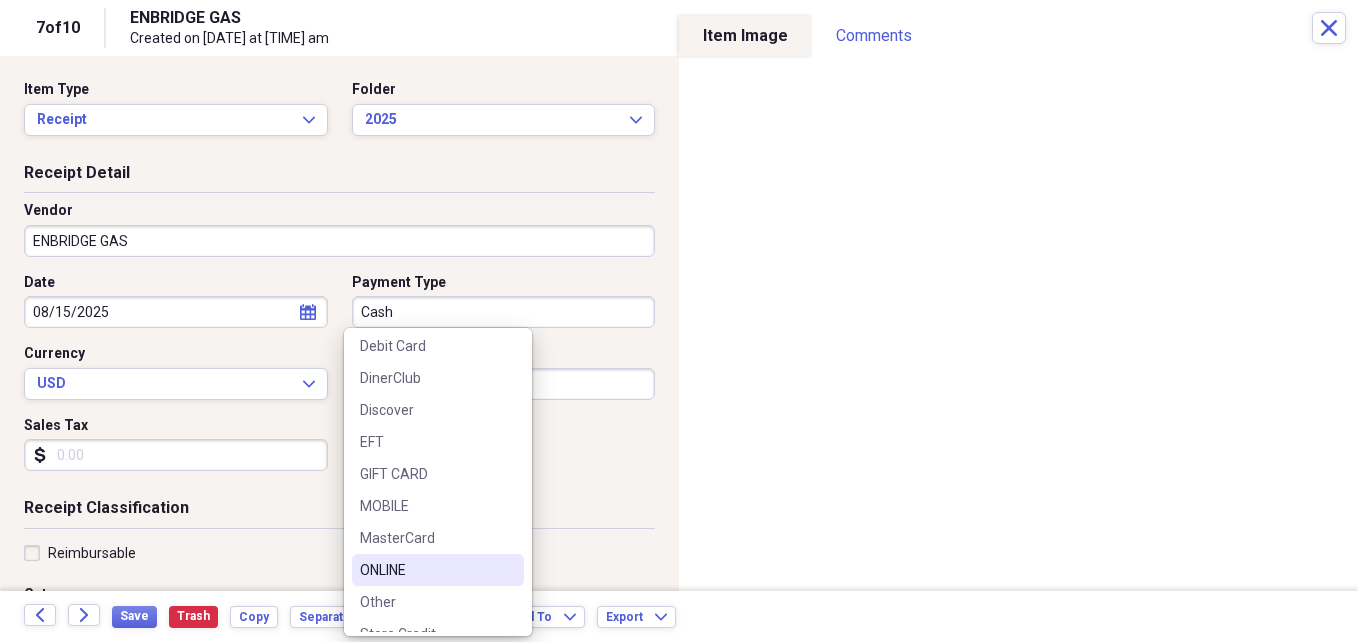 click on "ONLINE" at bounding box center (426, 570) 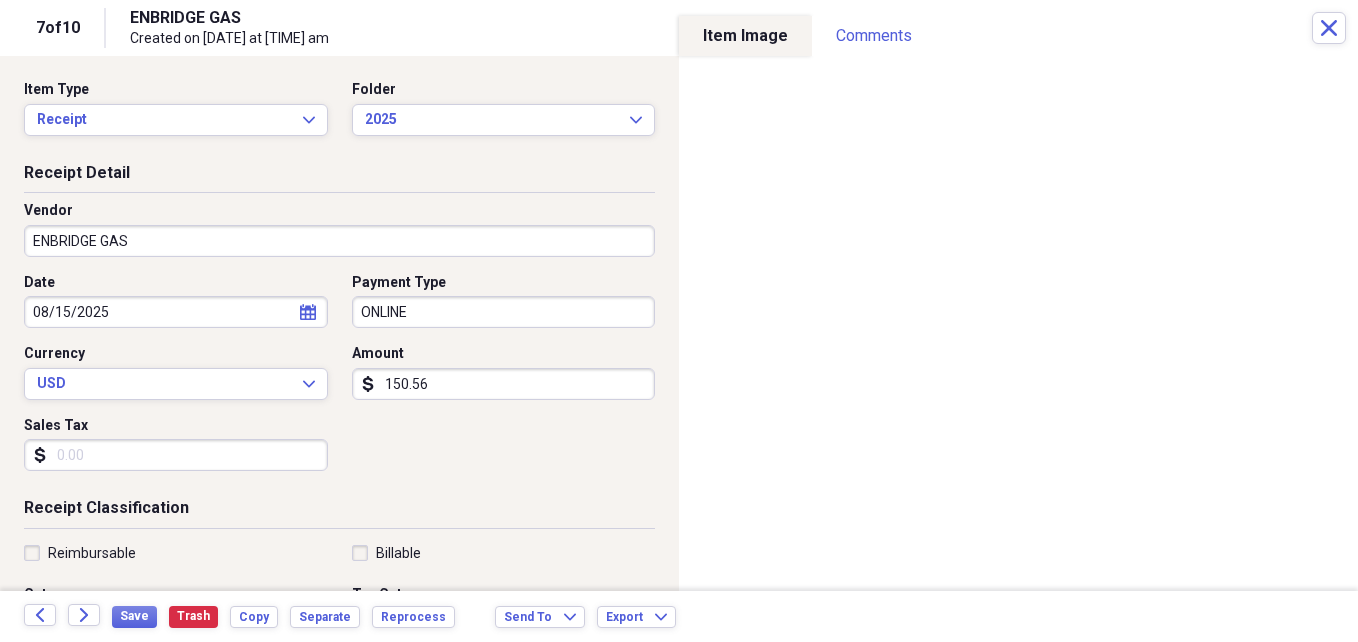 click on "calendar" 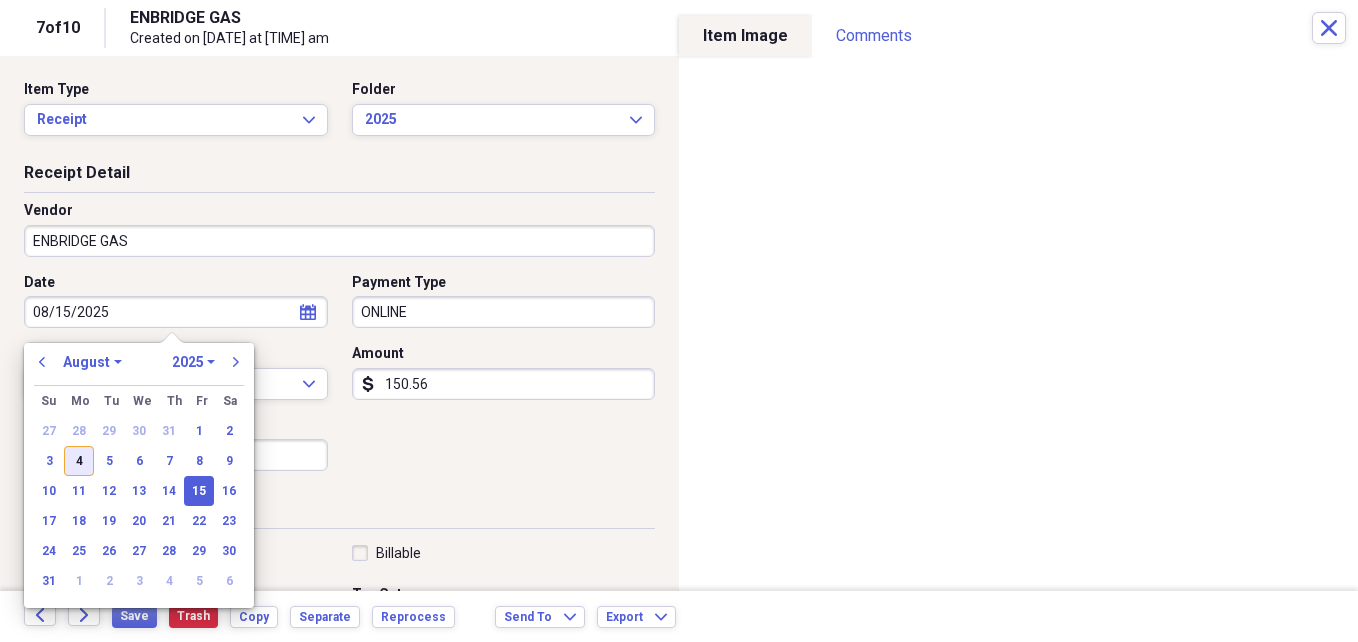 click on "4" at bounding box center (79, 461) 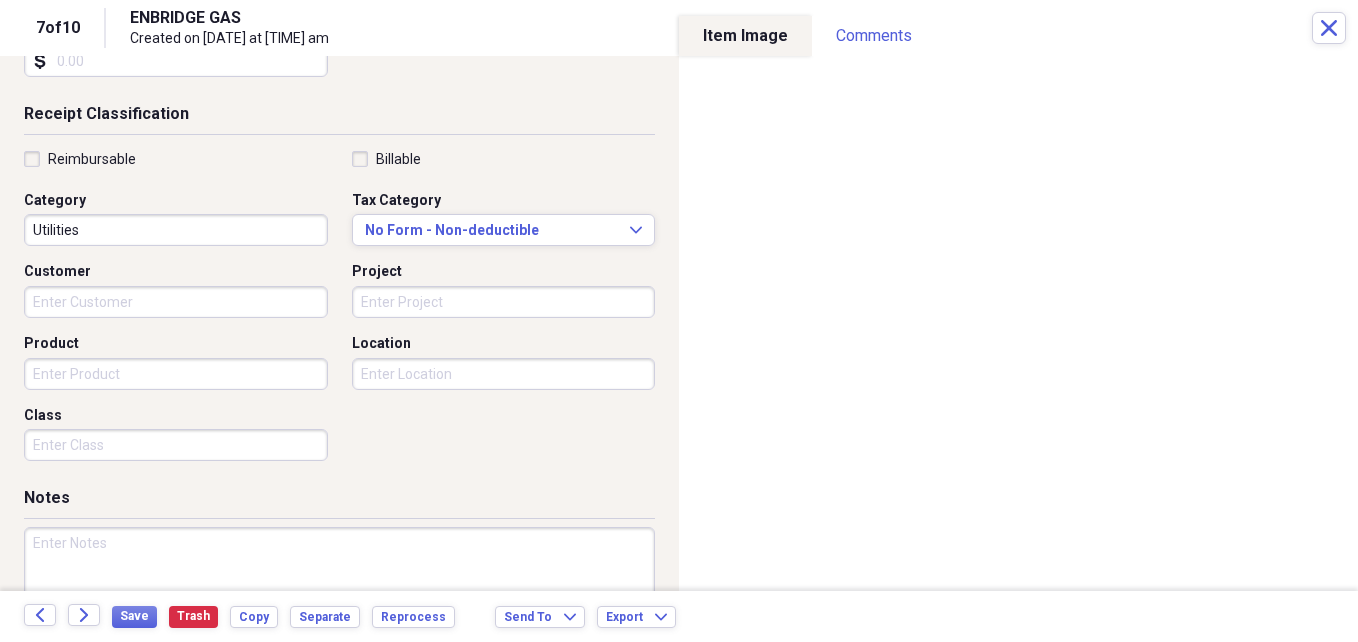 scroll, scrollTop: 486, scrollLeft: 0, axis: vertical 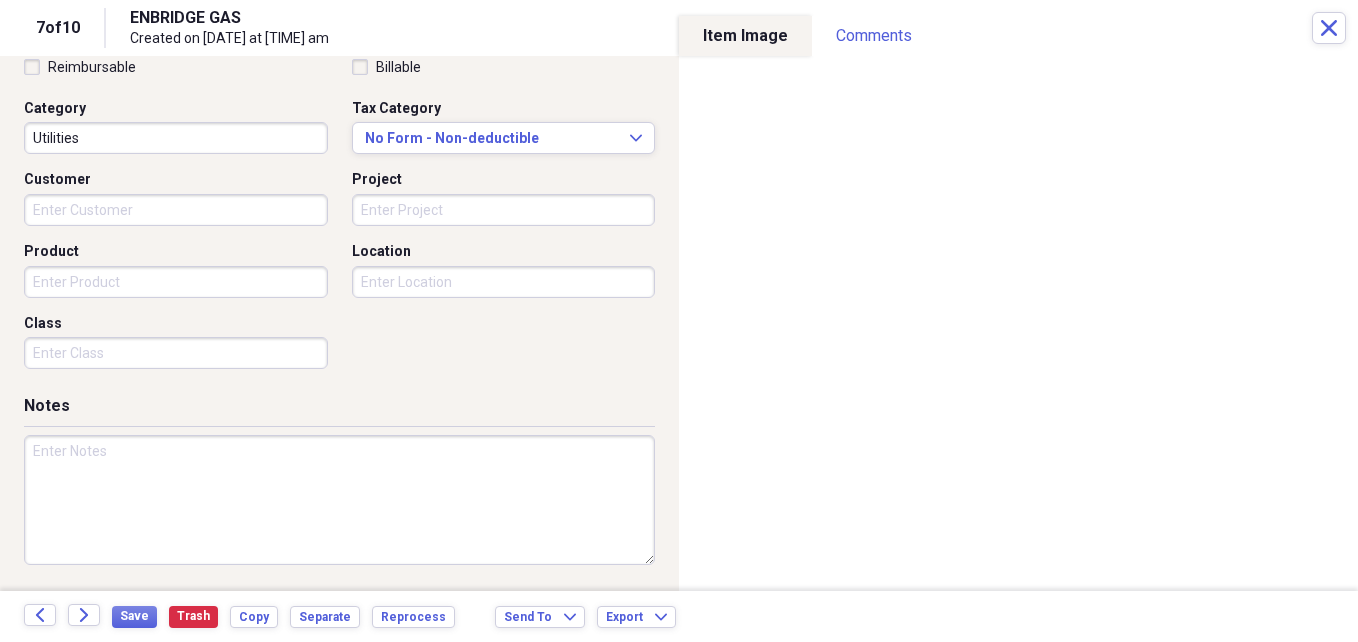 click at bounding box center (339, 500) 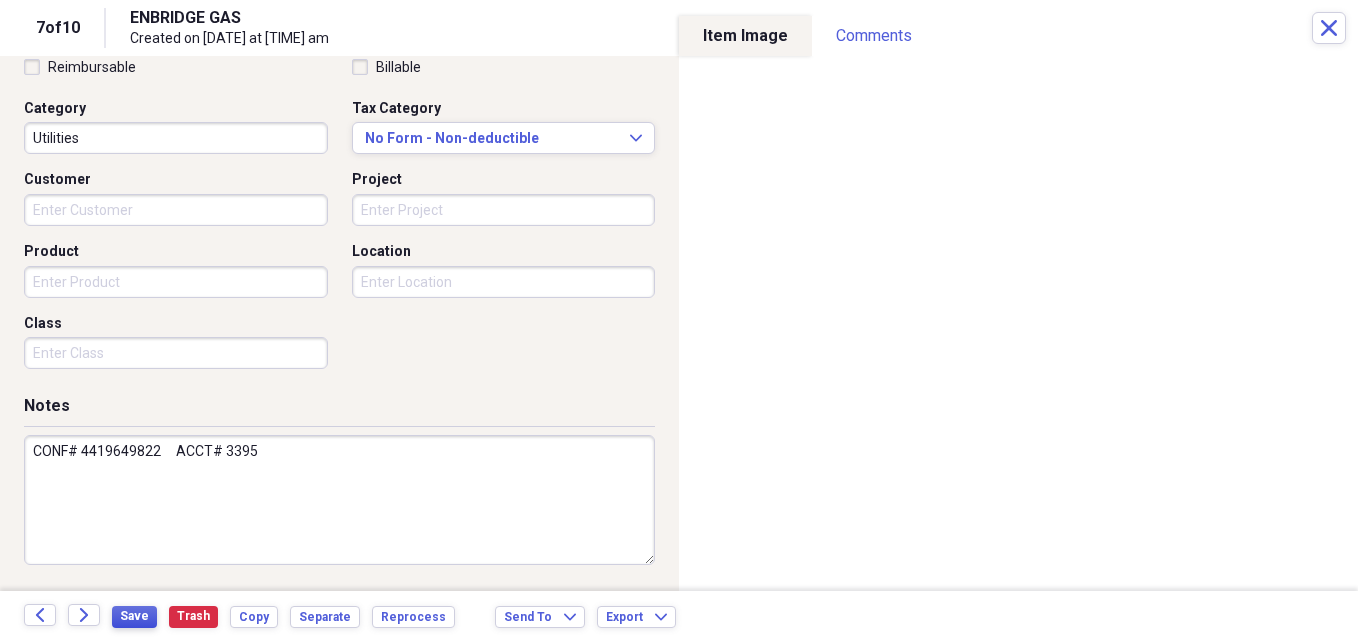 type on "CONF# 4419649822     ACCT# 3395" 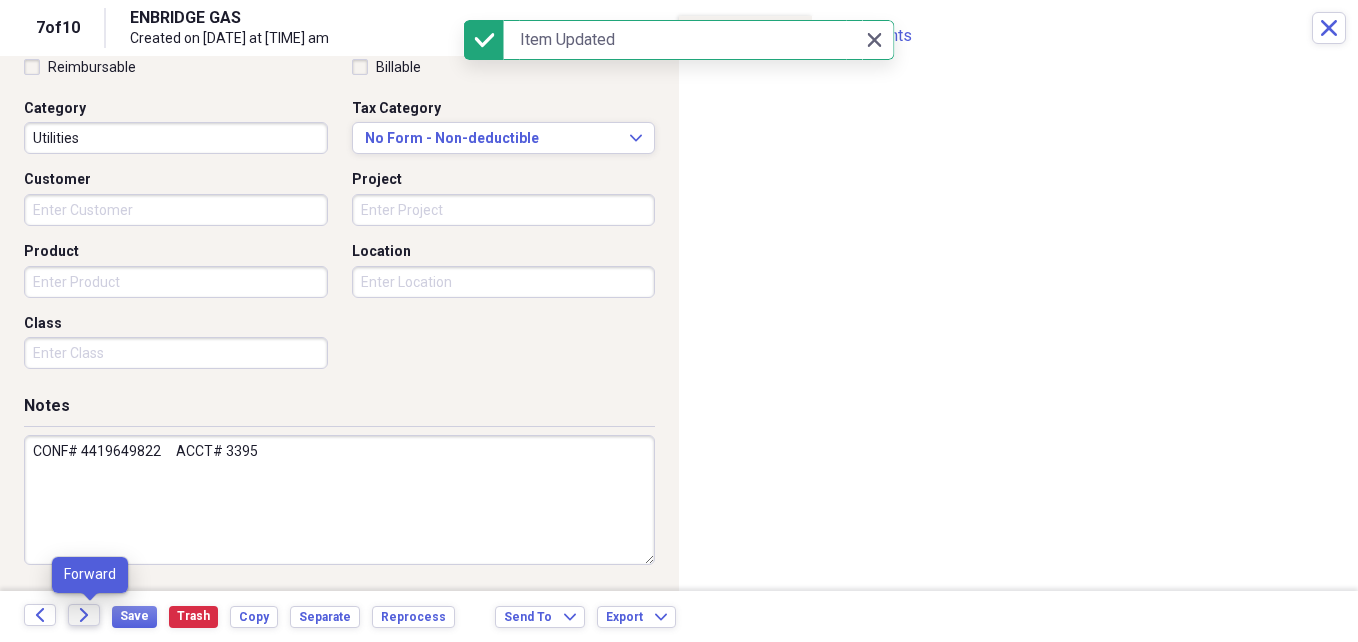 click on "Forward" 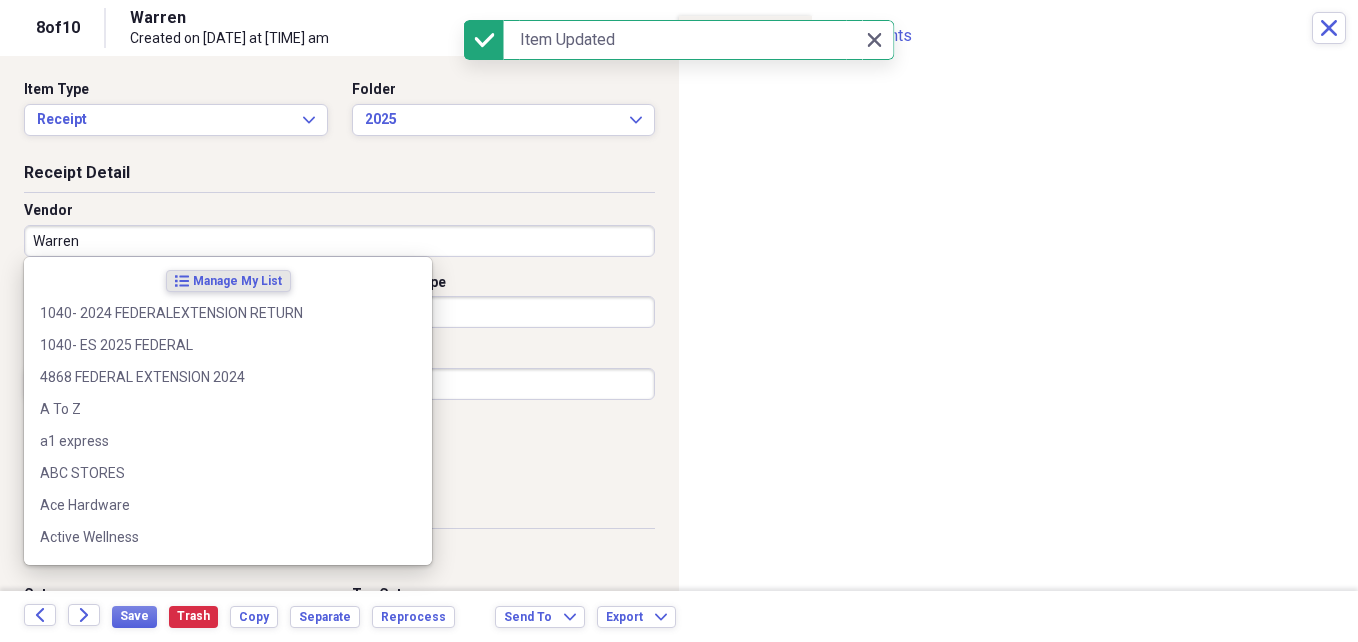 click on "Warren" at bounding box center (339, 241) 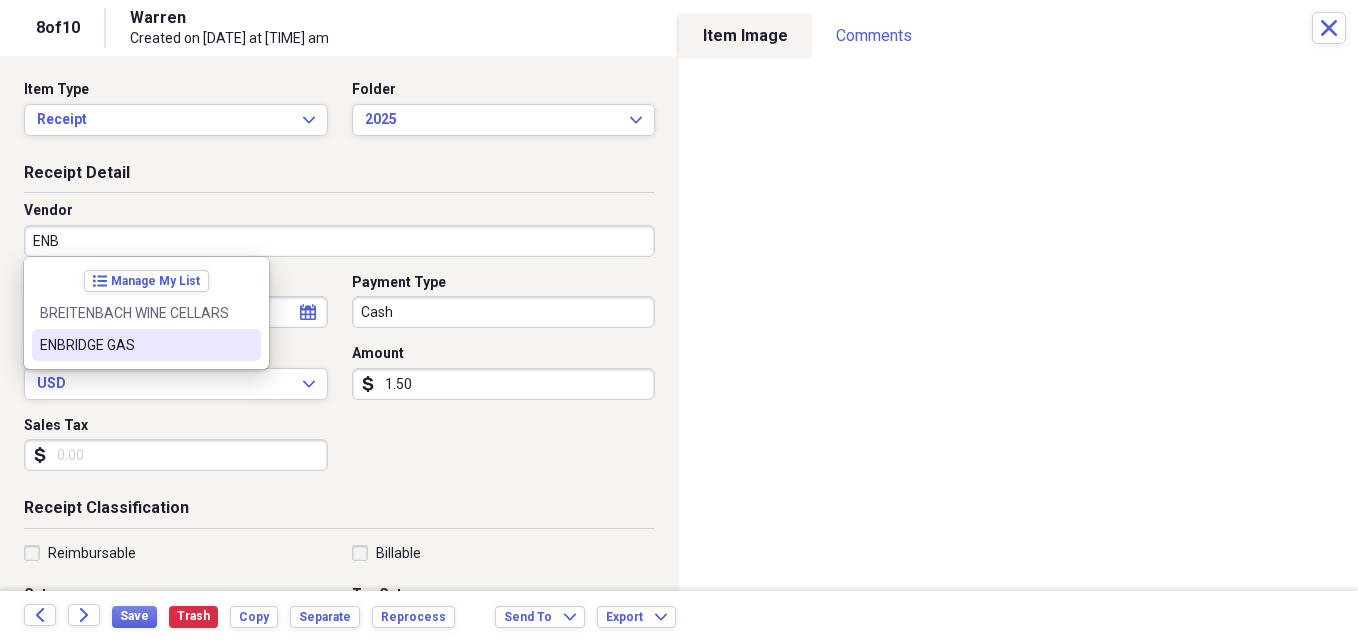 click on "ENBRIDGE GAS" at bounding box center (134, 345) 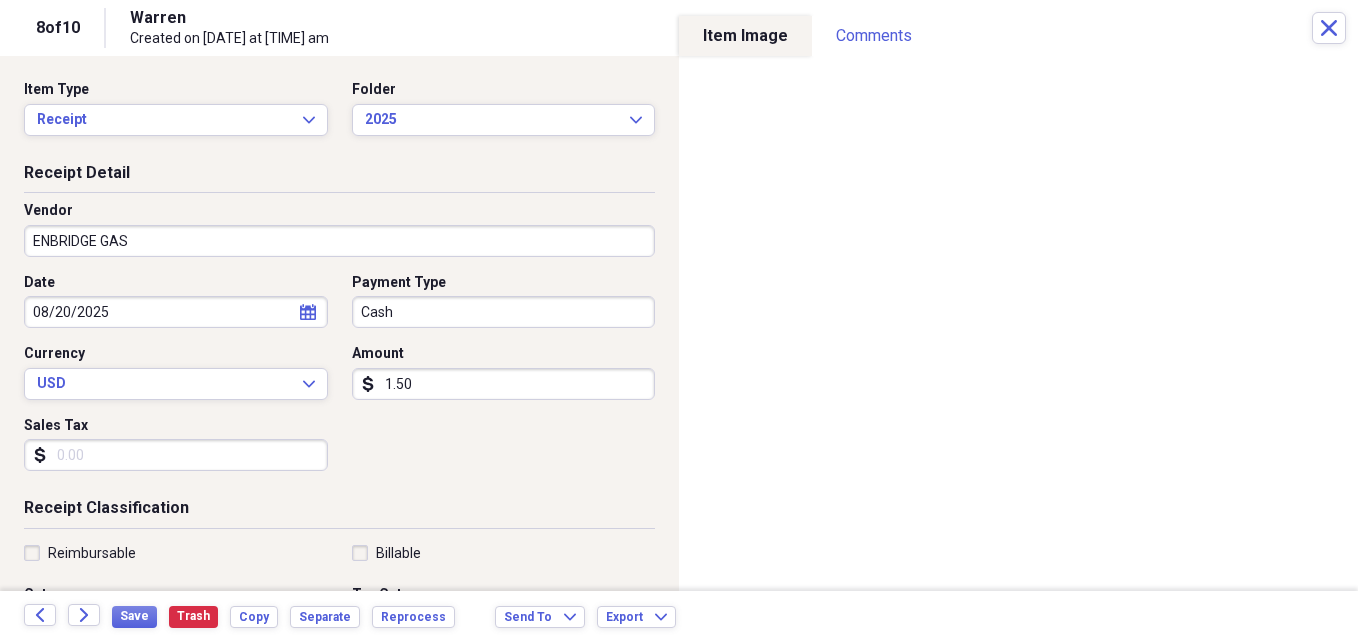 type on "Utilities" 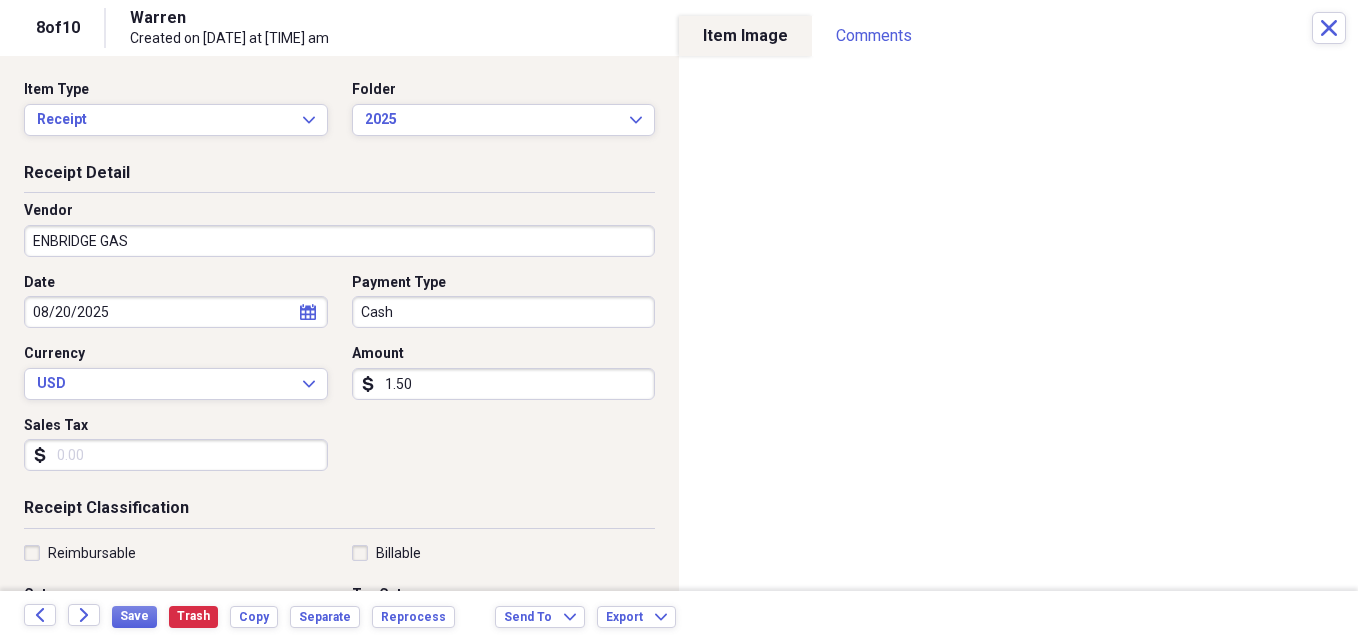 click 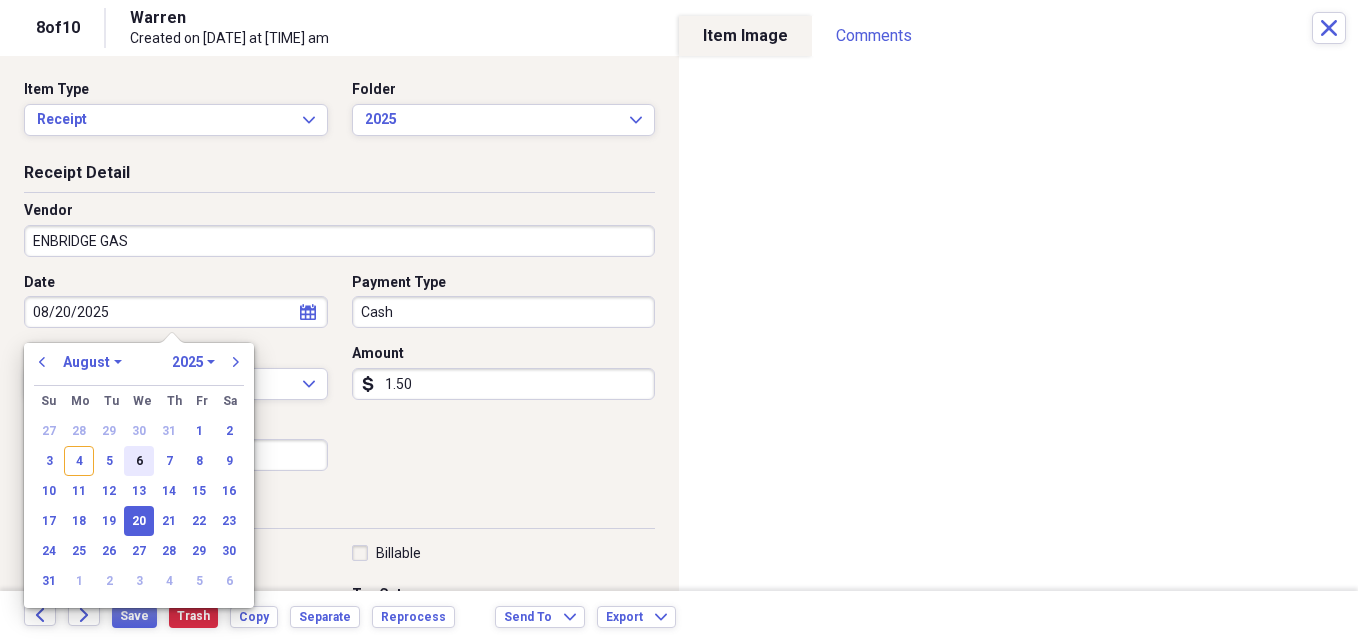 click on "6" at bounding box center (139, 461) 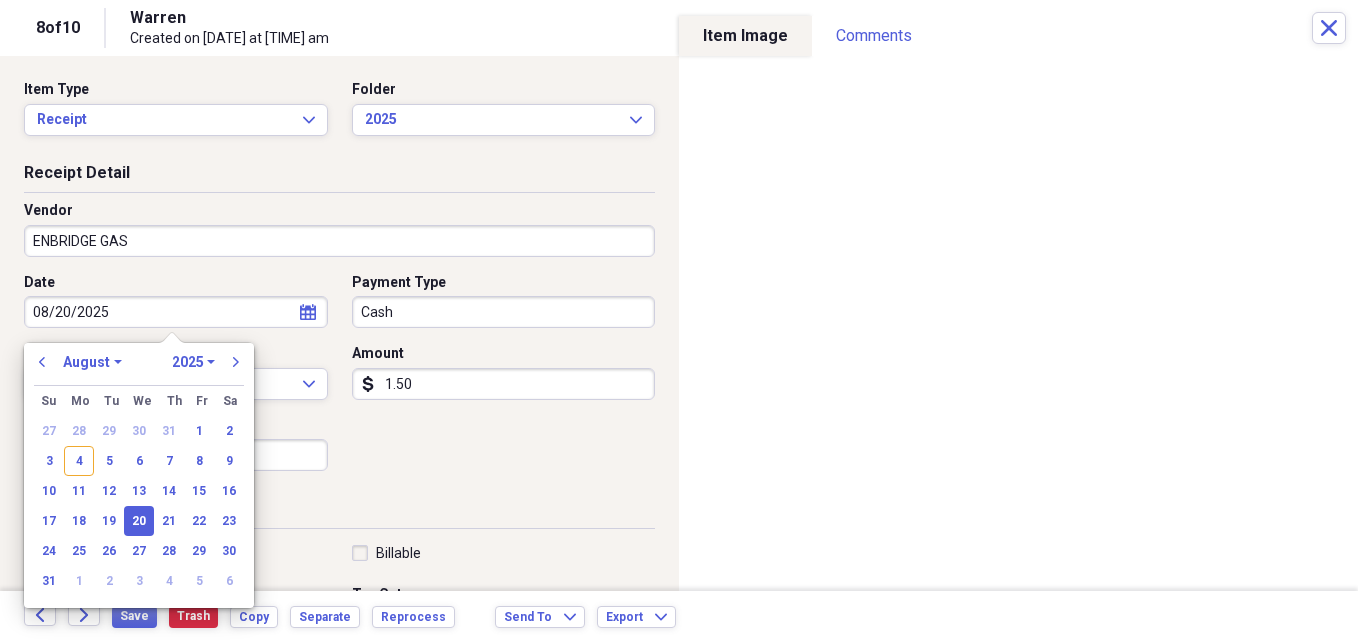 type on "08/06/2025" 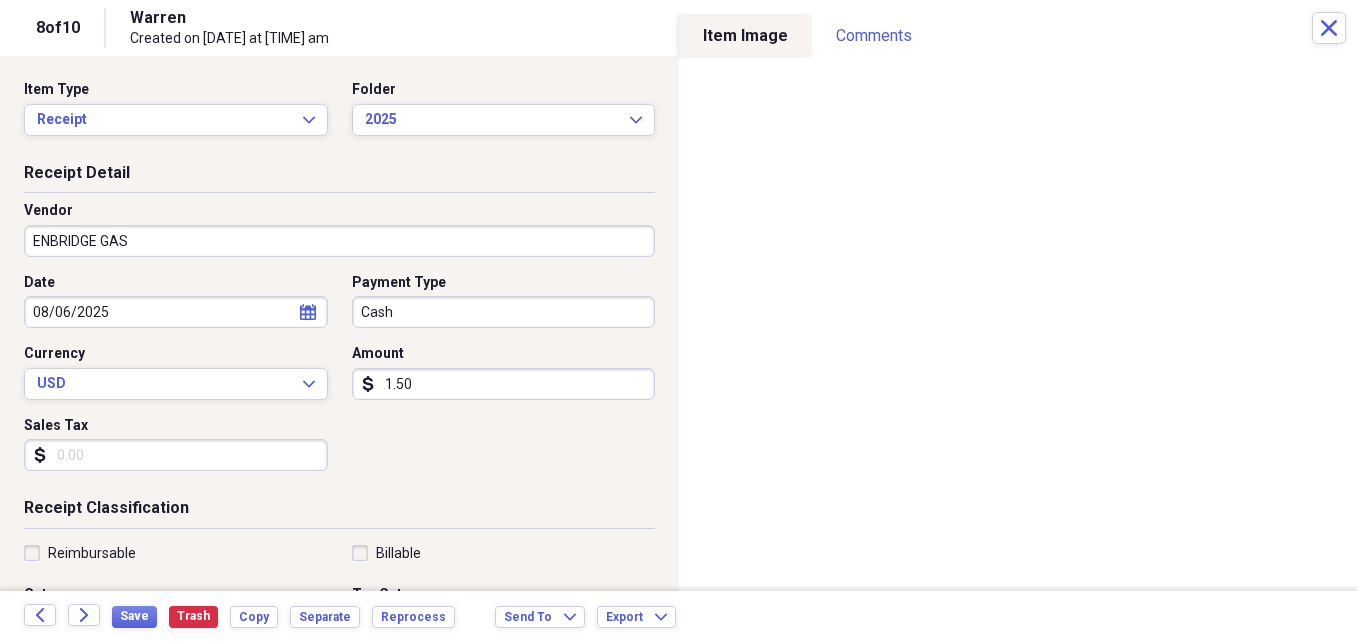 click on "Cash" at bounding box center (504, 312) 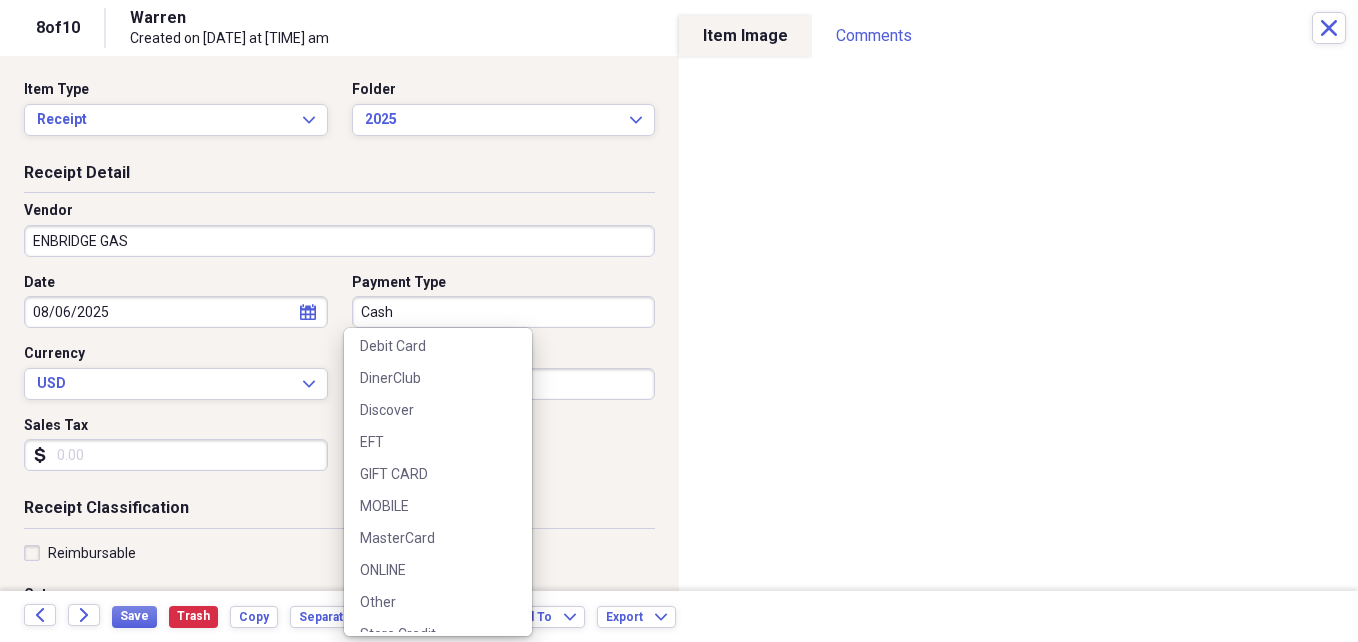 scroll, scrollTop: 349, scrollLeft: 0, axis: vertical 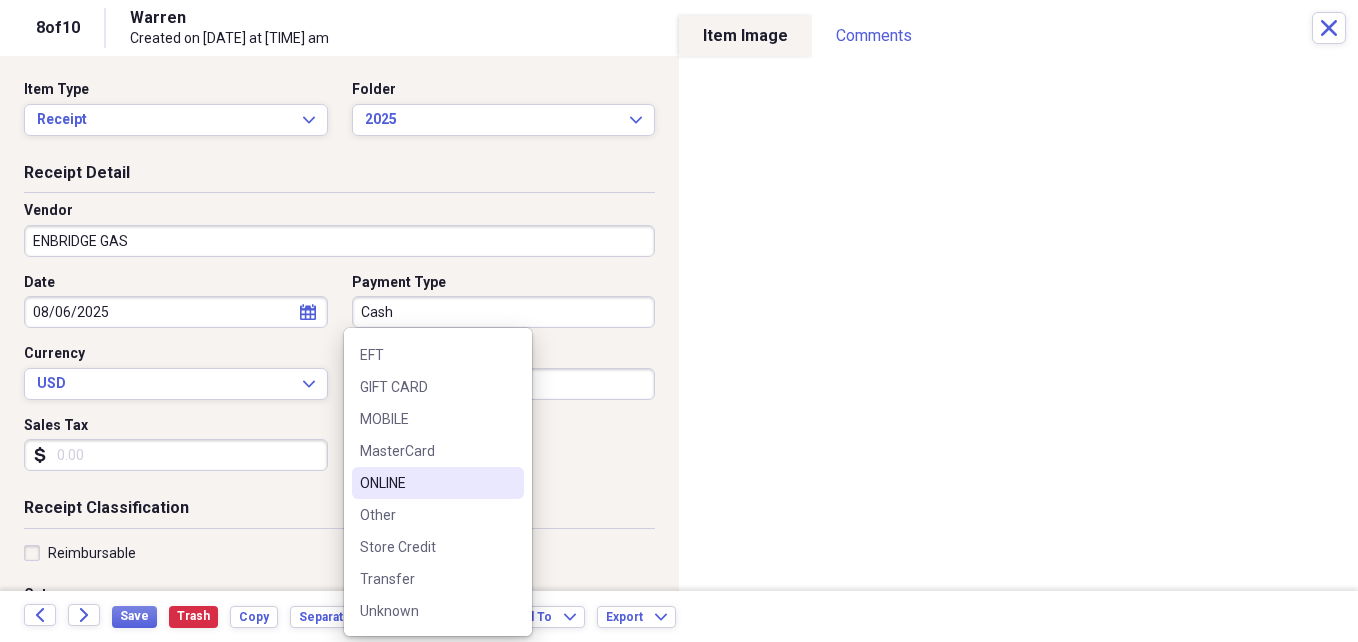click on "ONLINE" at bounding box center (426, 483) 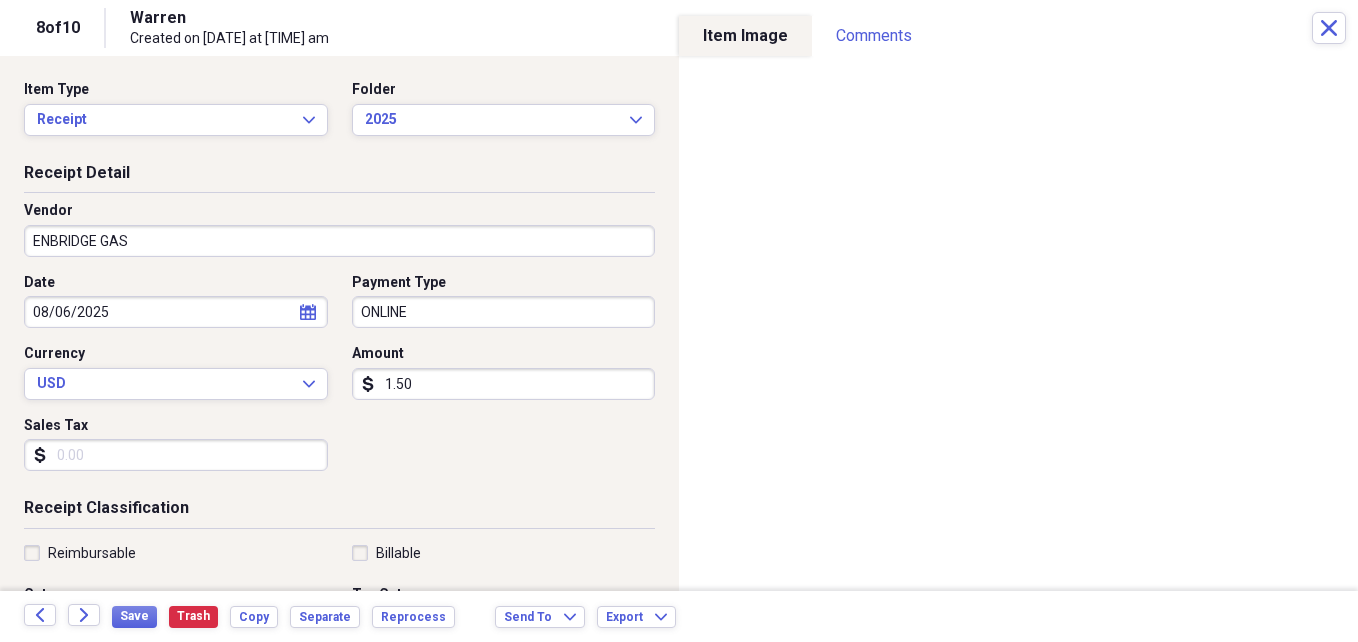 click on "1.50" at bounding box center [504, 384] 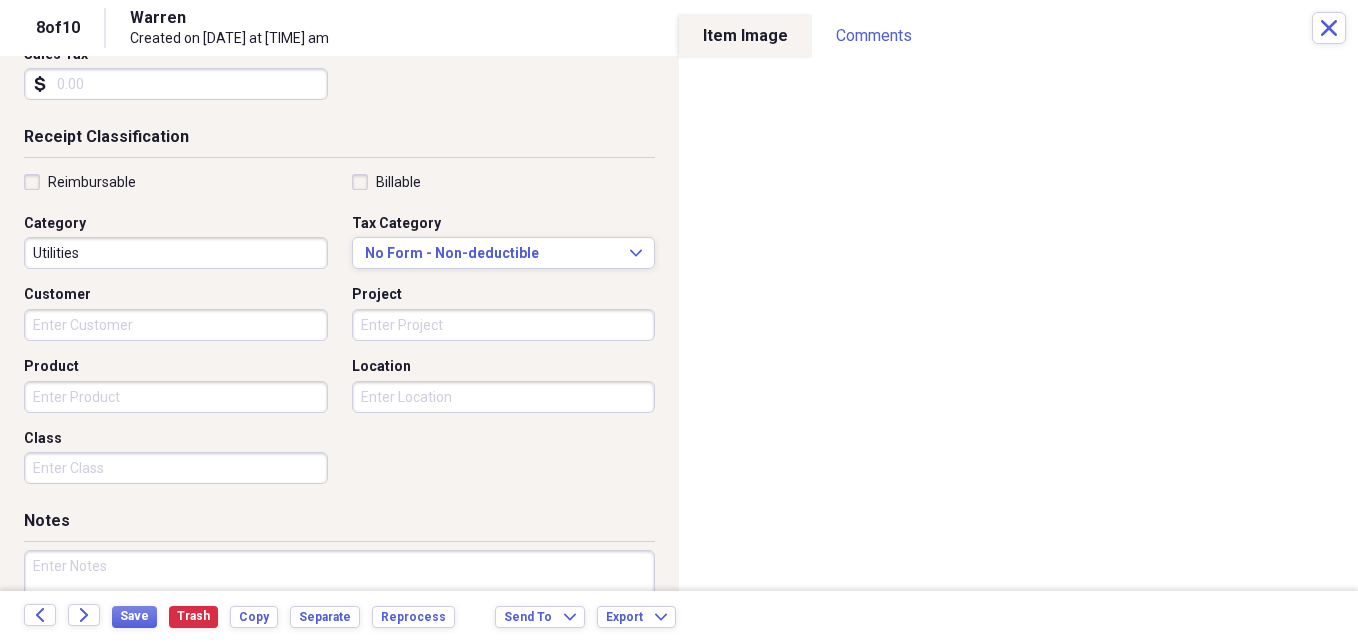 scroll, scrollTop: 400, scrollLeft: 0, axis: vertical 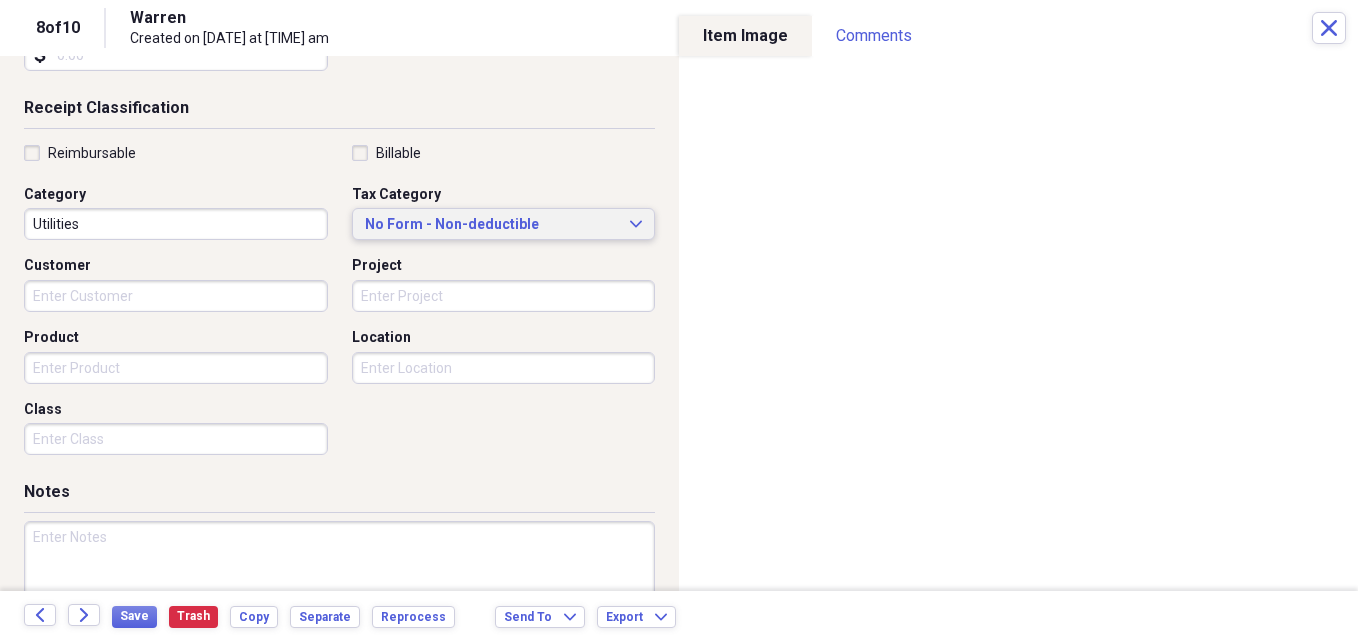 type on "49.66" 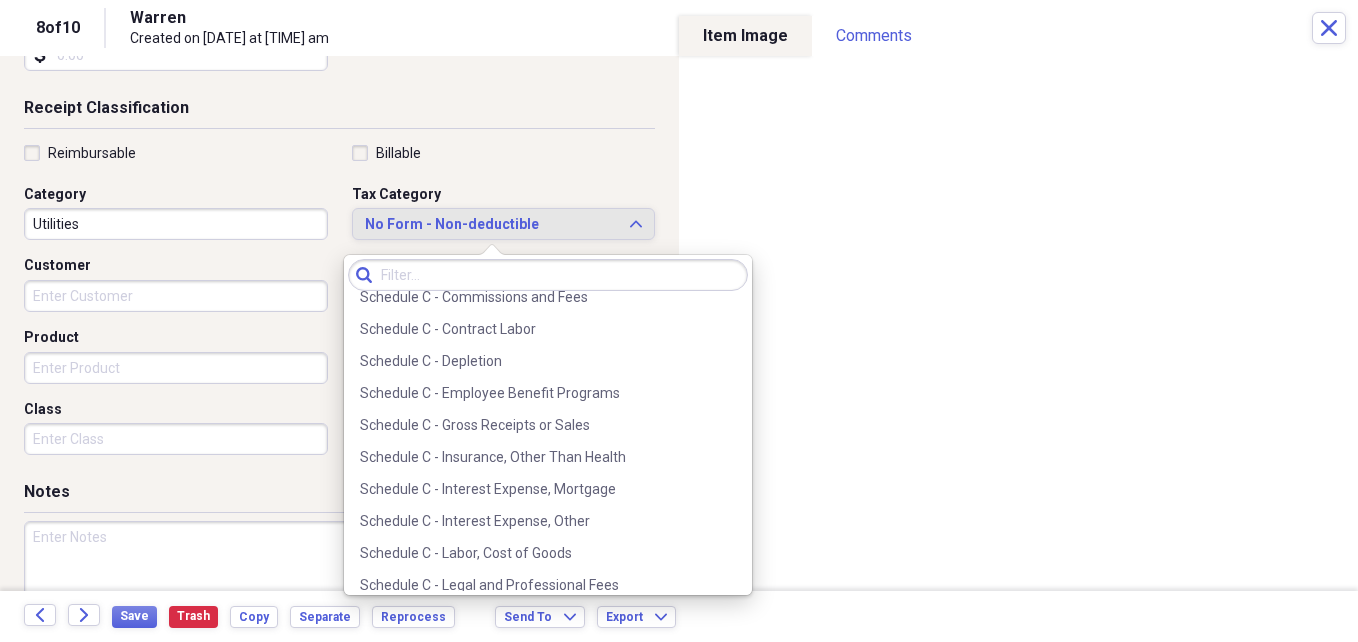 scroll, scrollTop: 4883, scrollLeft: 0, axis: vertical 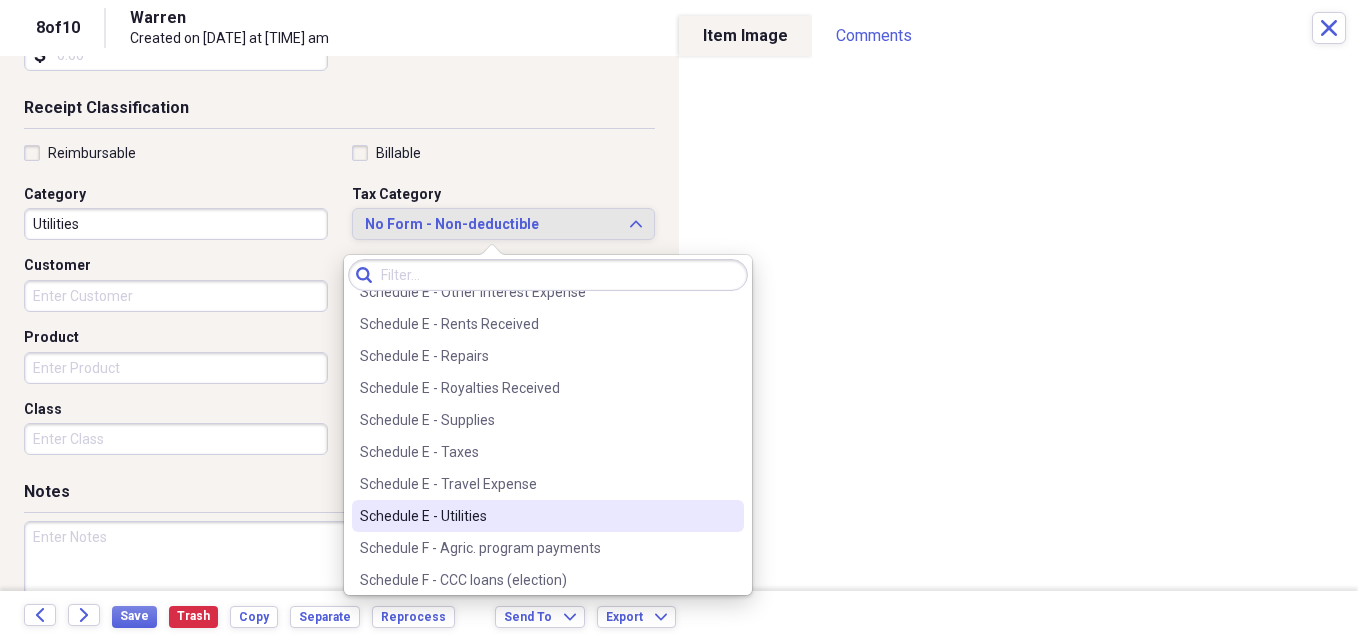 click on "Schedule E - Utilities" at bounding box center [536, 516] 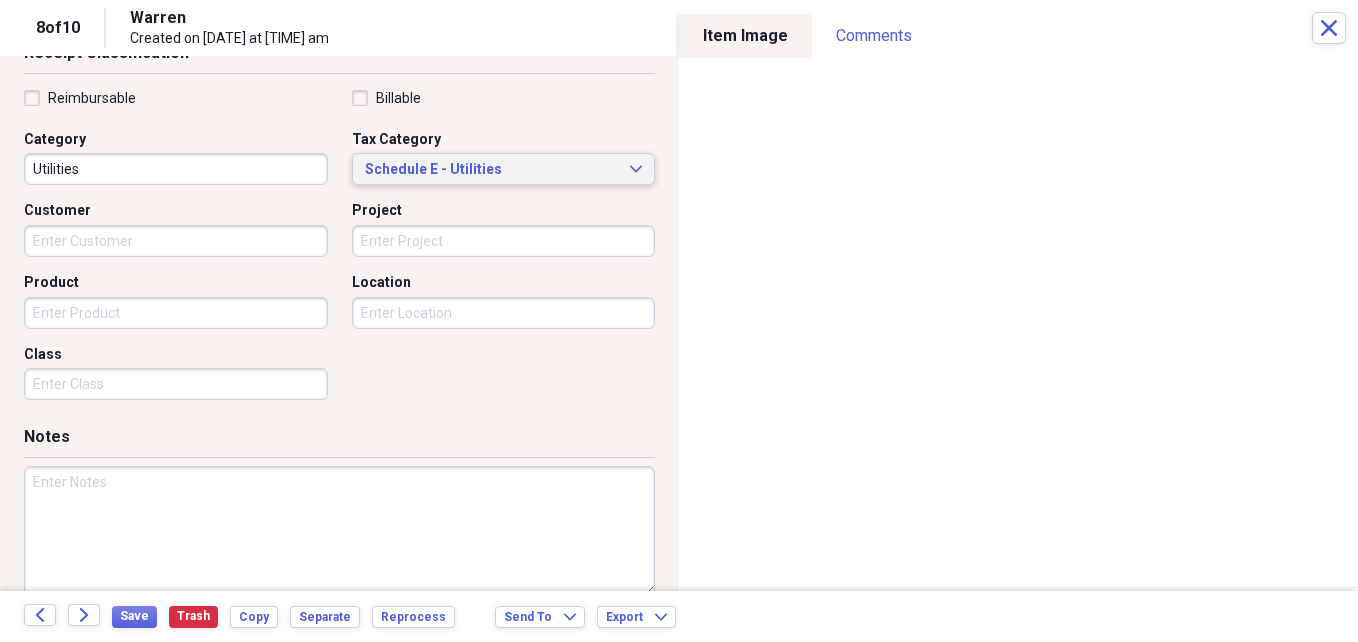 scroll, scrollTop: 486, scrollLeft: 0, axis: vertical 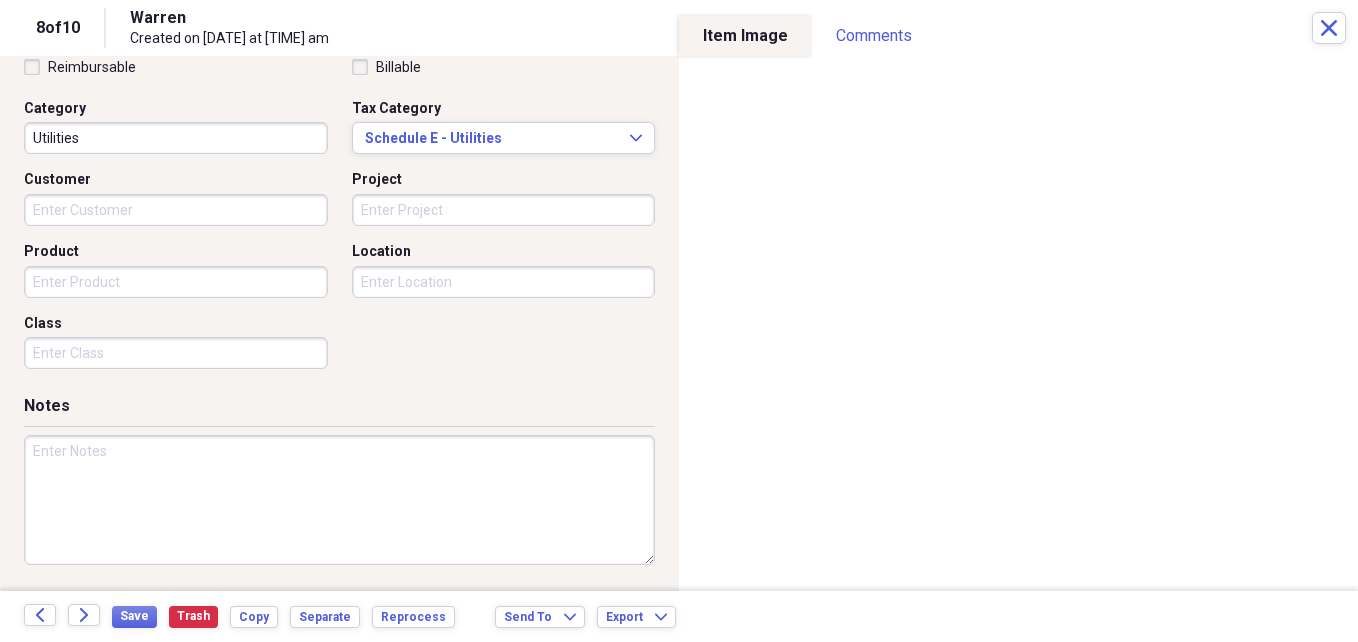 click at bounding box center (339, 500) 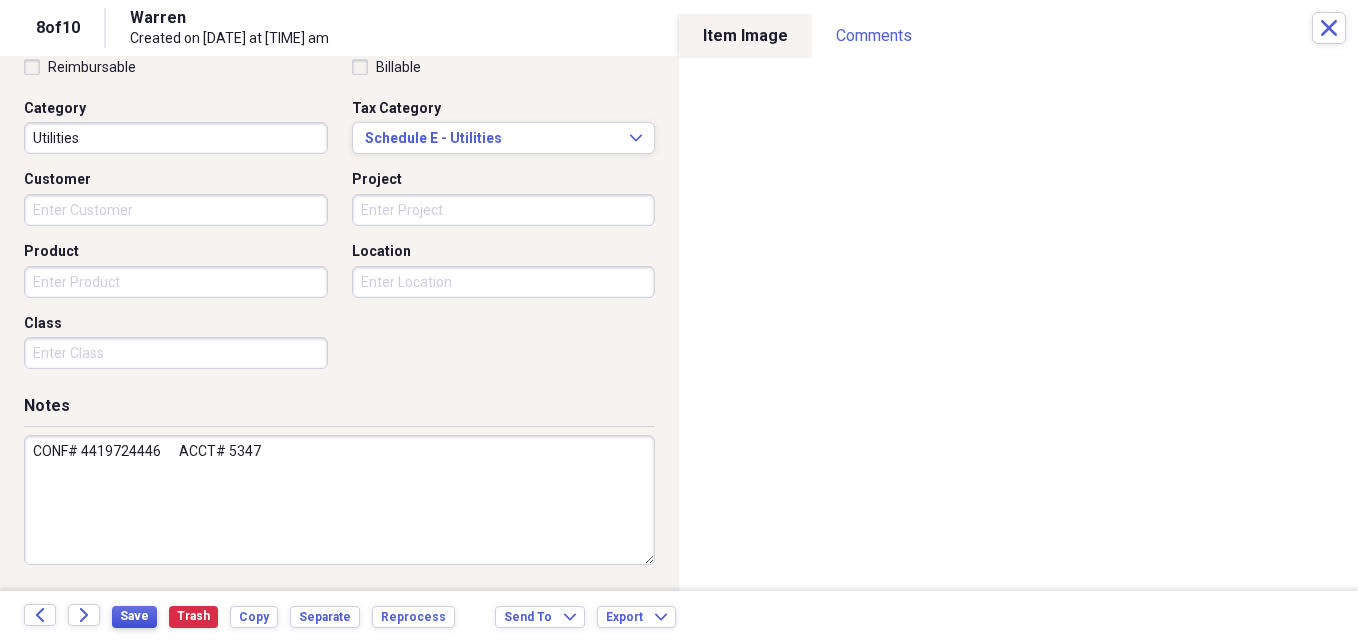 type on "CONF# 4419724446      ACCT# 5347" 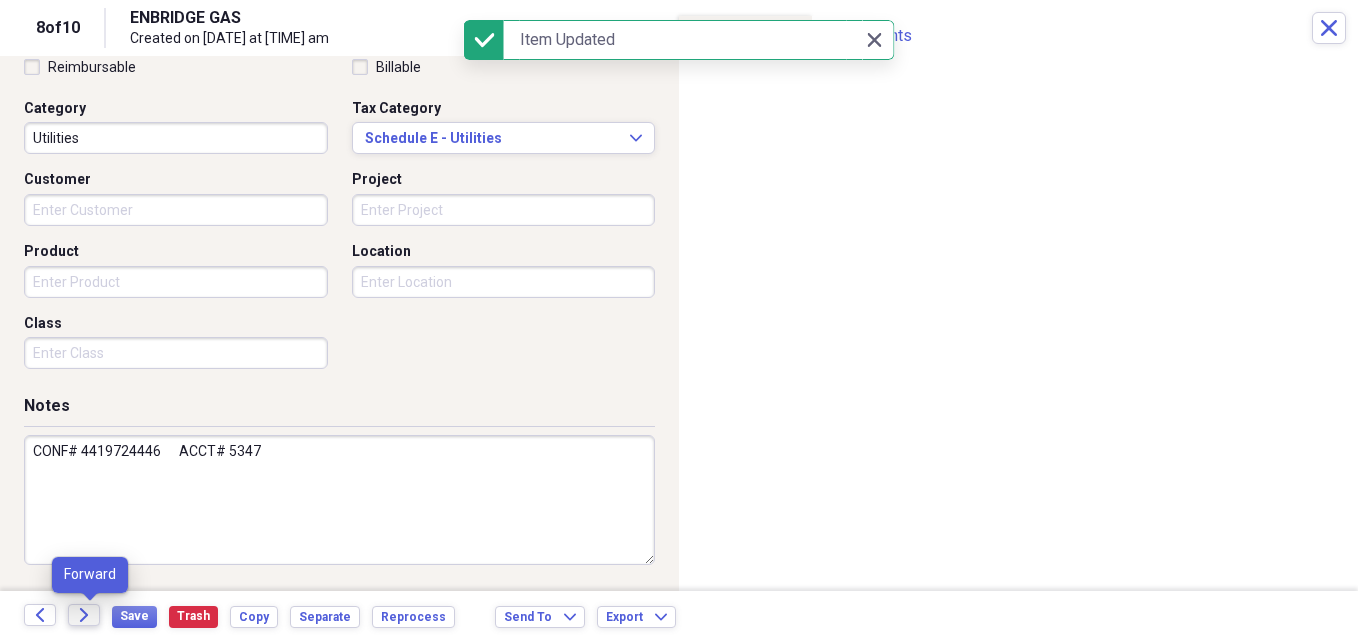 click on "Forward" 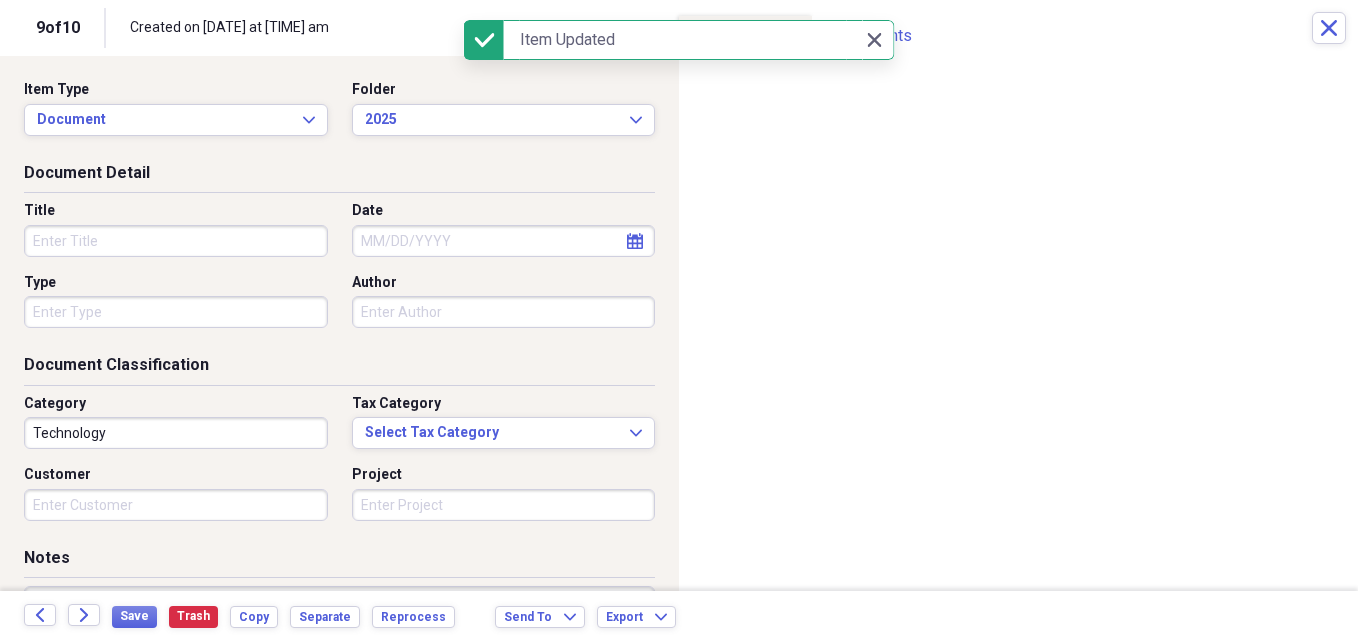 click on "Title" at bounding box center [176, 241] 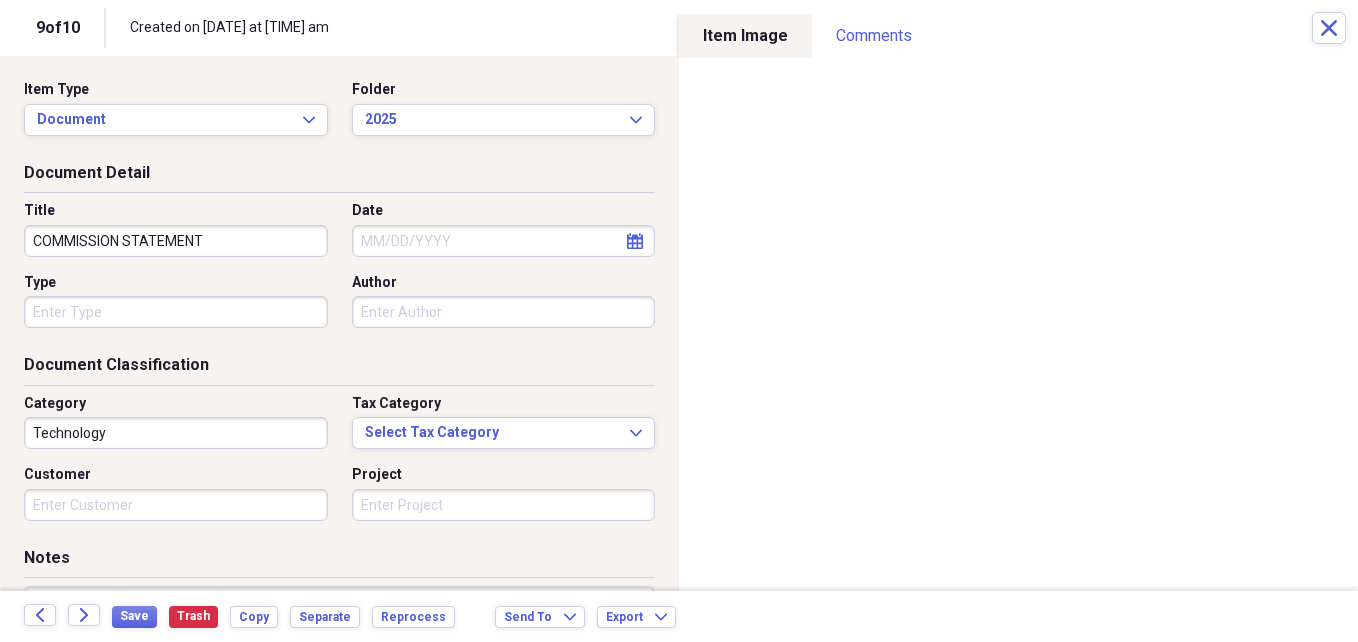type on "COMMISSION STATEMENT" 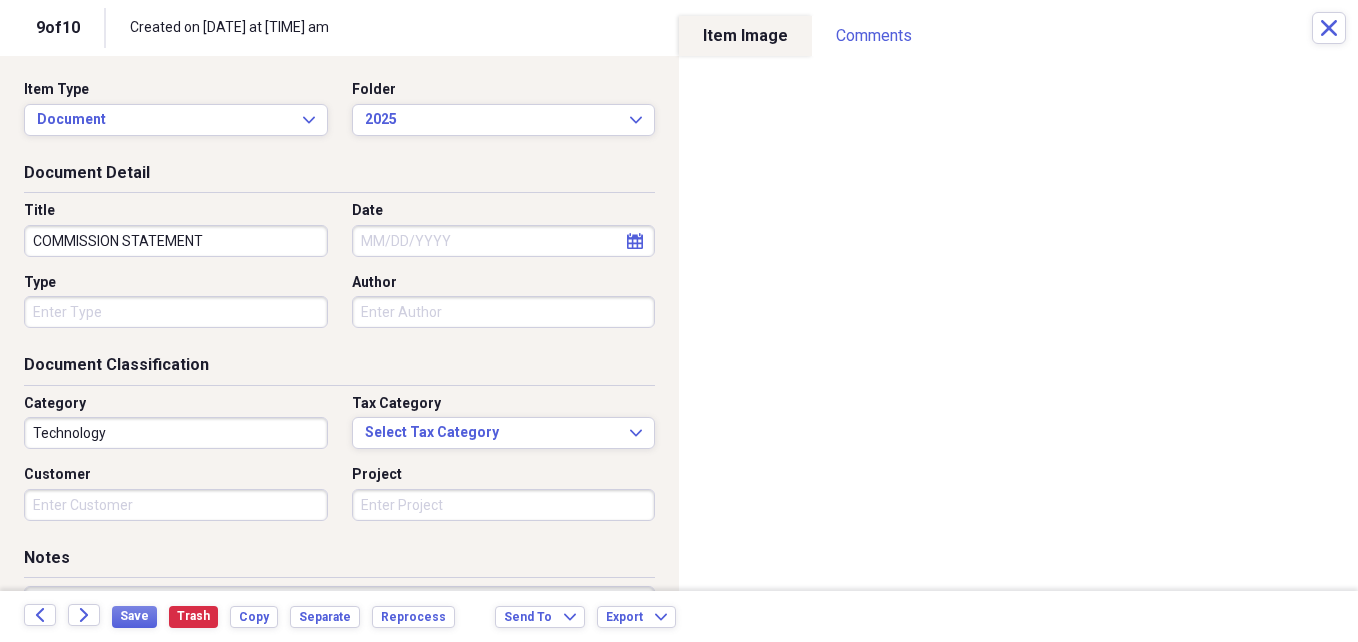click on "calendar" 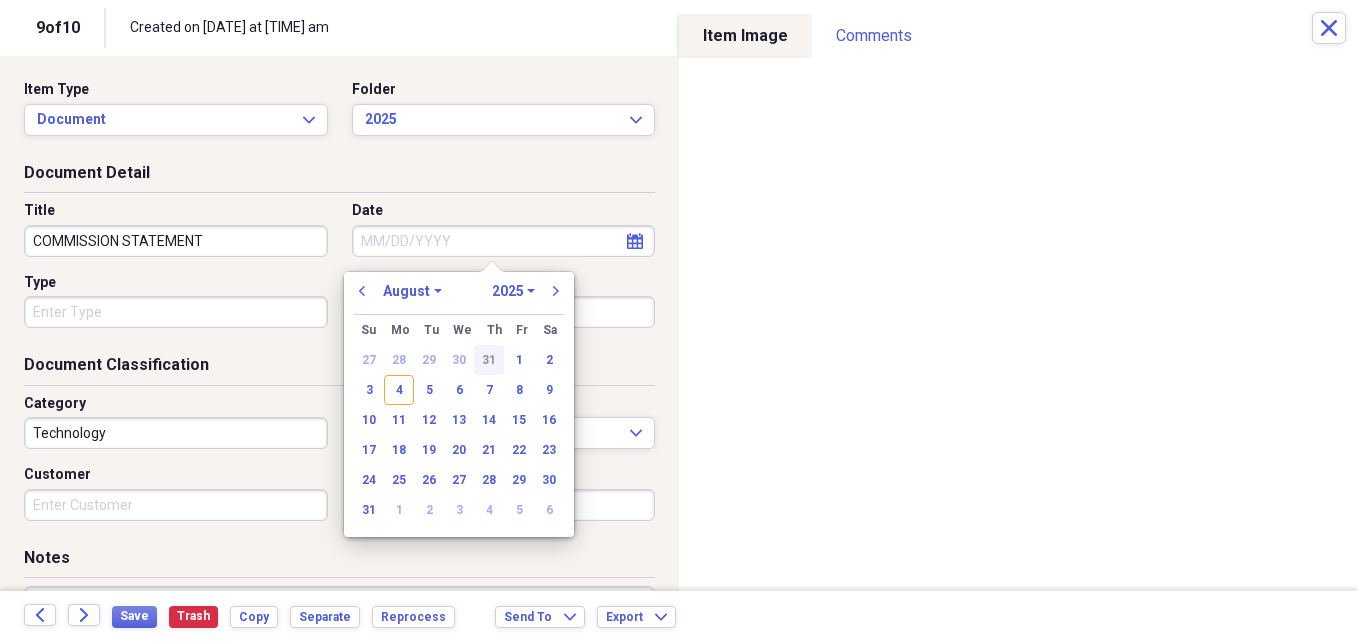 click on "31" at bounding box center (489, 360) 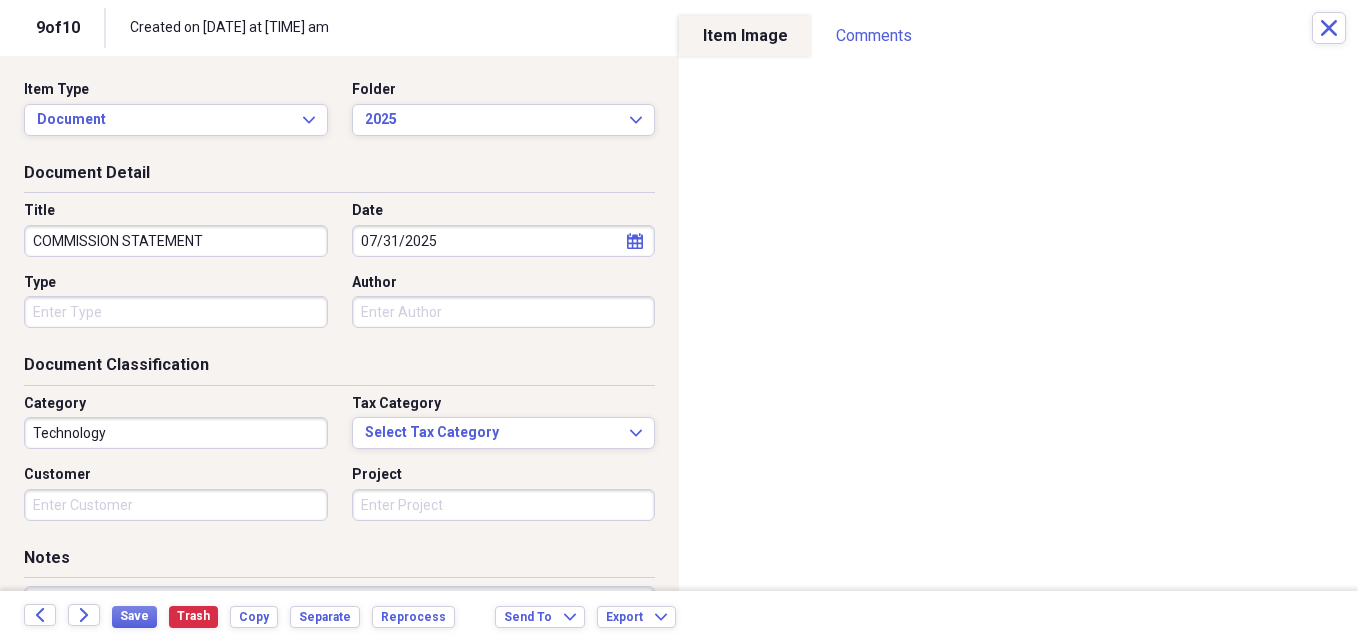 click on "Type" at bounding box center [176, 312] 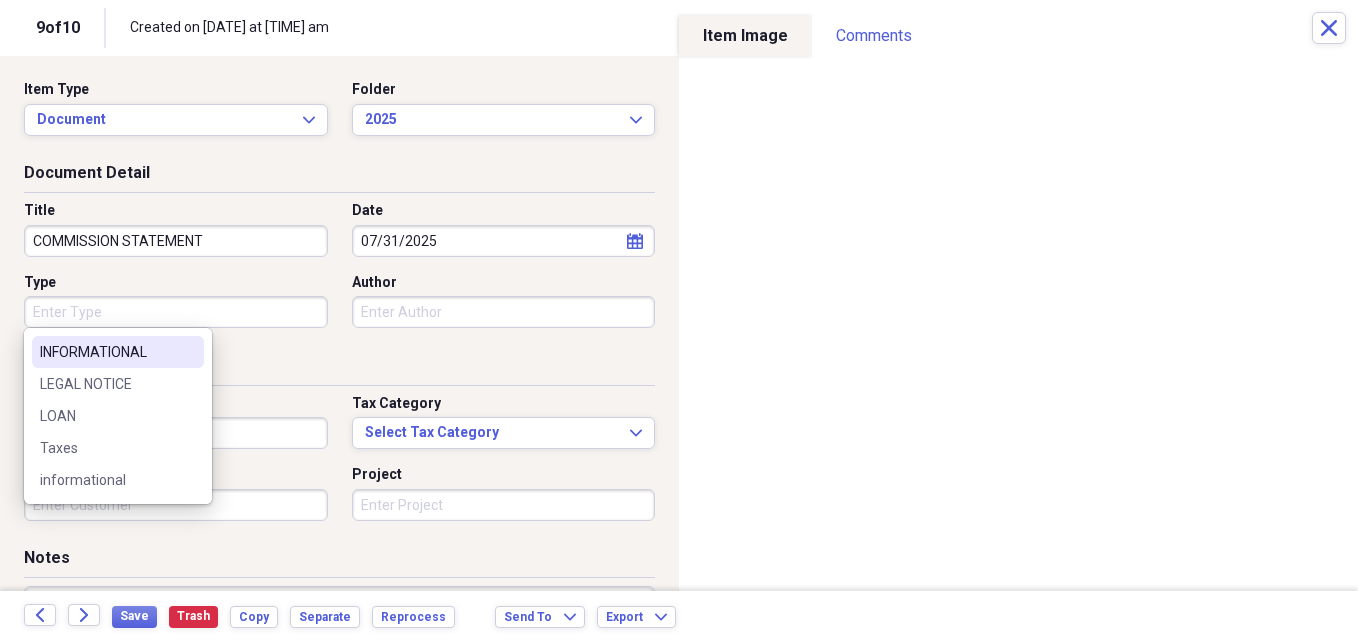 click on "INFORMATIONAL" at bounding box center (106, 352) 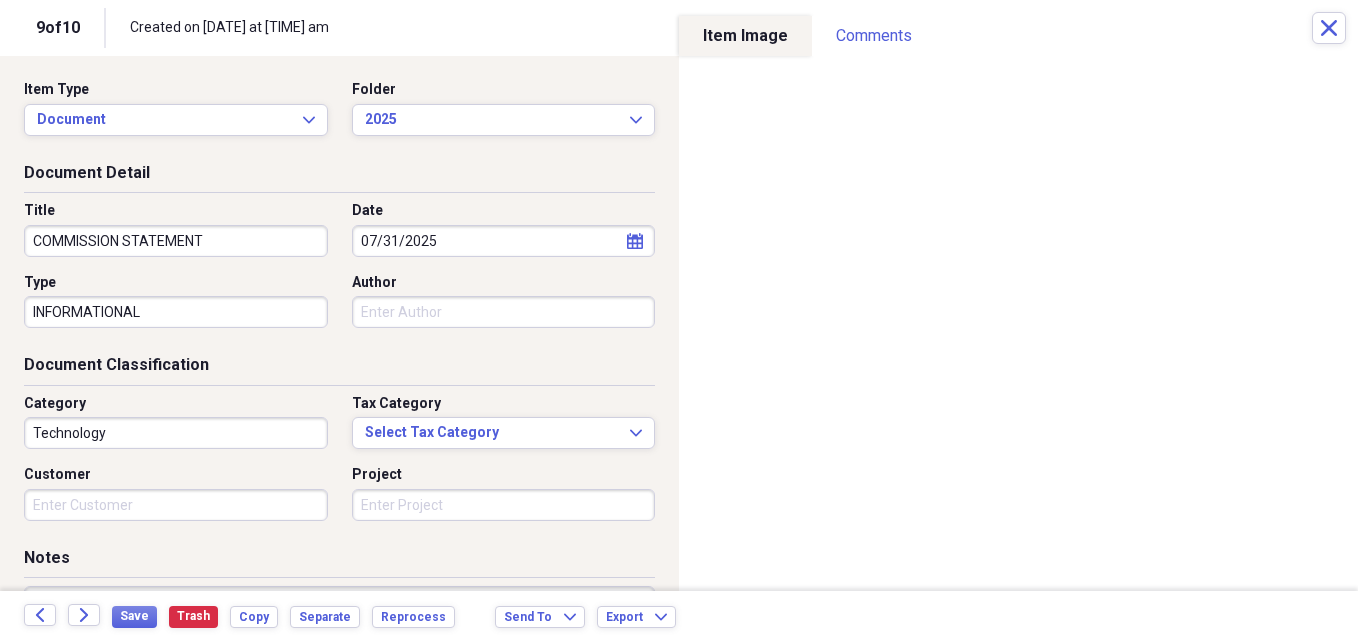 click on "Technology" at bounding box center [176, 433] 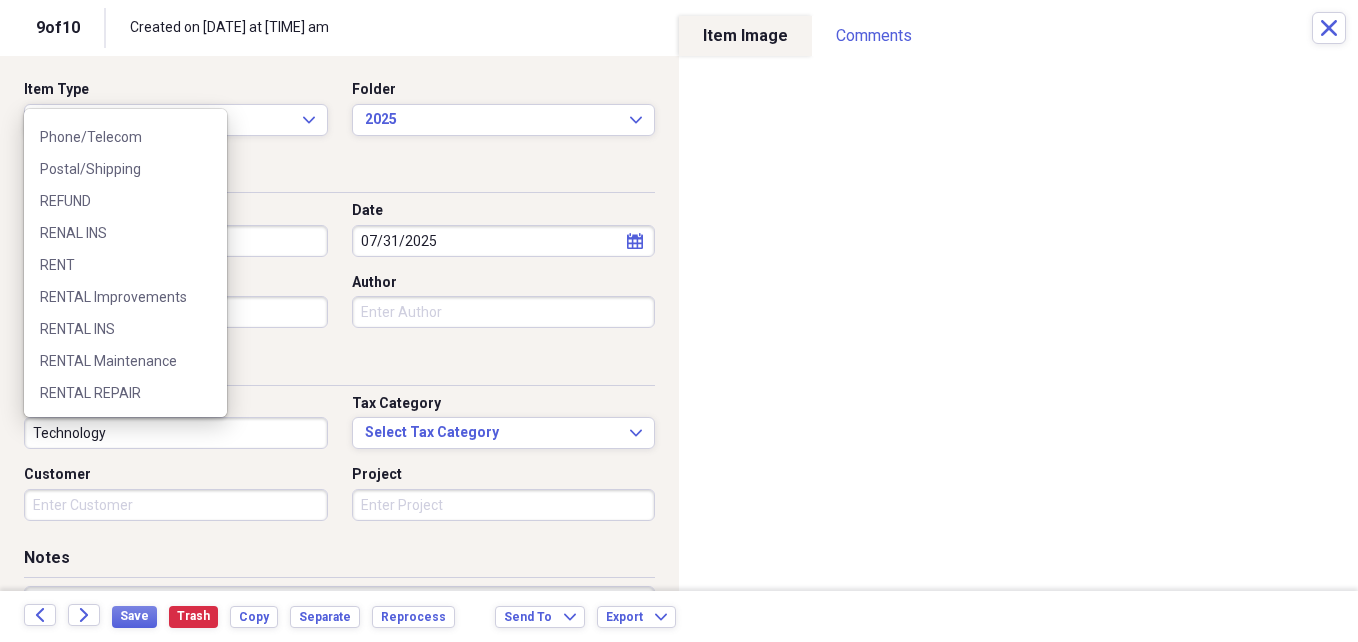scroll, scrollTop: 1744, scrollLeft: 0, axis: vertical 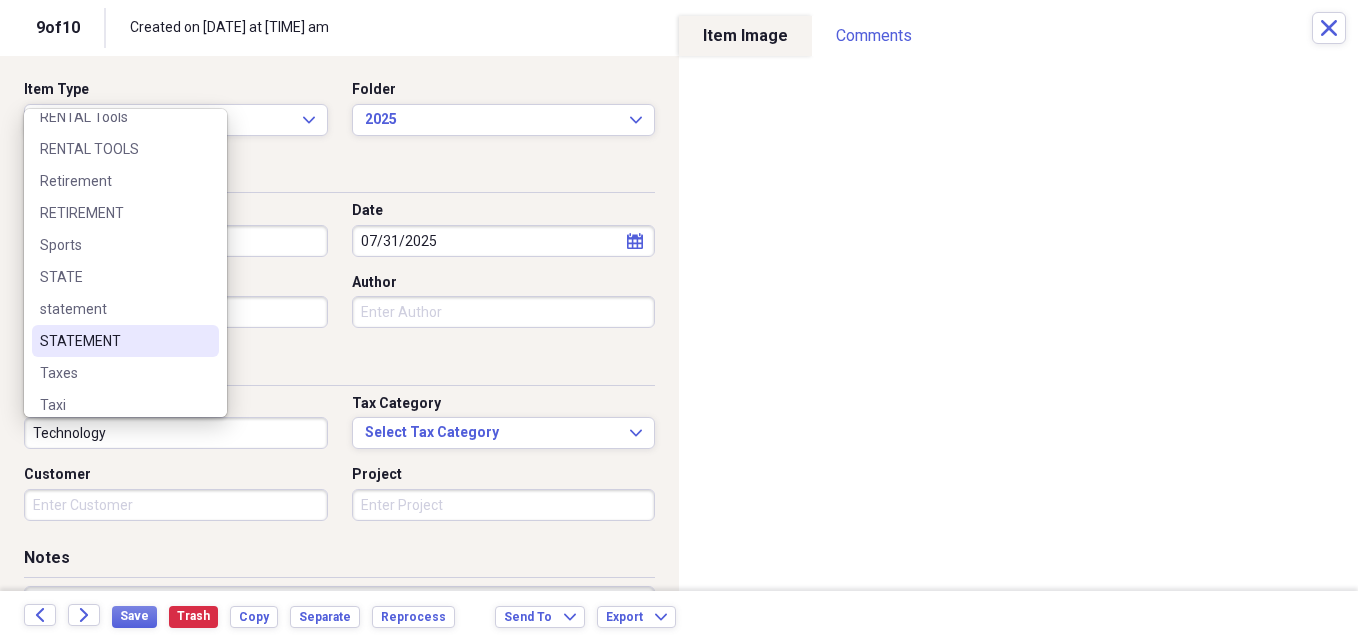 click on "STATEMENT" at bounding box center (113, 341) 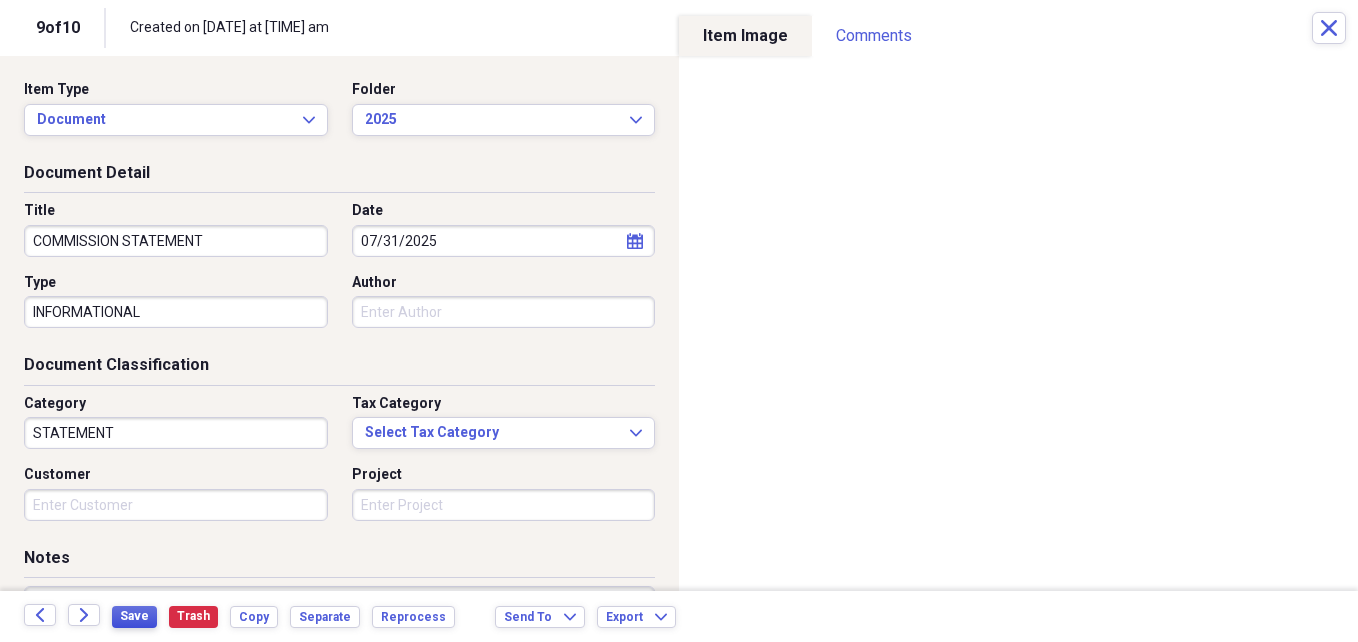 click on "Save" at bounding box center [134, 616] 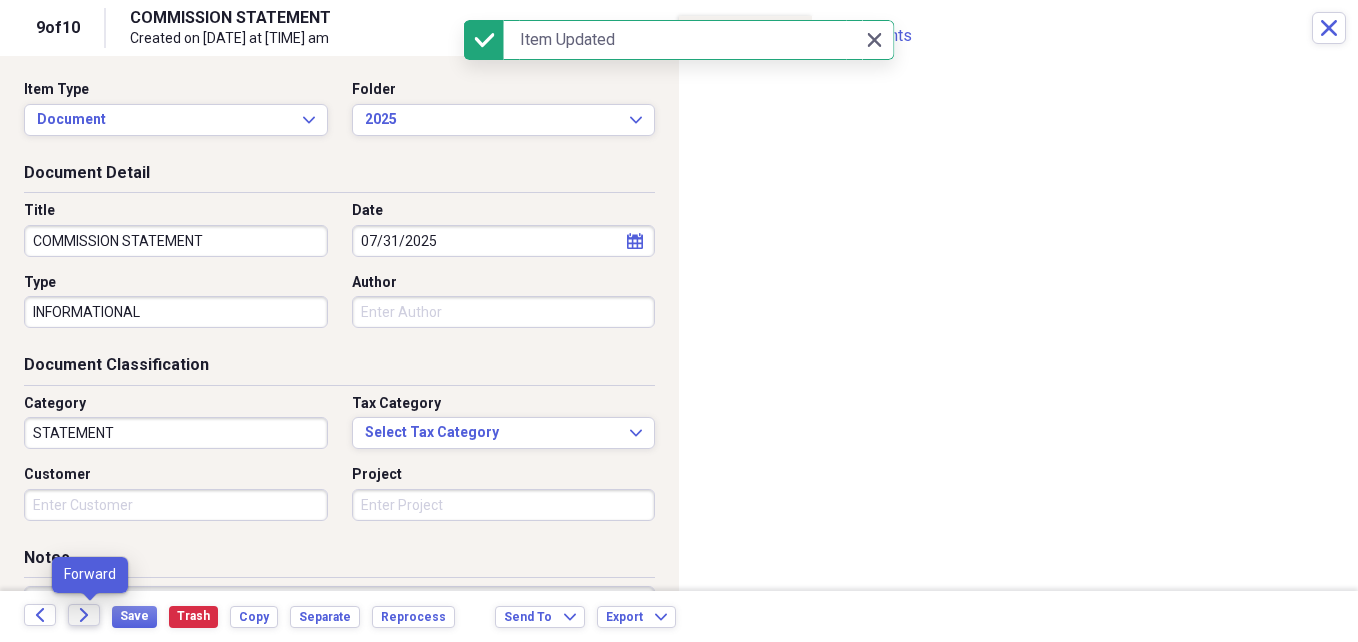 click 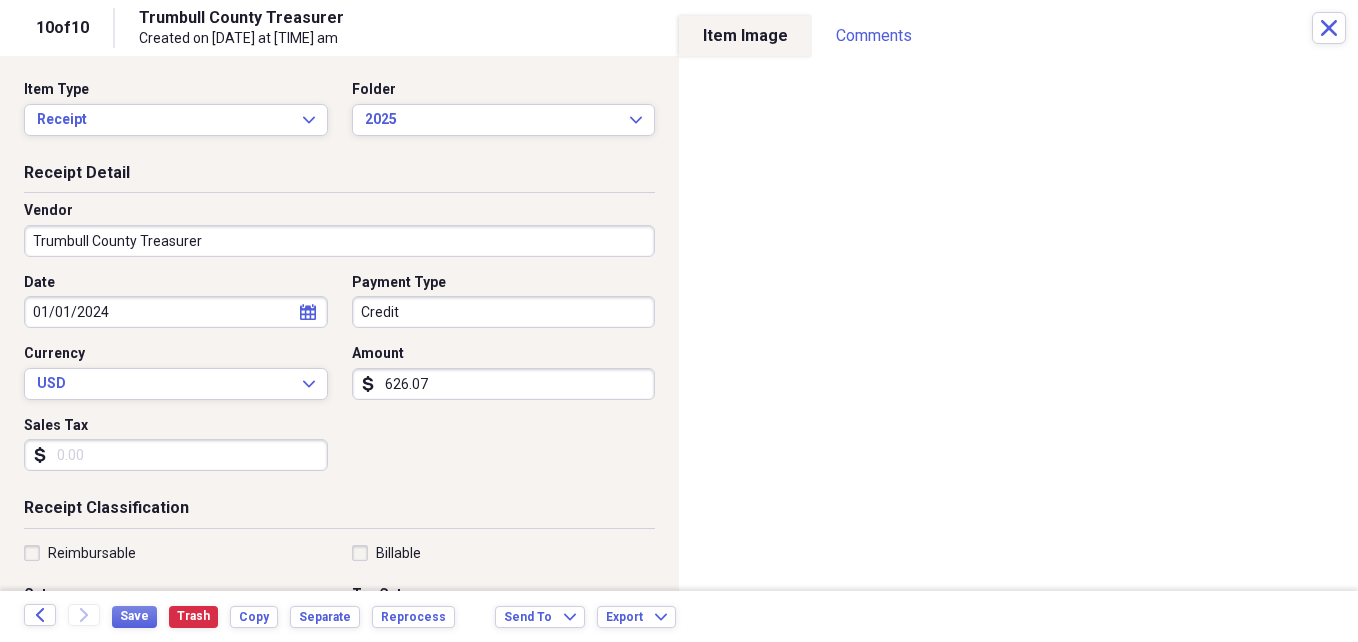 click on "calendar" 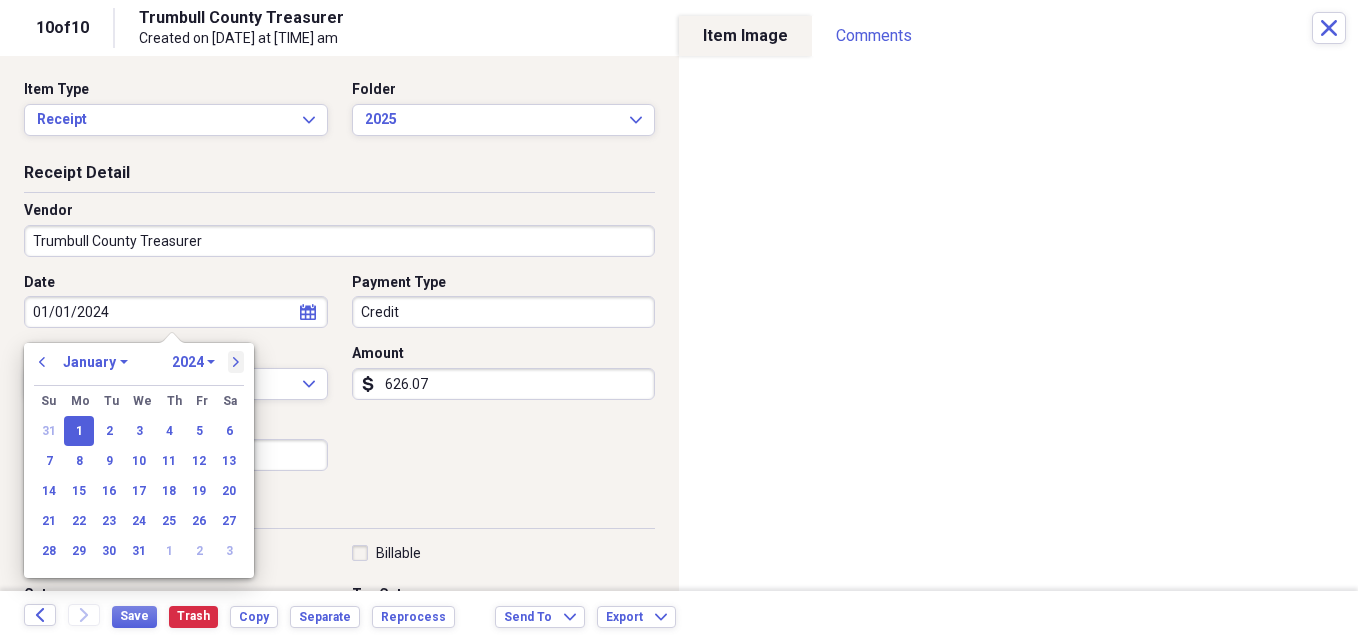 click on "next" at bounding box center (236, 362) 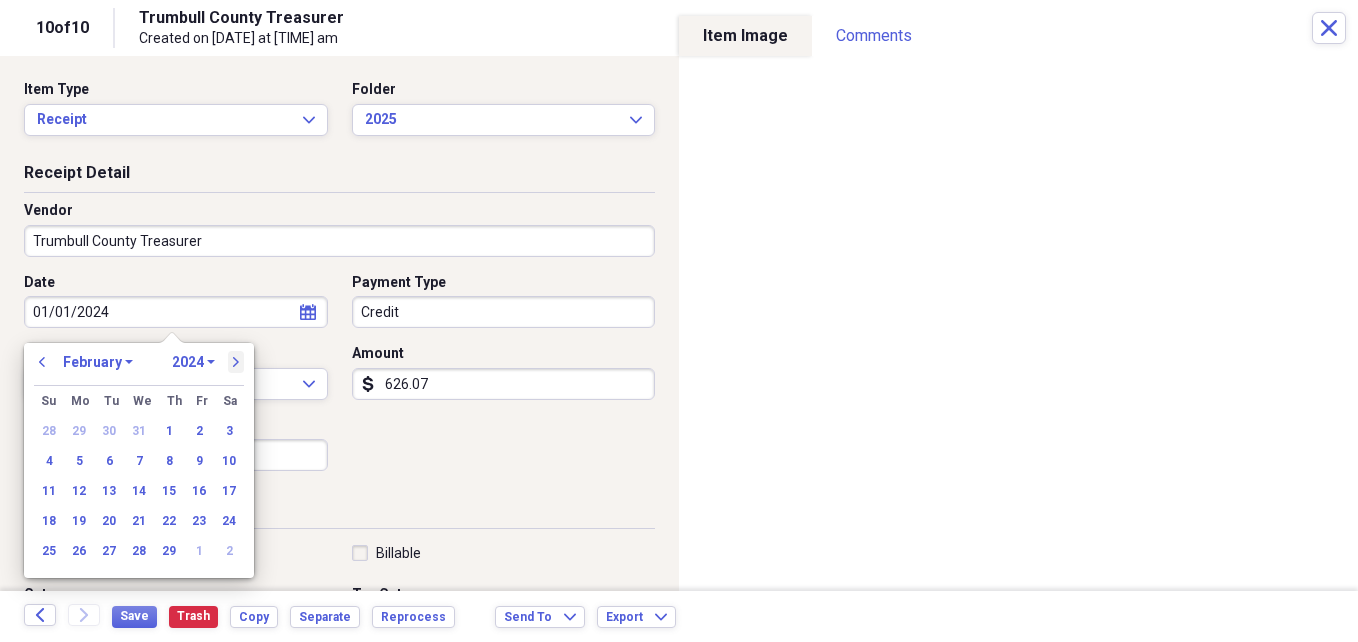 click on "next" at bounding box center [236, 362] 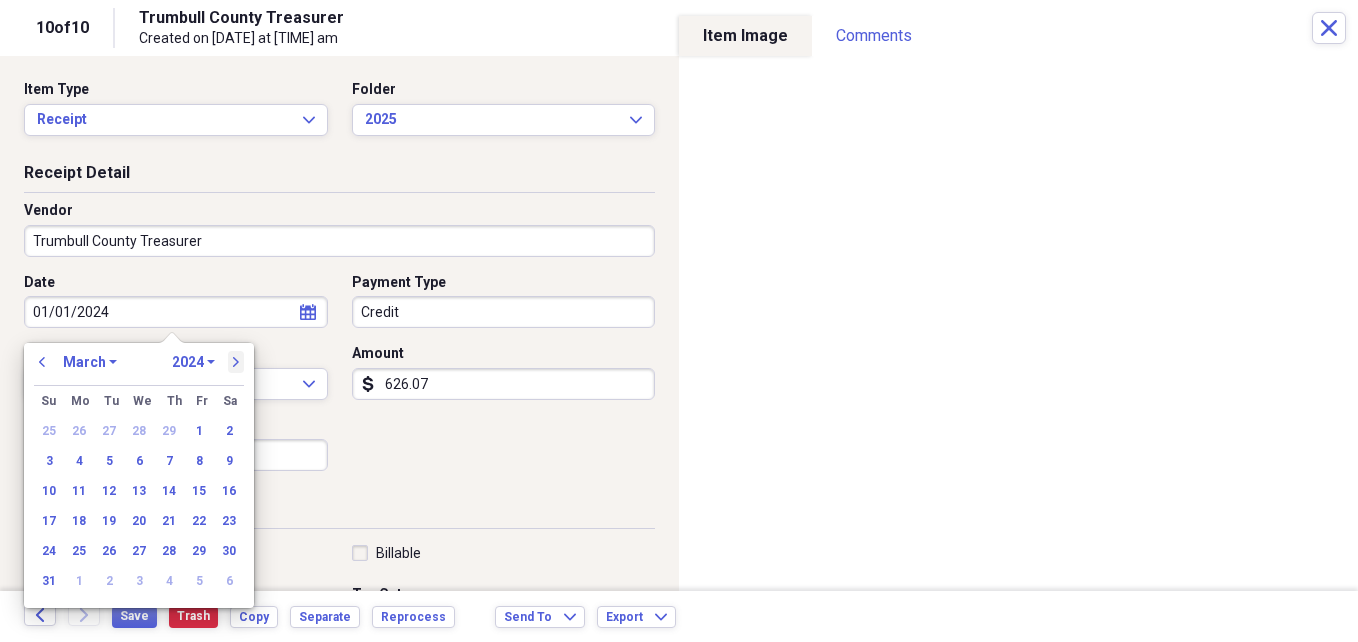 click on "next" at bounding box center [236, 362] 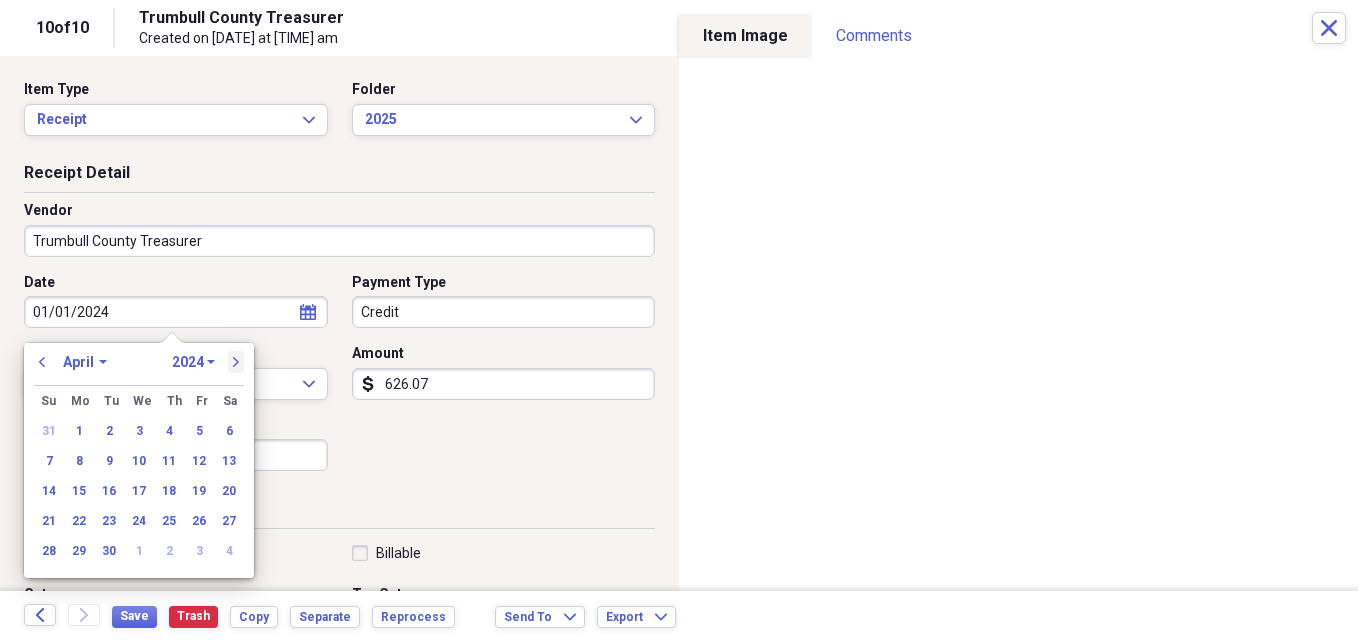 click on "next" at bounding box center (236, 362) 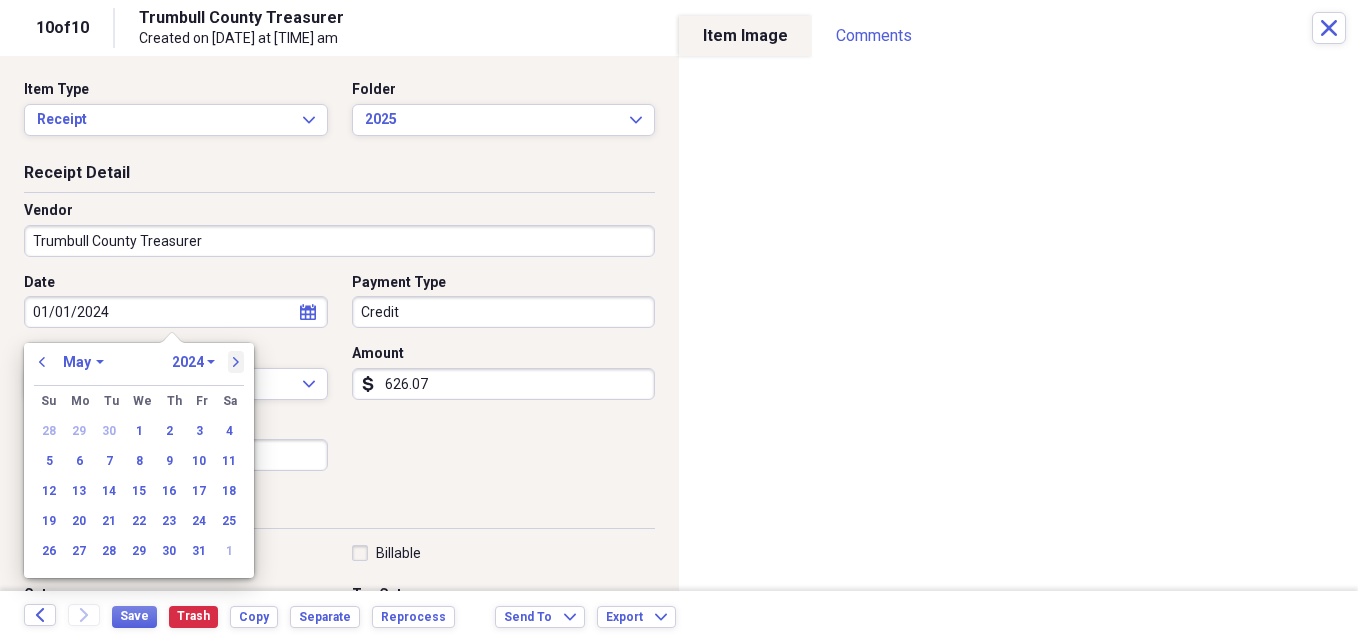 click on "next" at bounding box center (236, 362) 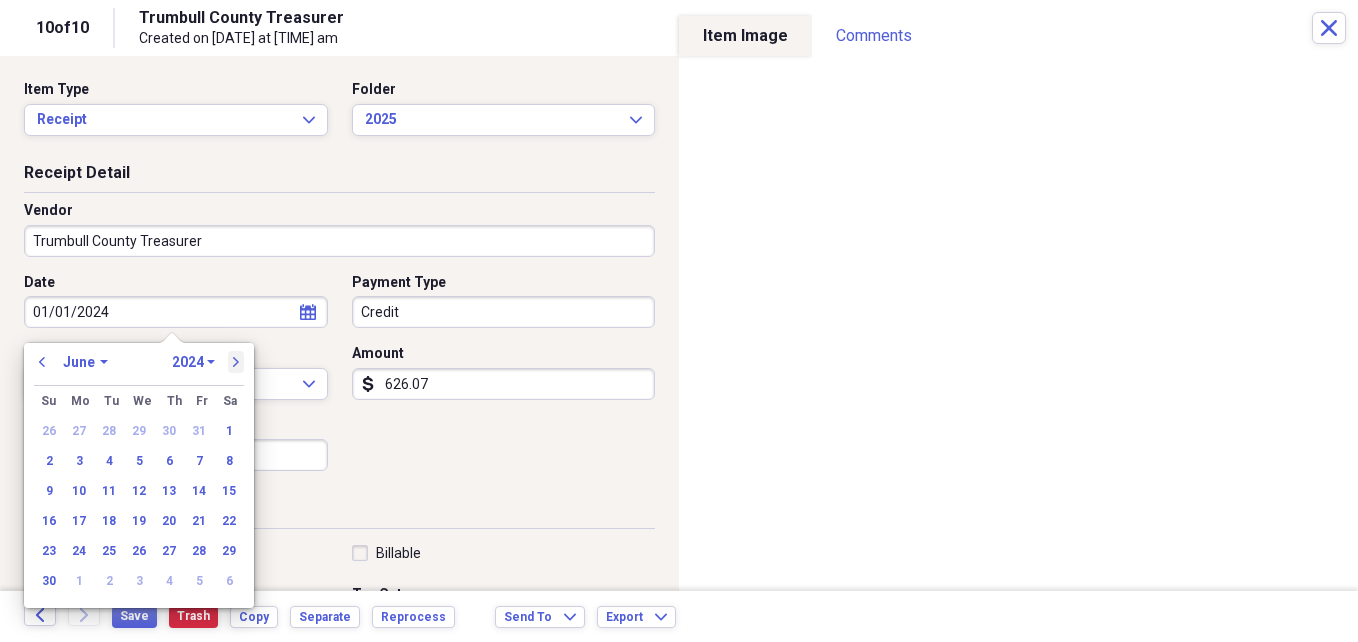 click on "next" at bounding box center (236, 362) 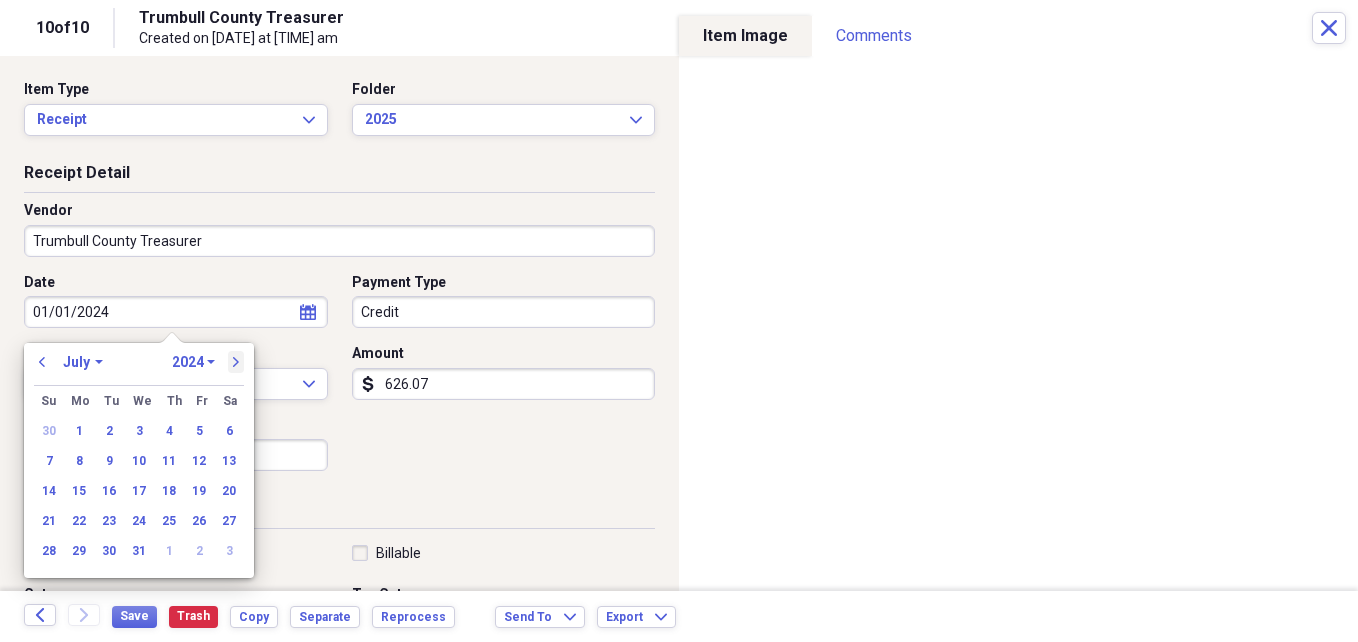 click on "next" at bounding box center [236, 362] 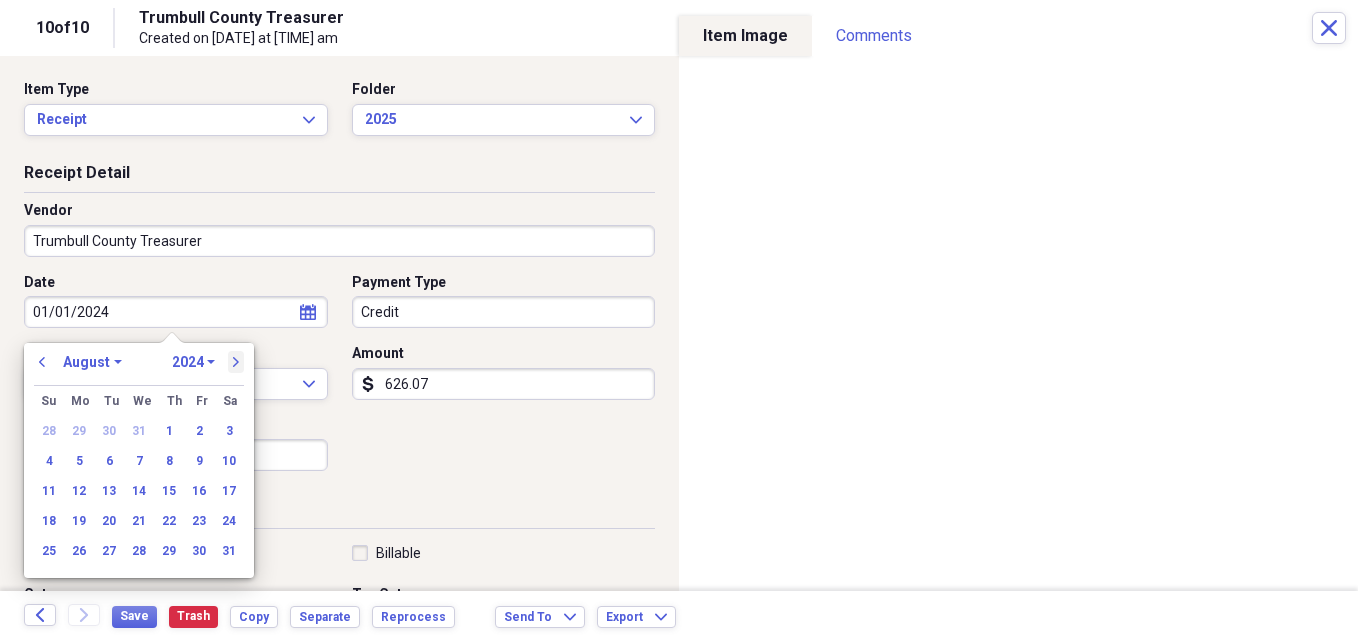 click on "next" at bounding box center [236, 362] 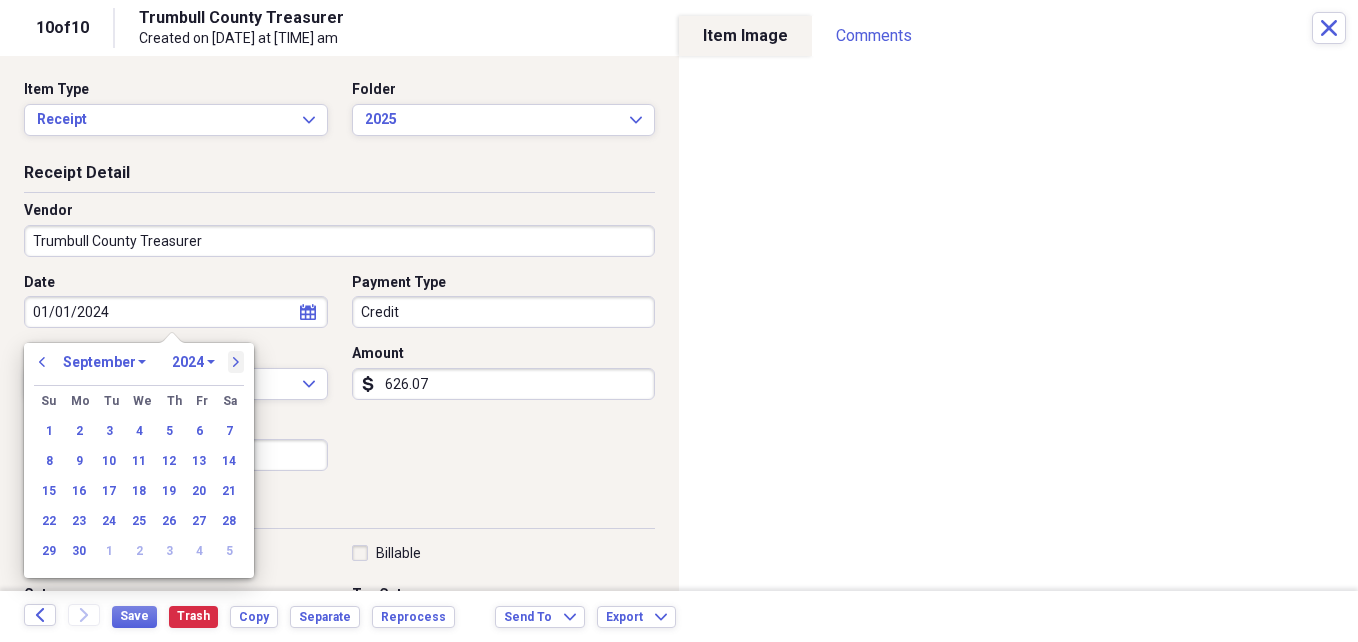 click on "next" at bounding box center [236, 362] 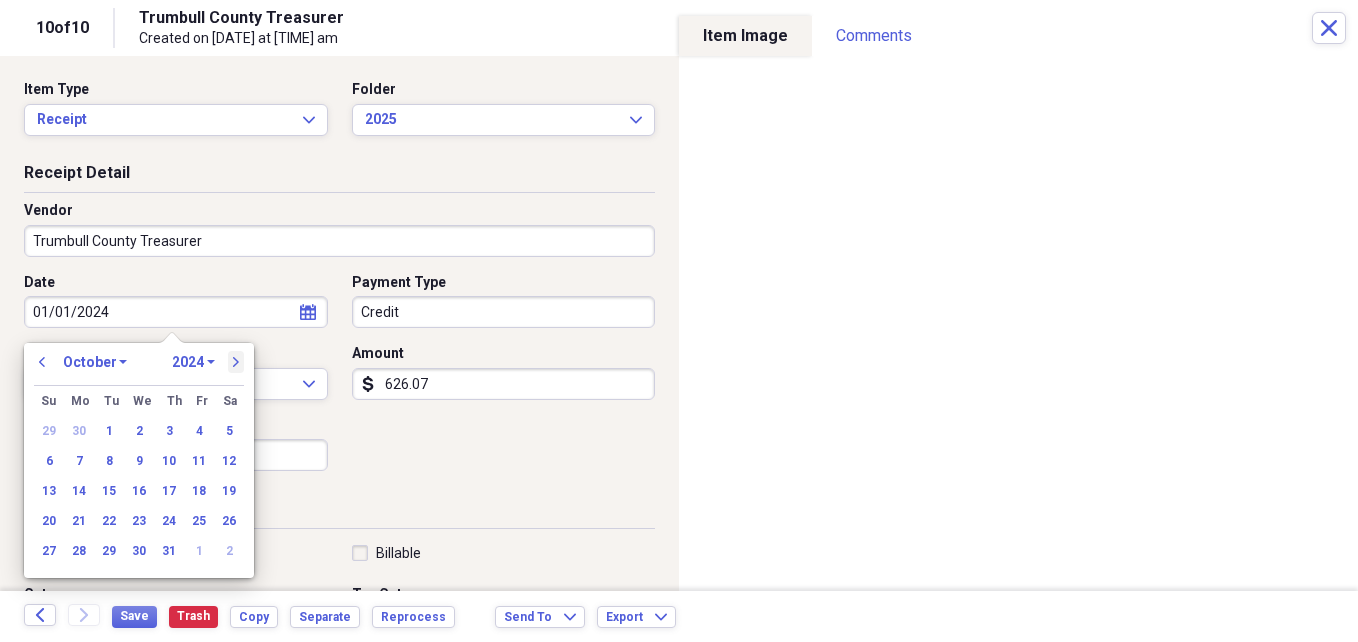 click on "next" at bounding box center [236, 362] 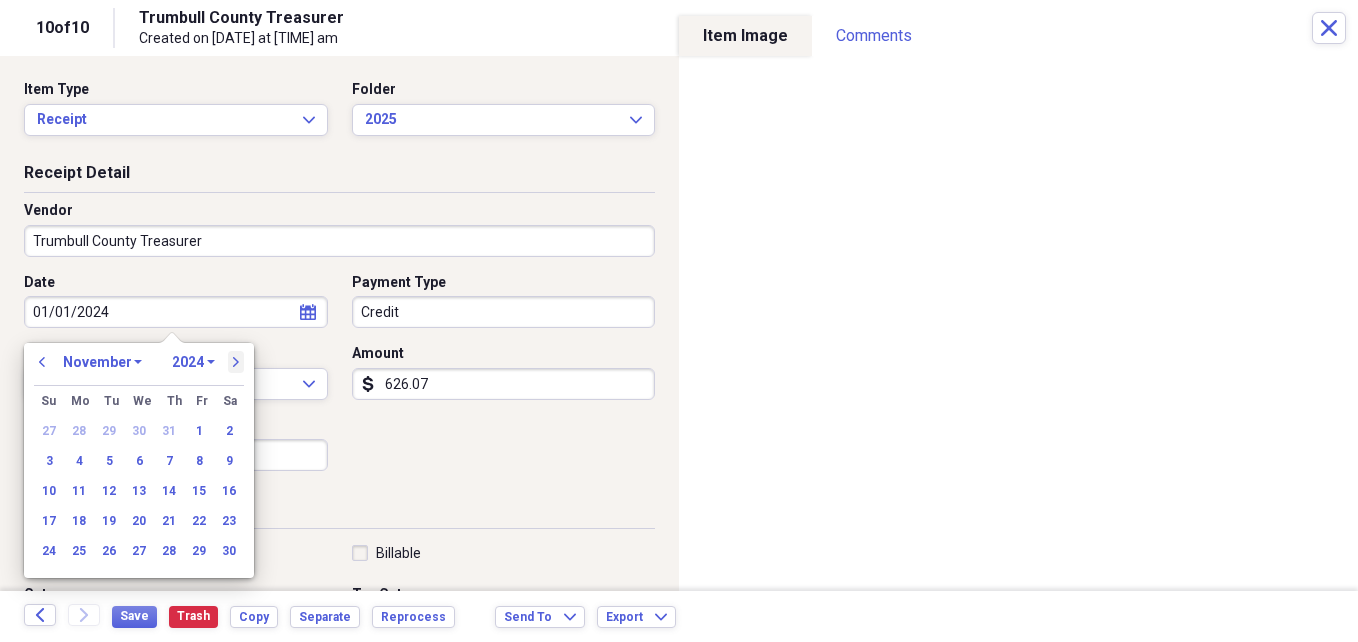 click on "next" at bounding box center [236, 362] 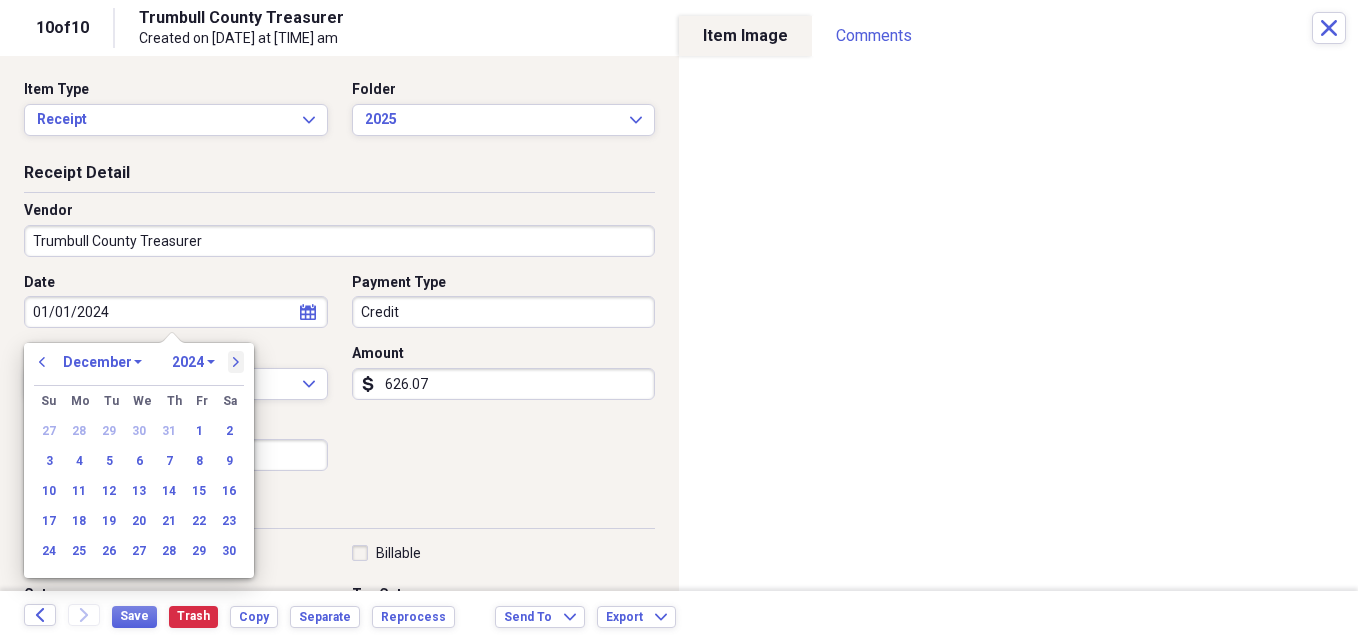 click on "next" at bounding box center (236, 362) 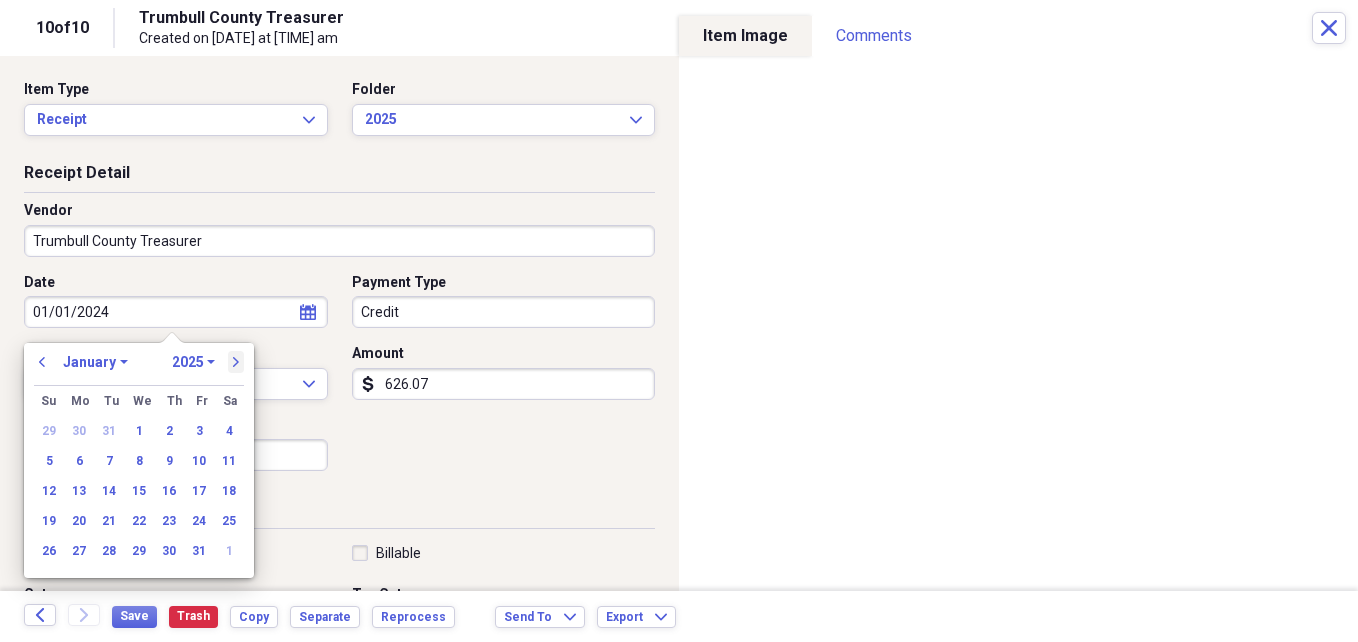 click on "next" at bounding box center [236, 362] 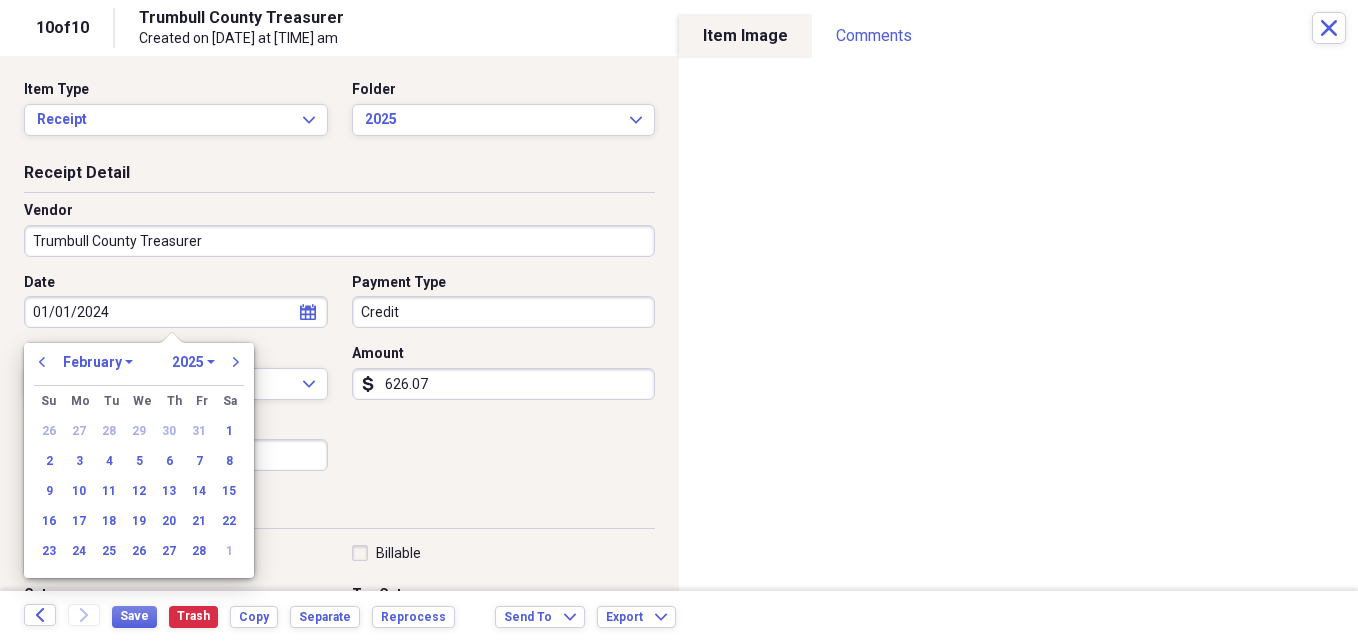 click on "previous January February March April May June July August September October November December 1970 1971 1972 1973 1974 1975 1976 1977 1978 1979 1980 1981 1982 1983 1984 1985 1986 1987 1988 1989 1990 1991 1992 1993 1994 1995 1996 1997 1998 1999 2000 2001 2002 2003 2004 2005 2006 2007 2008 2009 2010 2011 2012 2013 2014 2015 2016 2017 2018 2019 2020 2021 2022 2023 2024 2025 2026 2027 2028 2029 2030 2031 2032 2033 2034 2035 next Su Sunday Mo Monday Tu Tuesday We Wednesday Th Thursday Fr Friday Sa Saturday 26 27 28 29 30 31 1 2 3 4 5 6 7 8 9 10 11 12 13 14 15 16 17 18 19 20 21 22 23 24 25 26 27 28 1" at bounding box center (139, 460) 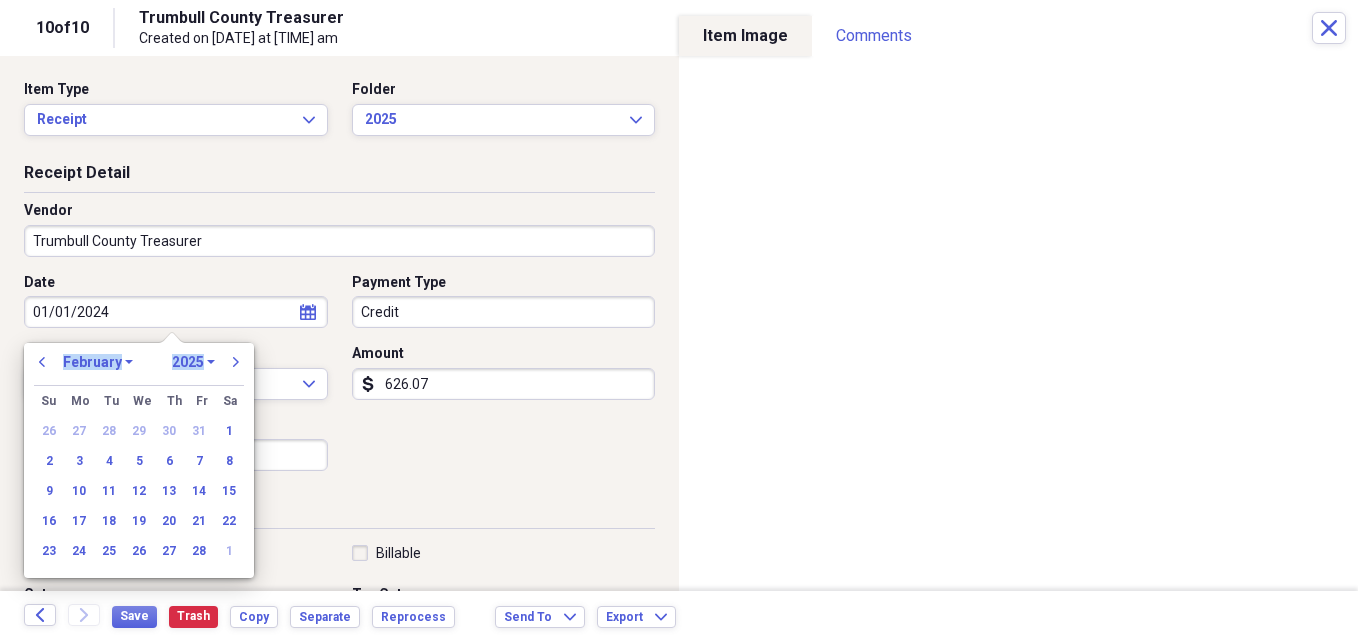 click on "previous January February March April May June July August September October November December 1970 1971 1972 1973 1974 1975 1976 1977 1978 1979 1980 1981 1982 1983 1984 1985 1986 1987 1988 1989 1990 1991 1992 1993 1994 1995 1996 1997 1998 1999 2000 2001 2002 2003 2004 2005 2006 2007 2008 2009 2010 2011 2012 2013 2014 2015 2016 2017 2018 2019 2020 2021 2022 2023 2024 2025 2026 2027 2028 2029 2030 2031 2032 2033 2034 2035 next Su Sunday Mo Monday Tu Tuesday We Wednesday Th Thursday Fr Friday Sa Saturday 26 27 28 29 30 31 1 2 3 4 5 6 7 8 9 10 11 12 13 14 15 16 17 18 19 20 21 22 23 24 25 26 27 28 1" at bounding box center (139, 460) 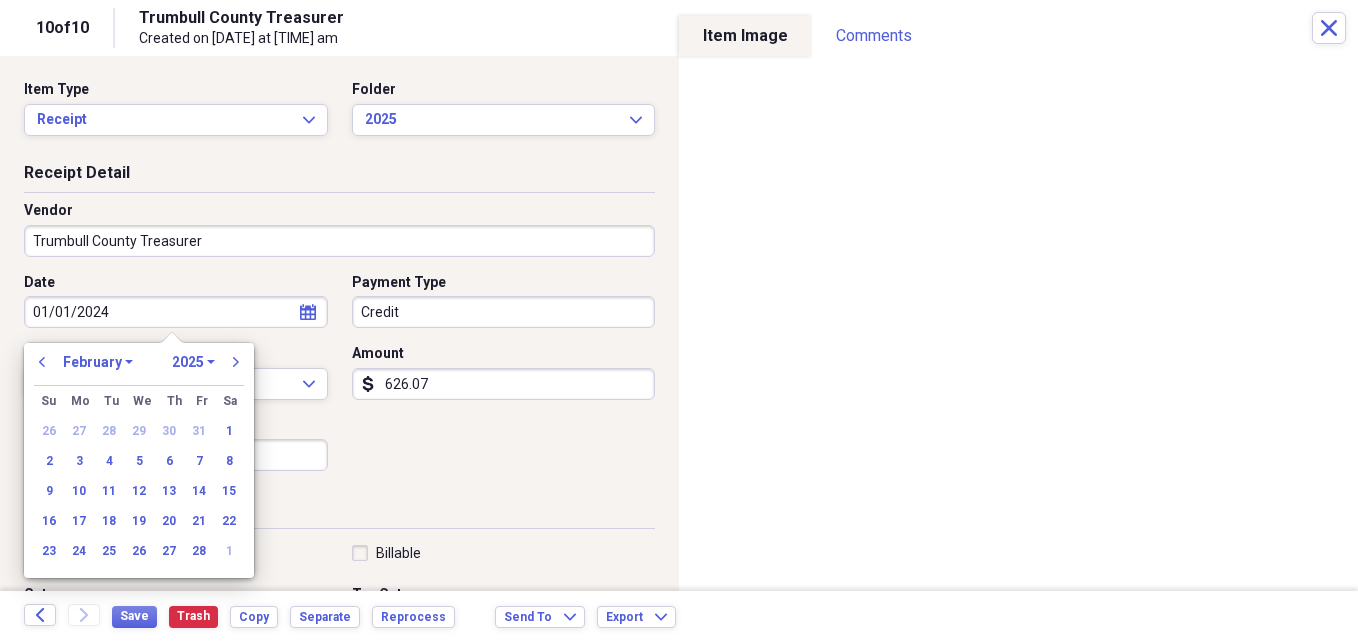 click on "previous January February March April May June July August September October November December 1970 1971 1972 1973 1974 1975 1976 1977 1978 1979 1980 1981 1982 1983 1984 1985 1986 1987 1988 1989 1990 1991 1992 1993 1994 1995 1996 1997 1998 1999 2000 2001 2002 2003 2004 2005 2006 2007 2008 2009 2010 2011 2012 2013 2014 2015 2016 2017 2018 2019 2020 2021 2022 2023 2024 2025 2026 2027 2028 2029 2030 2031 2032 2033 2034 2035 next Su Sunday Mo Monday Tu Tuesday We Wednesday Th Thursday Fr Friday Sa Saturday 26 27 28 29 30 31 1 2 3 4 5 6 7 8 9 10 11 12 13 14 15 16 17 18 19 20 21 22 23 24 25 26 27 28 1" at bounding box center (139, 460) 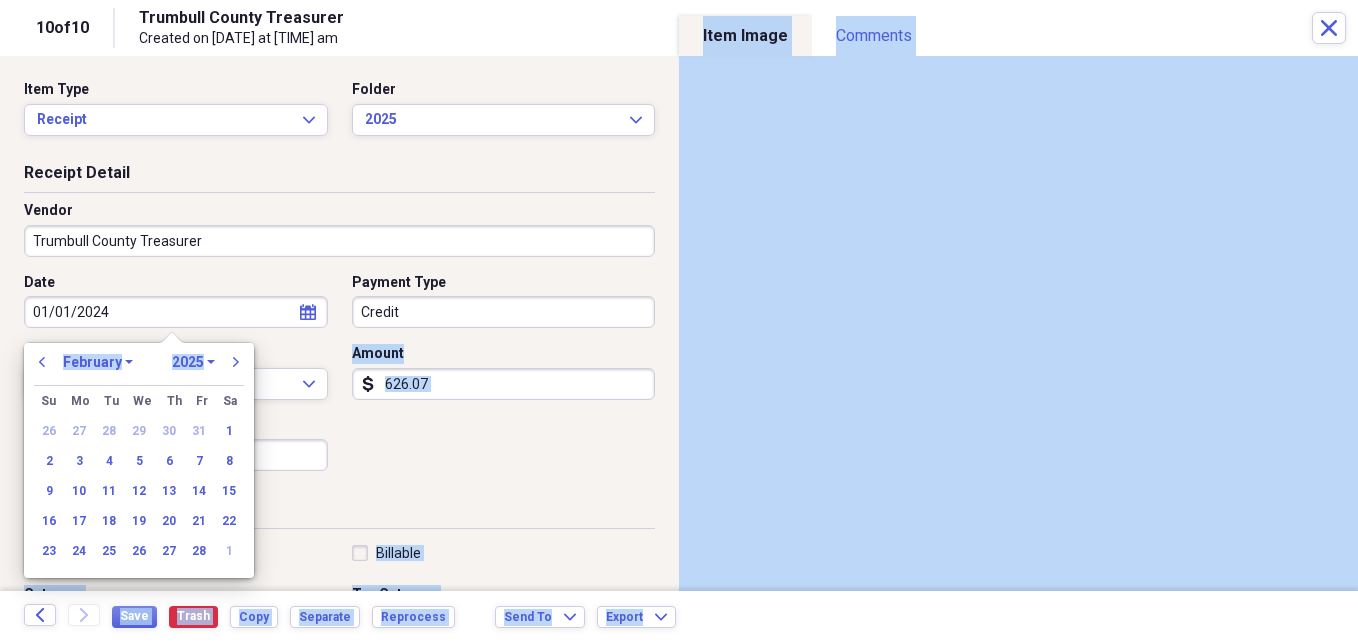 drag, startPoint x: 254, startPoint y: 358, endPoint x: 227, endPoint y: 367, distance: 28.460499 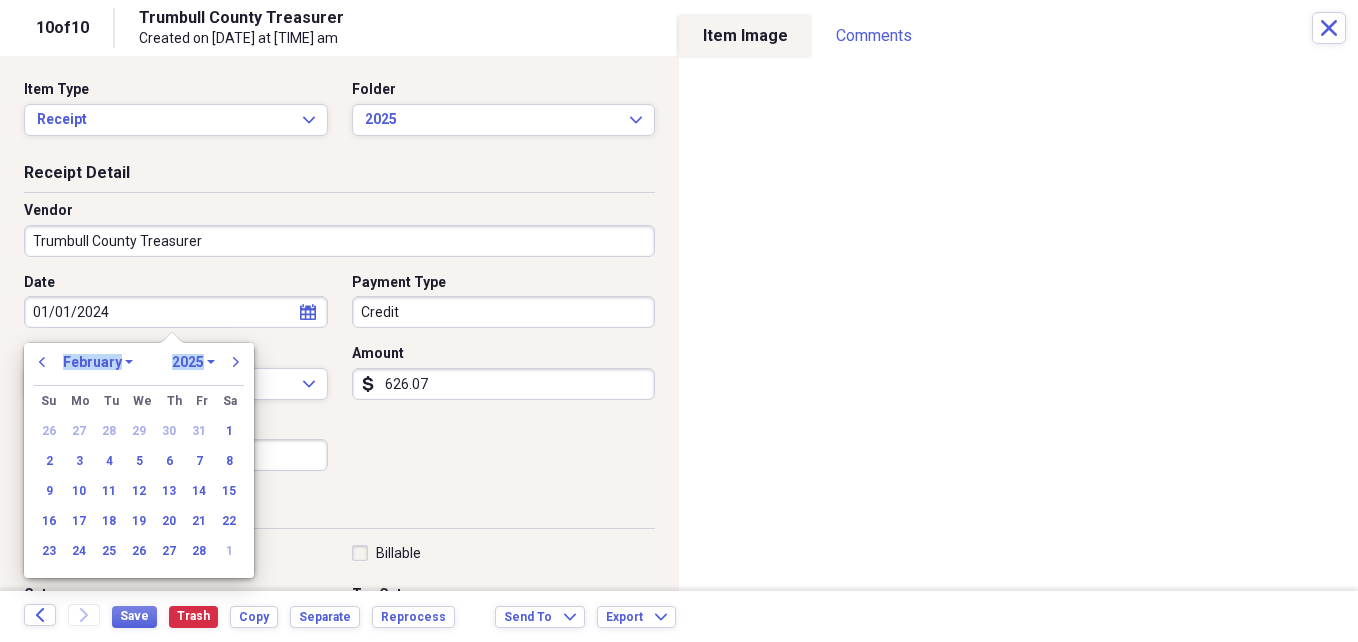 click on "previous January February March April May June July August September October November December 1970 1971 1972 1973 1974 1975 1976 1977 1978 1979 1980 1981 1982 1983 1984 1985 1986 1987 1988 1989 1990 1991 1992 1993 1994 1995 1996 1997 1998 1999 2000 2001 2002 2003 2004 2005 2006 2007 2008 2009 2010 2011 2012 2013 2014 2015 2016 2017 2018 2019 2020 2021 2022 2023 2024 2025 2026 2027 2028 2029 2030 2031 2032 2033 2034 2035 next" at bounding box center (139, 368) 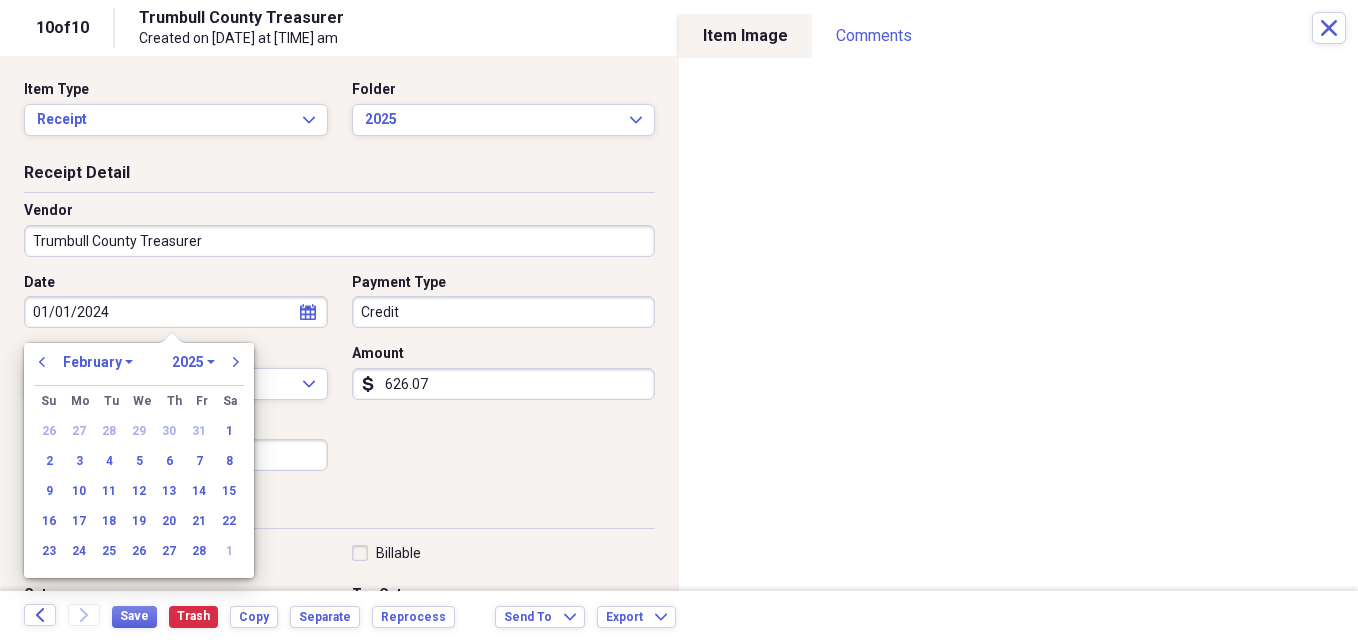 click on "previous January February March April May June July August September October November December 1970 1971 1972 1973 1974 1975 1976 1977 1978 1979 1980 1981 1982 1983 1984 1985 1986 1987 1988 1989 1990 1991 1992 1993 1994 1995 1996 1997 1998 1999 2000 2001 2002 2003 2004 2005 2006 2007 2008 2009 2010 2011 2012 2013 2014 2015 2016 2017 2018 2019 2020 2021 2022 2023 2024 2025 2026 2027 2028 2029 2030 2031 2032 2033 2034 2035 next" at bounding box center (139, 368) 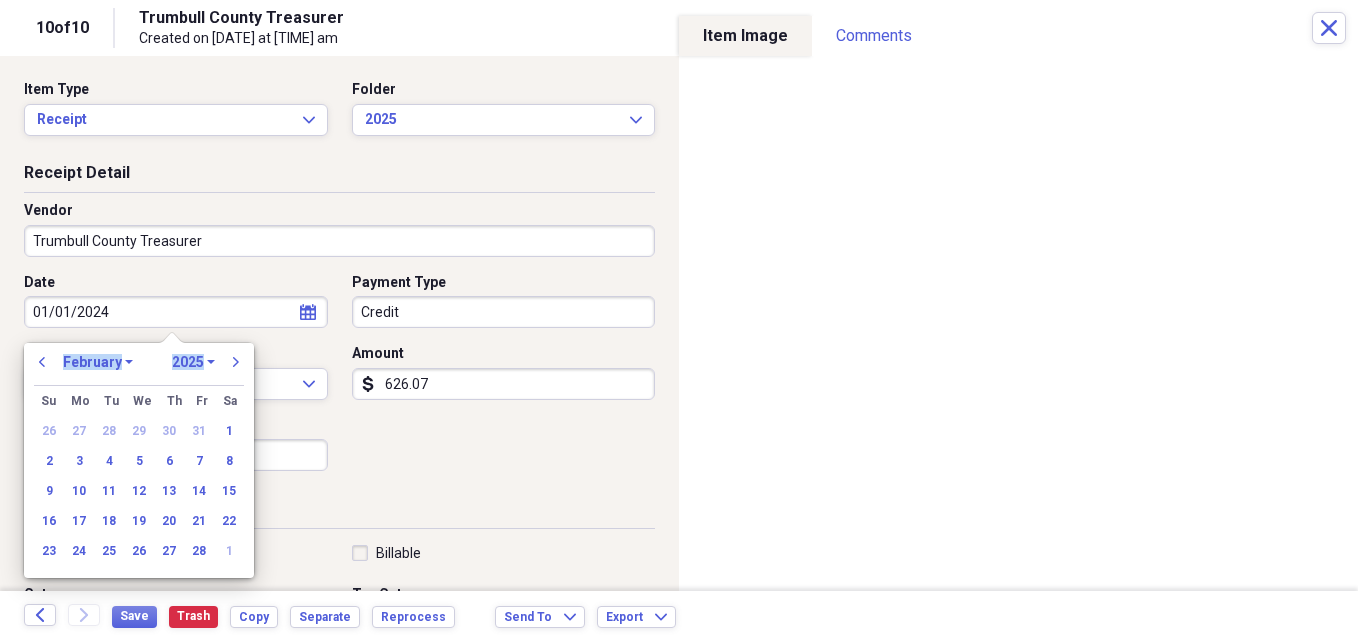 click on "previous January February March April May June July August September October November December 1970 1971 1972 1973 1974 1975 1976 1977 1978 1979 1980 1981 1982 1983 1984 1985 1986 1987 1988 1989 1990 1991 1992 1993 1994 1995 1996 1997 1998 1999 2000 2001 2002 2003 2004 2005 2006 2007 2008 2009 2010 2011 2012 2013 2014 2015 2016 2017 2018 2019 2020 2021 2022 2023 2024 2025 2026 2027 2028 2029 2030 2031 2032 2033 2034 2035 next" at bounding box center [139, 368] 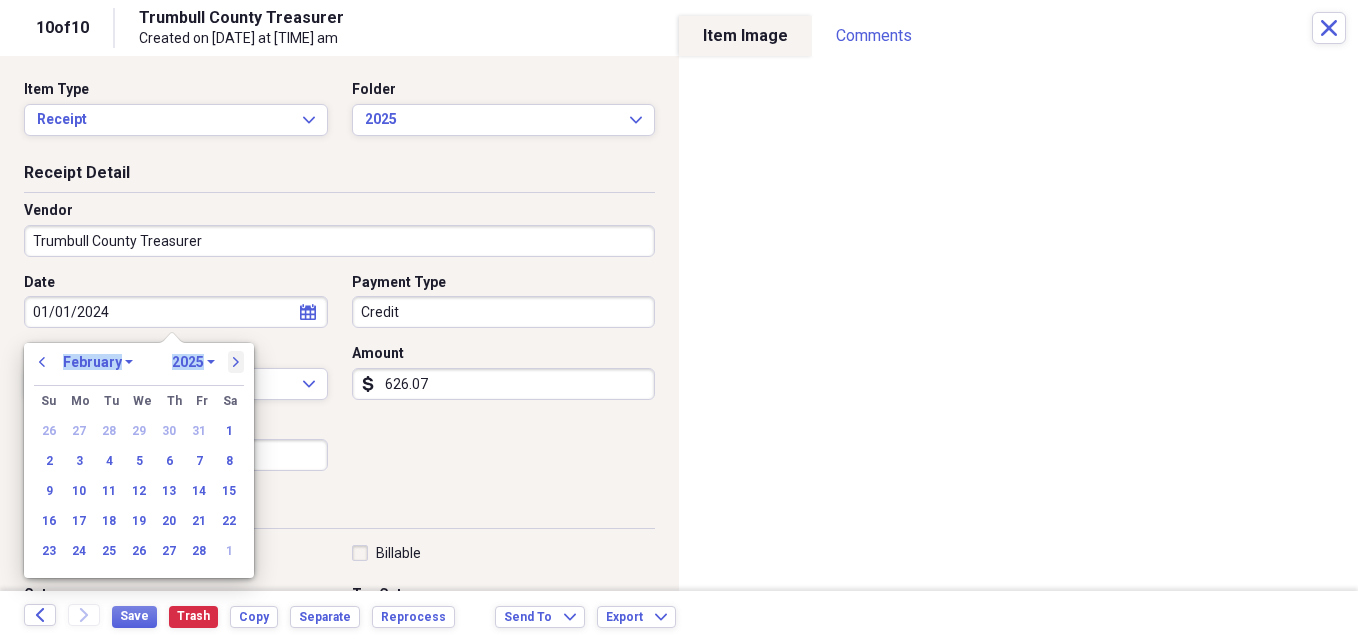 click on "next" at bounding box center [236, 362] 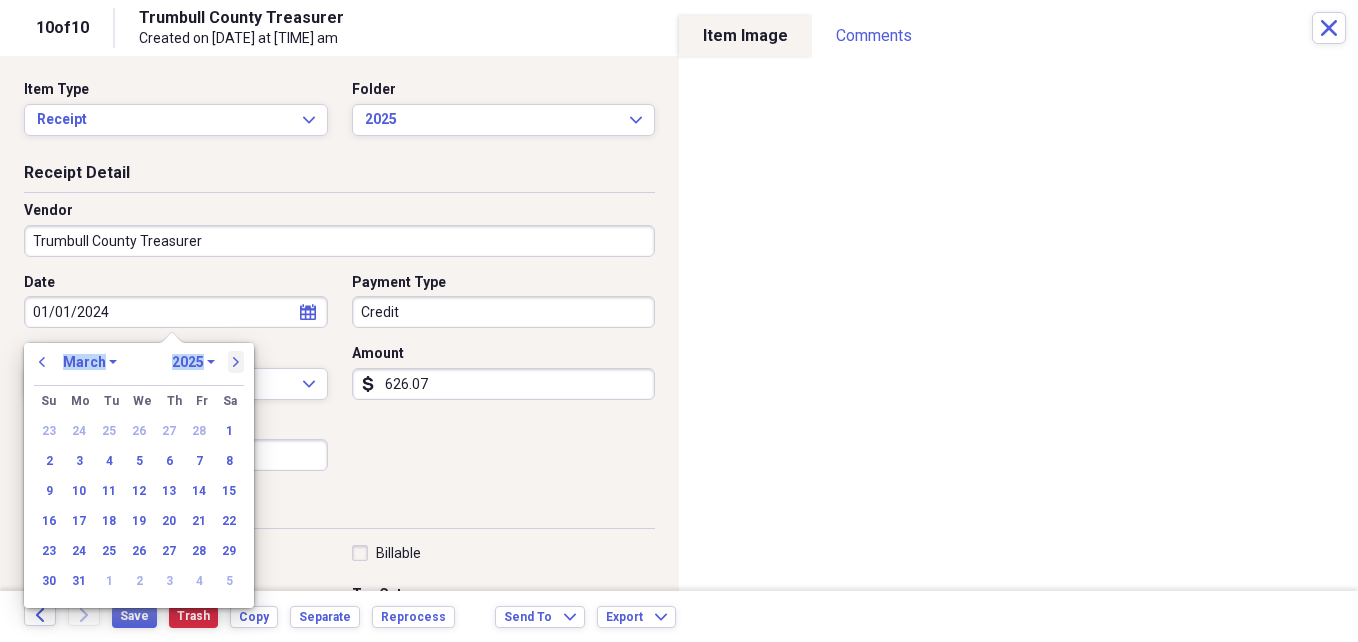 click on "next" at bounding box center (236, 362) 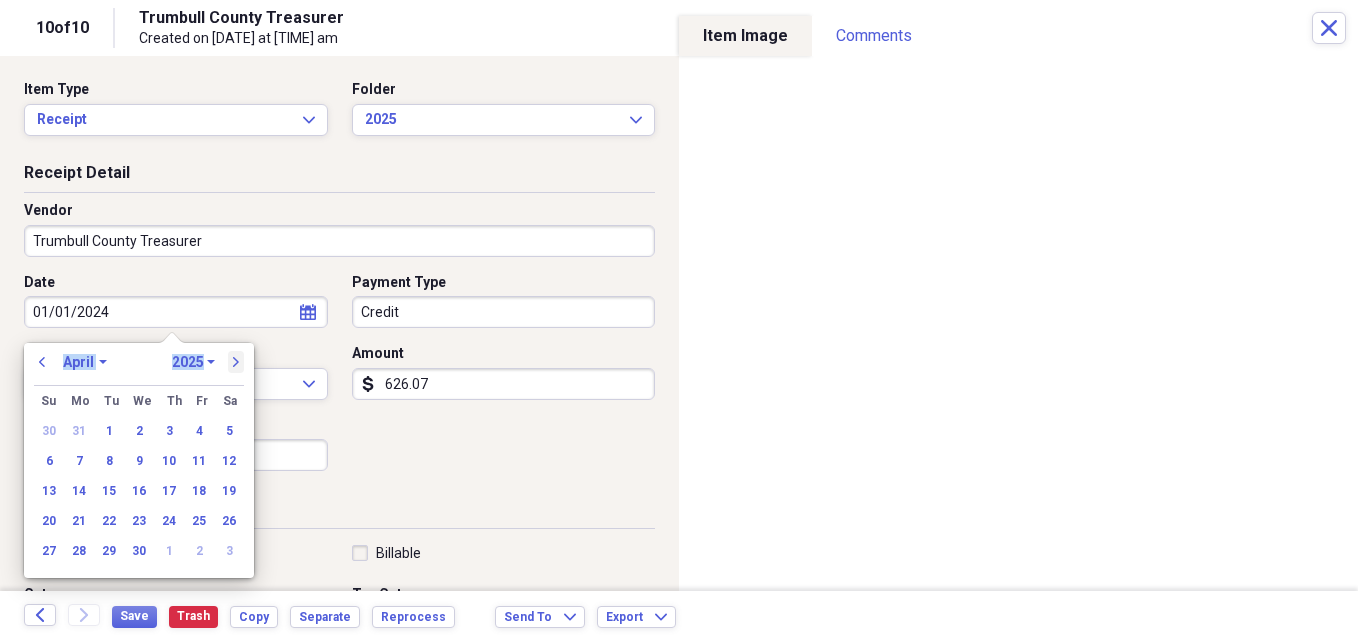 click on "next" at bounding box center (236, 362) 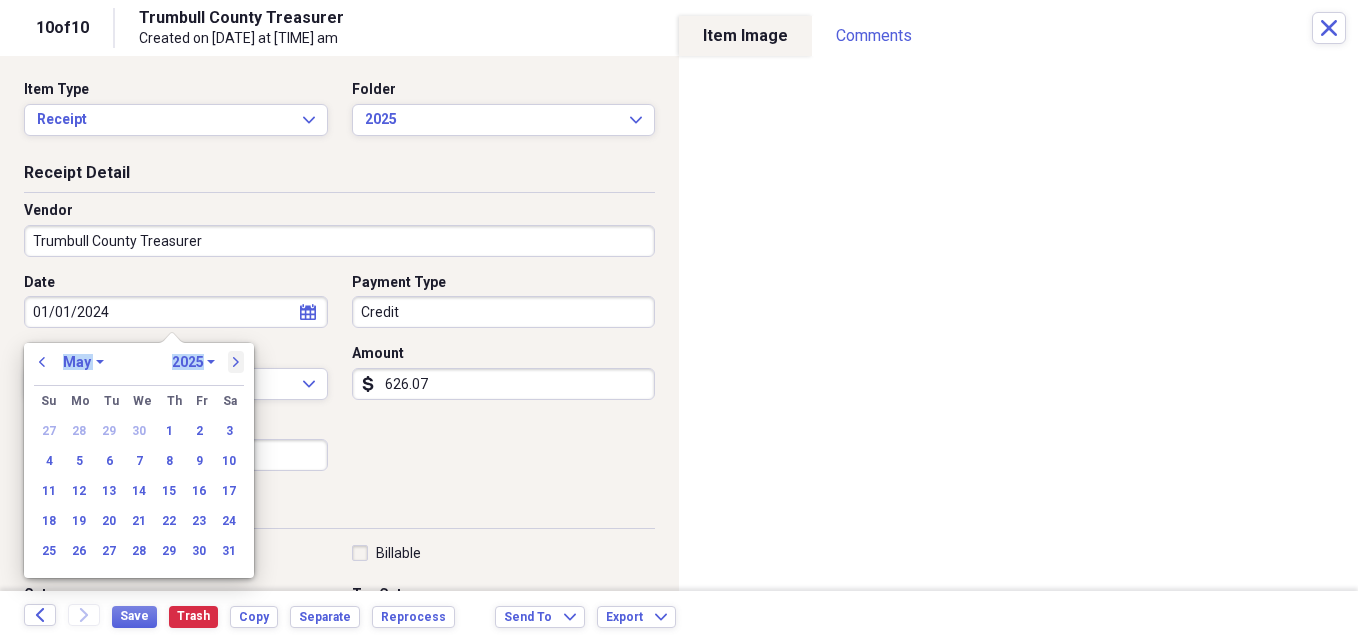 click on "next" at bounding box center (236, 362) 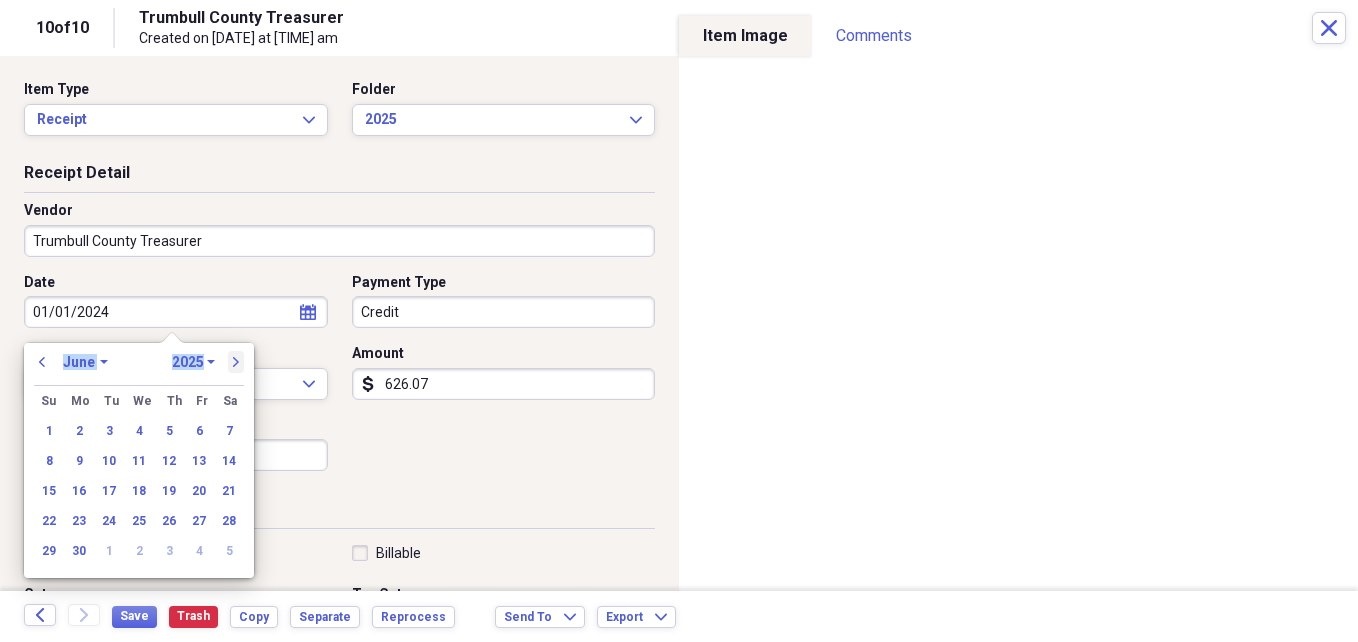 click on "next" at bounding box center [236, 362] 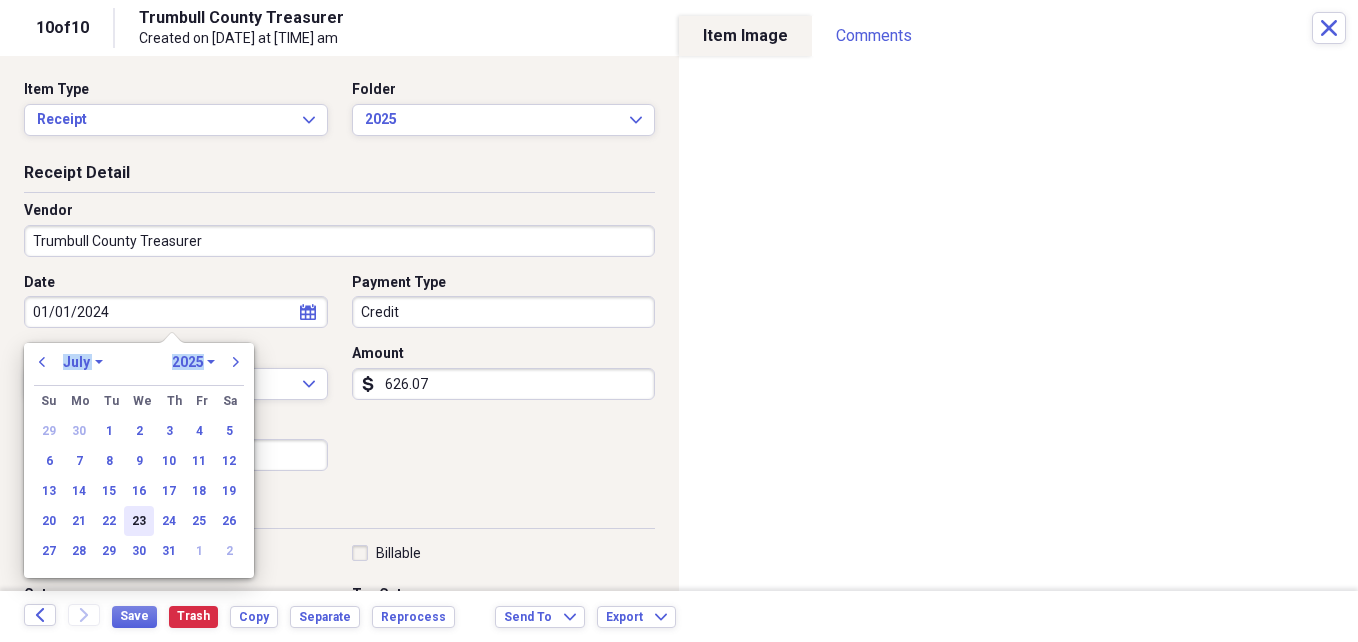 click on "23" at bounding box center [139, 521] 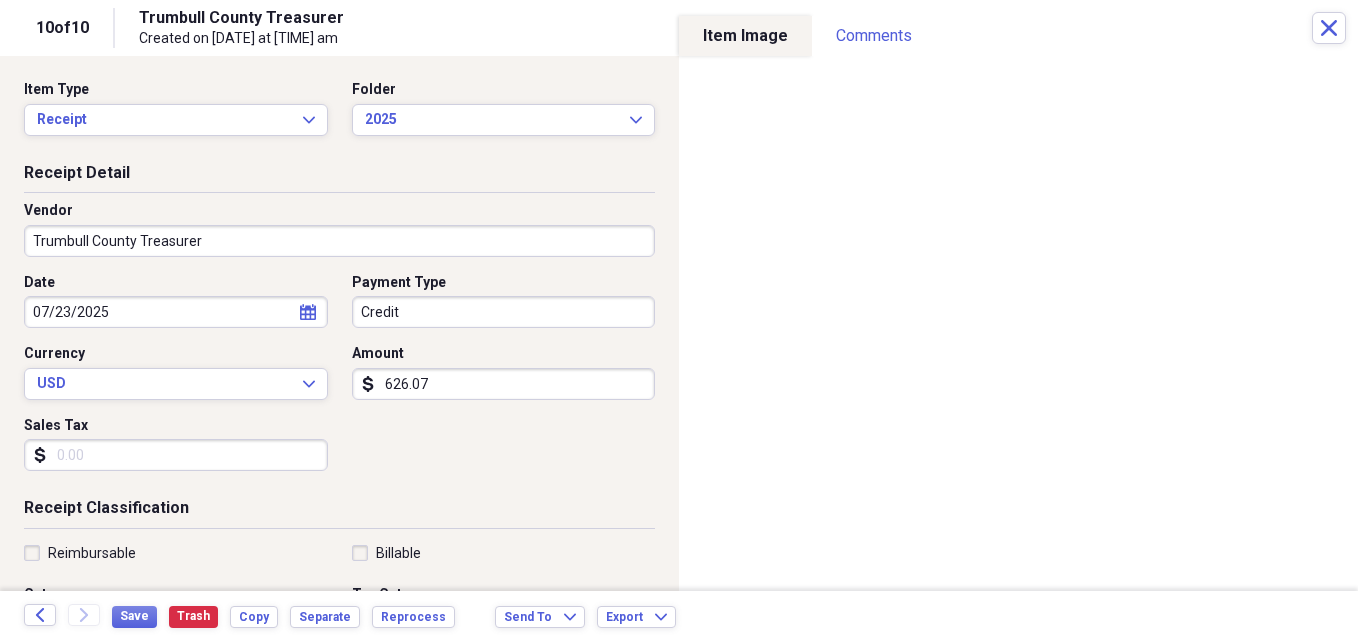 click 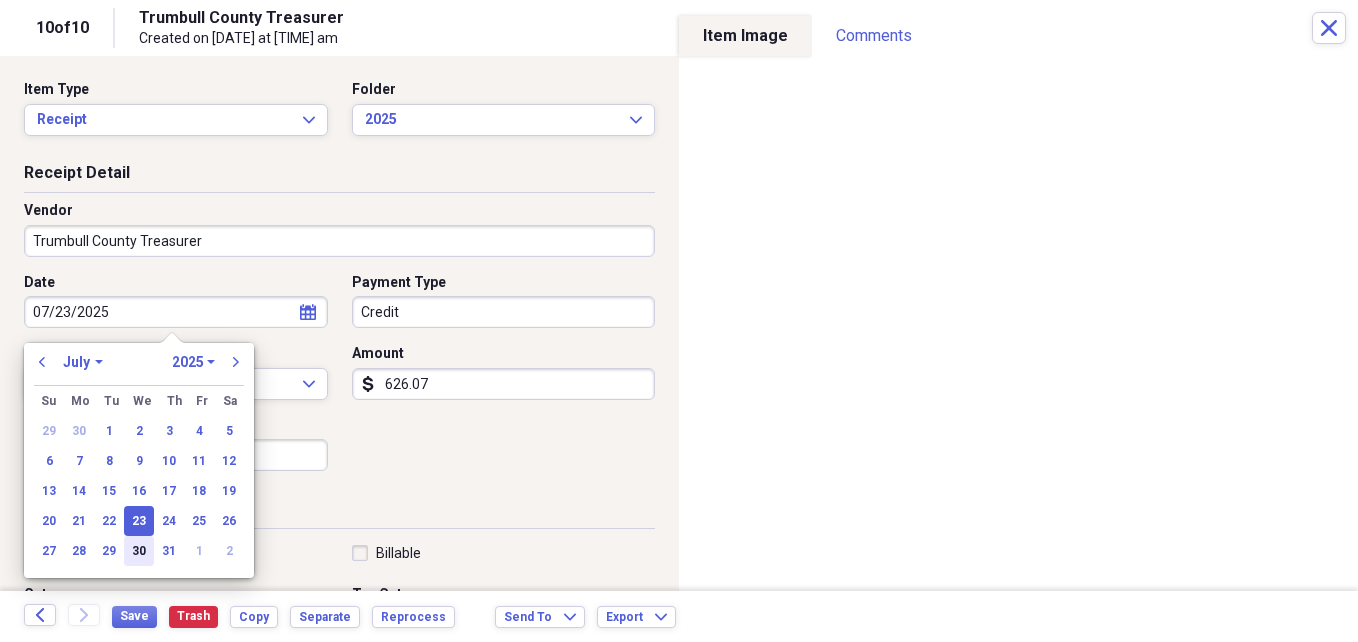 click on "30" at bounding box center (139, 551) 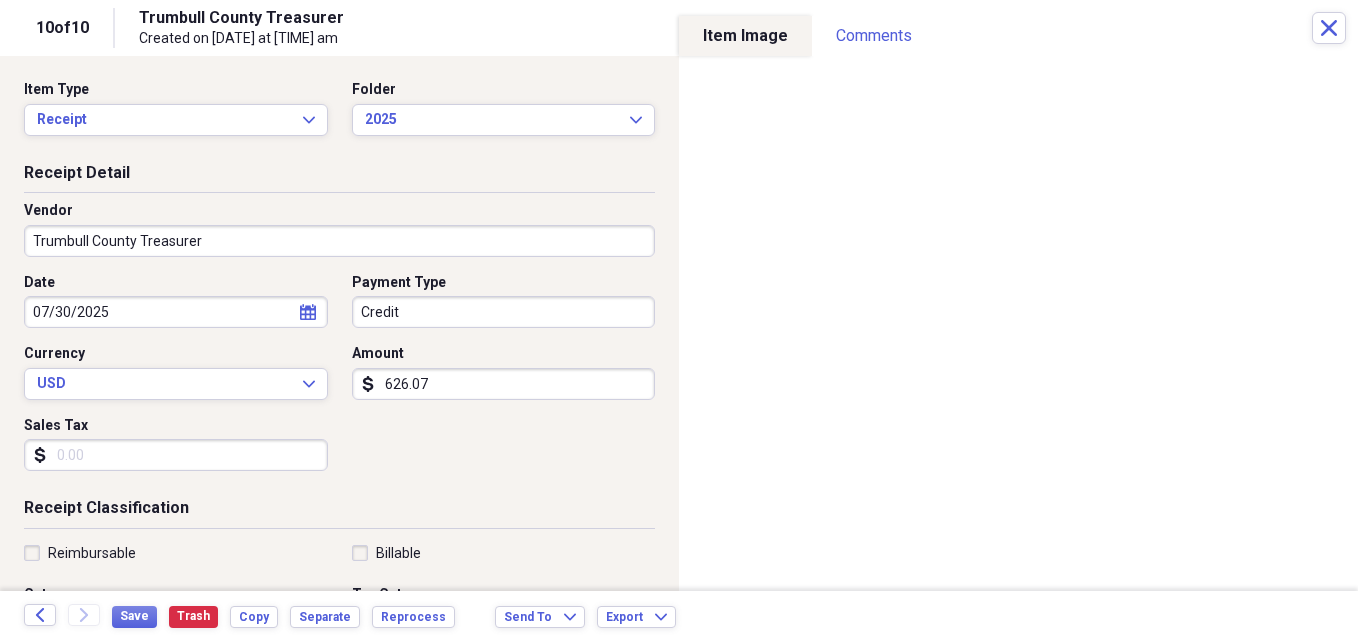 click on "Organize My Files Collapse Unfiled Needs Review Unfiled All Files Unfiled Unfiled Unfiled Saved Reports Collapse My Cabinet tim's Cabinet Add Folder Expand Folder Bank Statements Add Folder Expand Folder Business Cards Add Folder Expand Folder CREDIT CARDS Add Folder Expand Folder GIFT CARDS Add Folder Expand Folder [FIRST] [LAST] Add Folder Expand Folder KEY Add Folder Expand Folder KOKO PROPERTIES LLC Add Folder Expand Folder KOKO PROPERTY MANAGEMENT LTD Add Folder Expand Folder LYNDA'S AEROBICS STATEMENTS Add Folder Expand Folder Lynda's Lyft Add Folder Expand Folder RENTAL PROPERTIES Add Folder Collapse Open Folder T & L MANAGEMENT Add Folder Expand Folder 1099 Add Folder Expand Folder 940 Add Folder Expand Folder 941 Add Folder Collapse Open Folder AUTO FUEL Add Folder Collapse Open Folder Kia Add Folder Folder 2022 Add Folder Folder 2023 Add Folder Folder 2024 Add Folder Folder 2025 Add Folder Collapse Open Folder TRUCK Add Folder Folder 2022 Add Folder Folder 2023 Add Folder Folder 2024 Add Folder KIA" at bounding box center (679, 321) 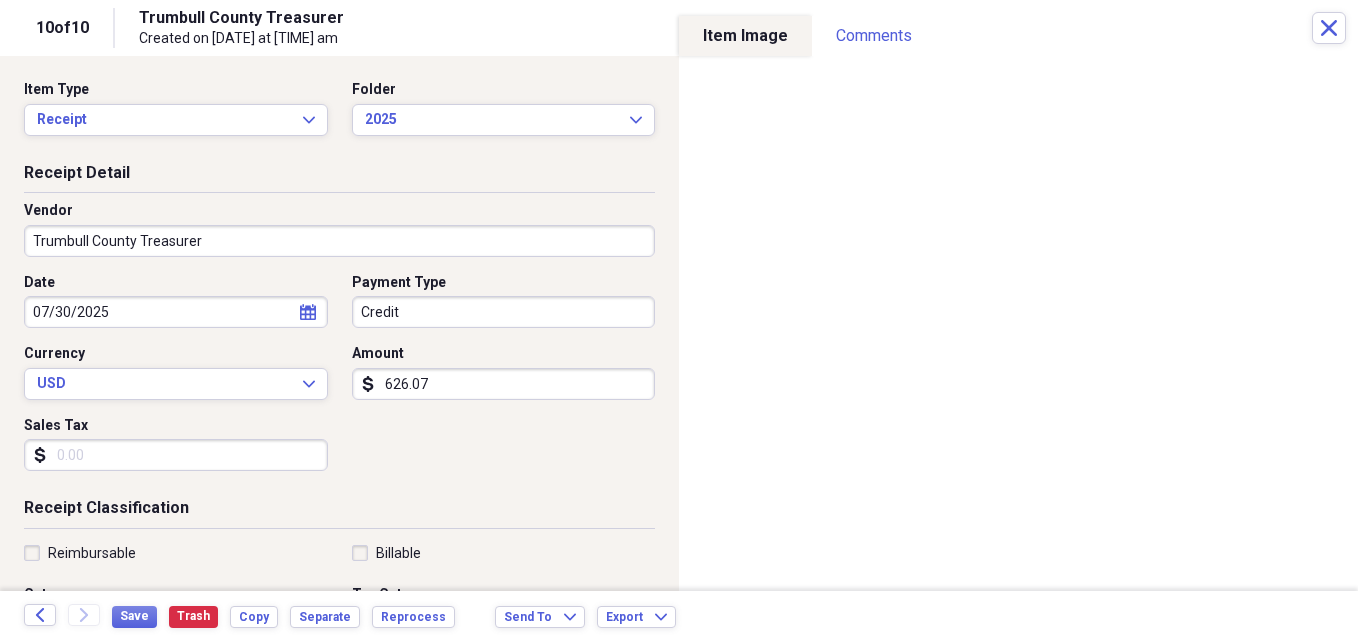 click on "Credit" at bounding box center (504, 312) 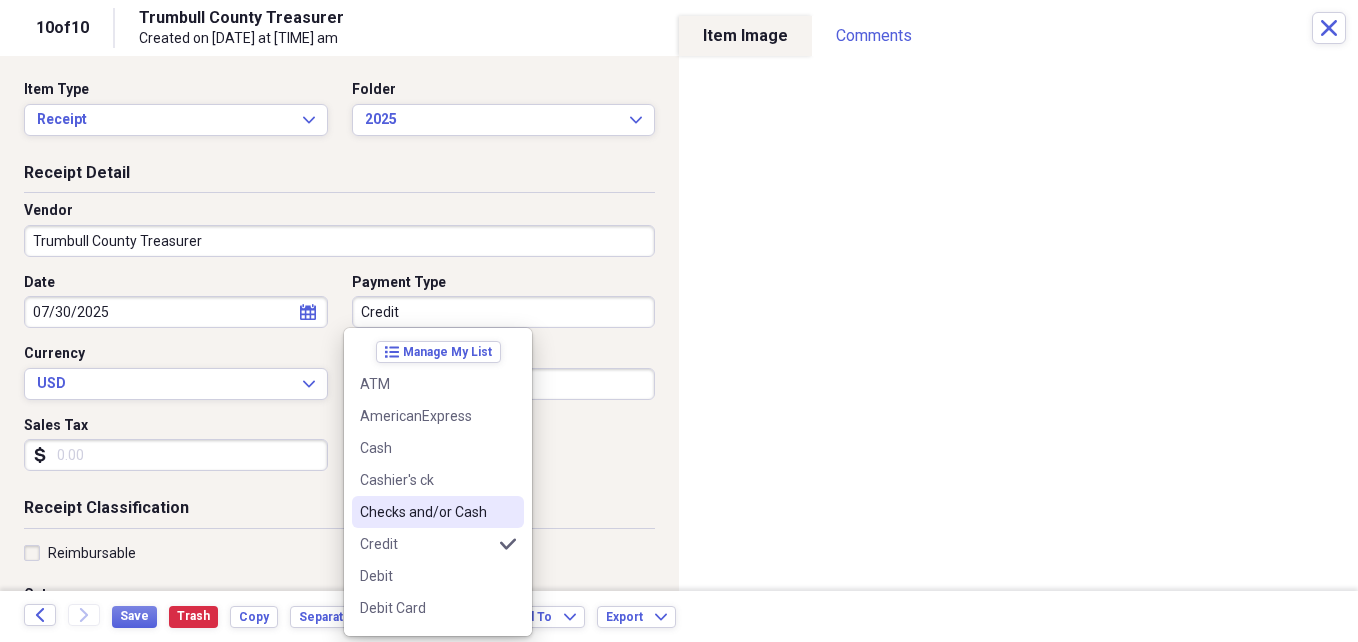 click on "Checks and/or Cash" at bounding box center (426, 512) 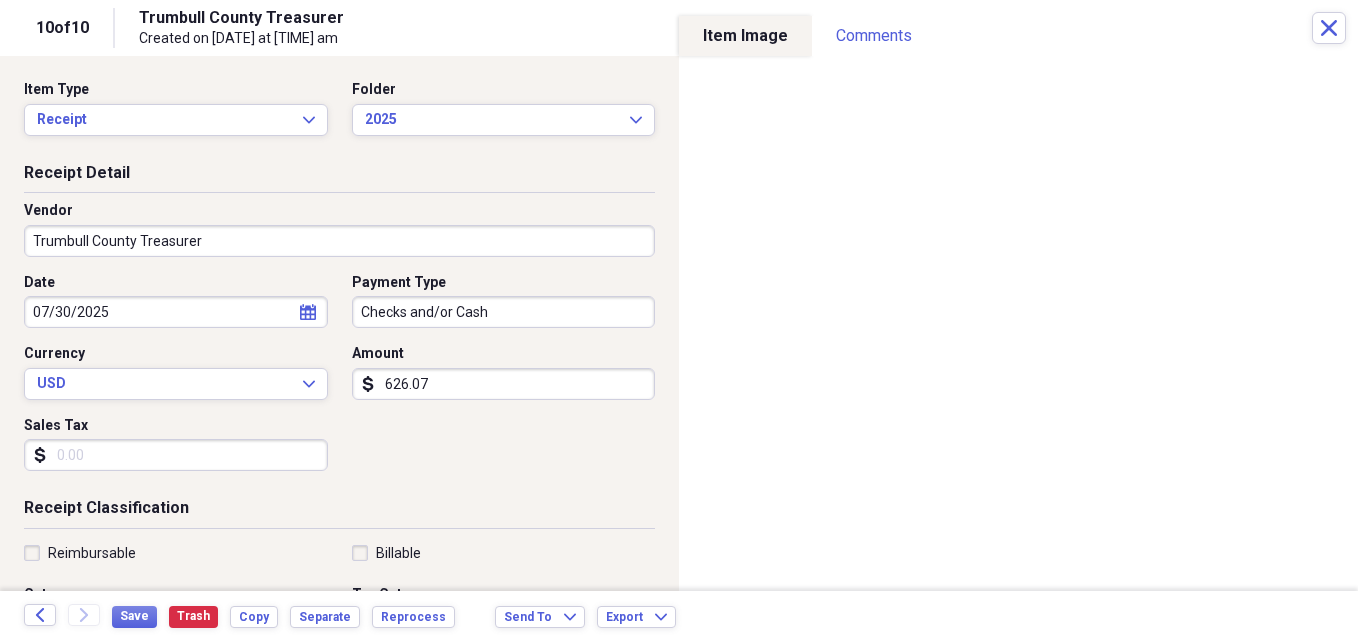 click on "626.07" at bounding box center (504, 384) 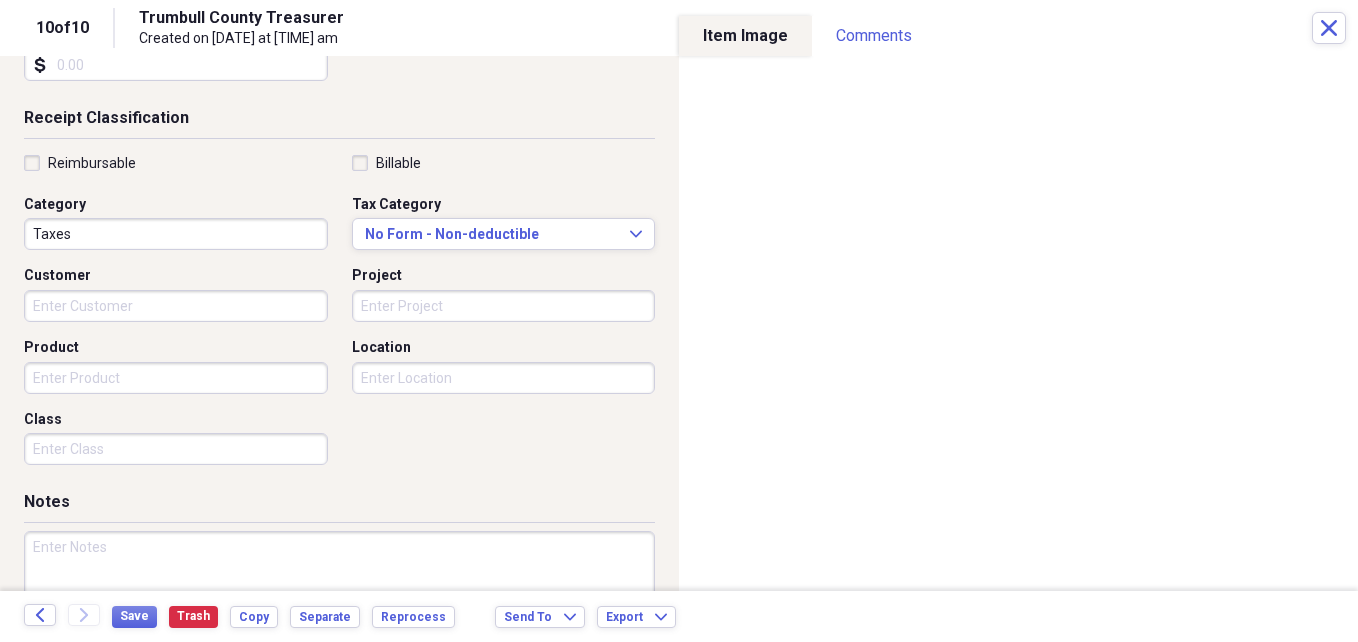 scroll, scrollTop: 400, scrollLeft: 0, axis: vertical 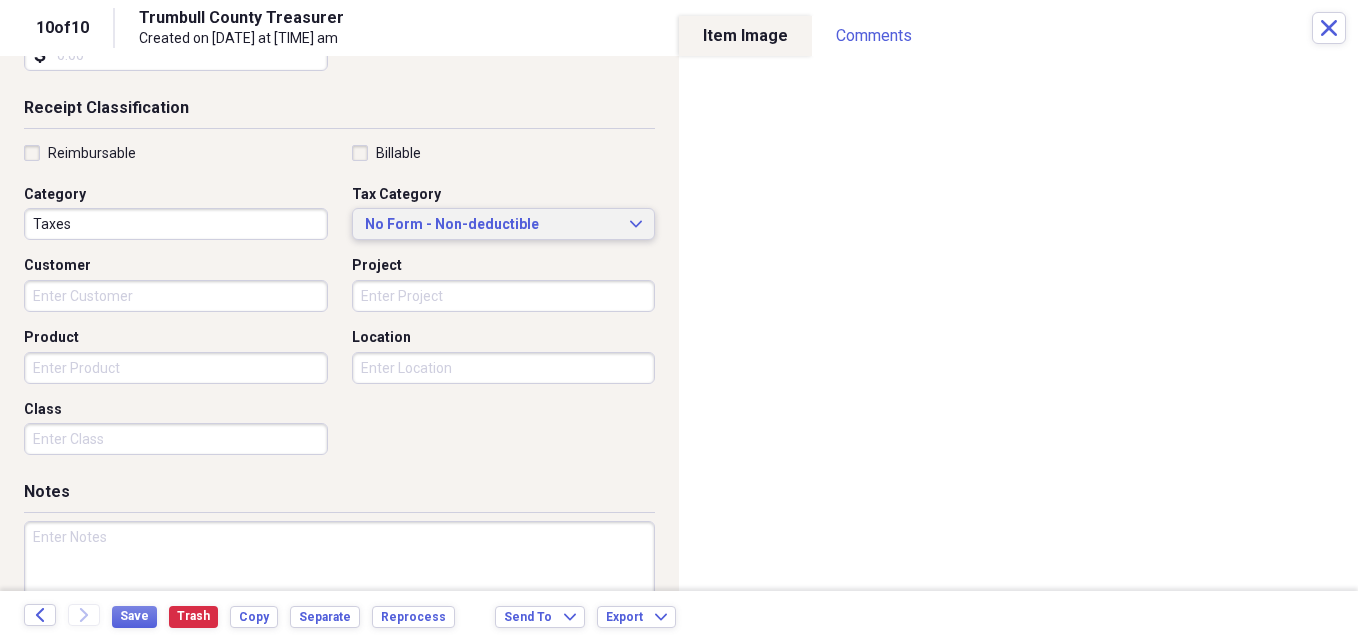 type on "6909.65" 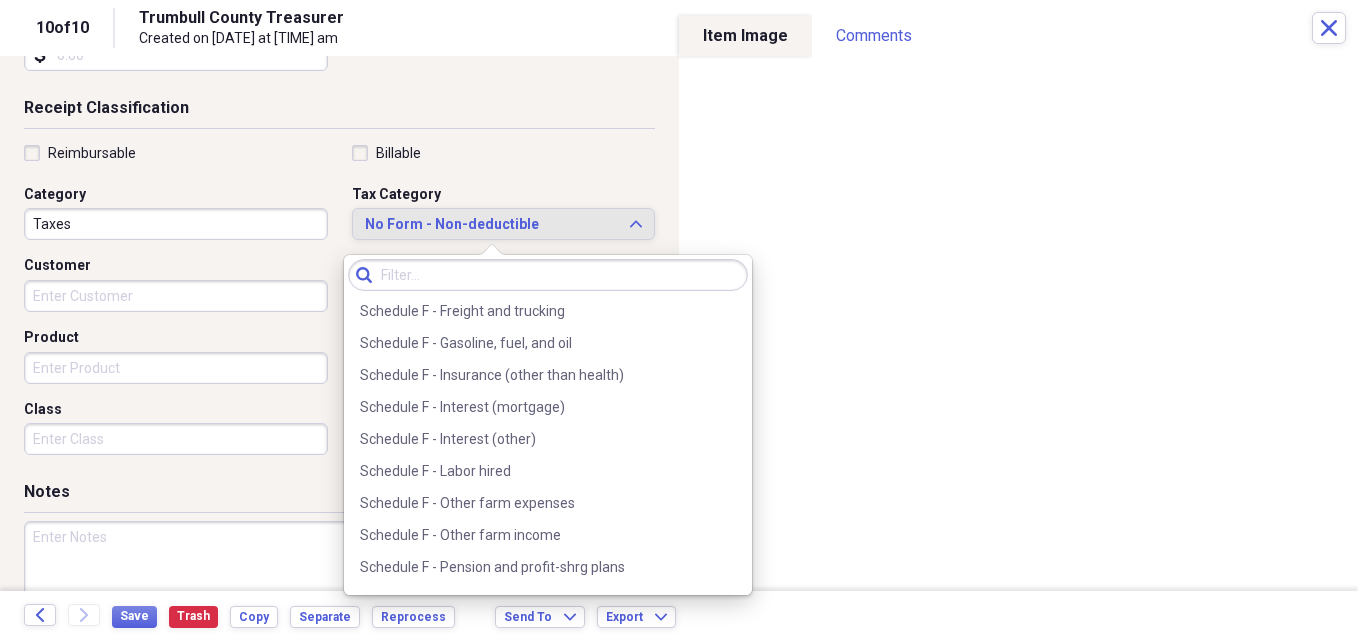 scroll, scrollTop: 5700, scrollLeft: 0, axis: vertical 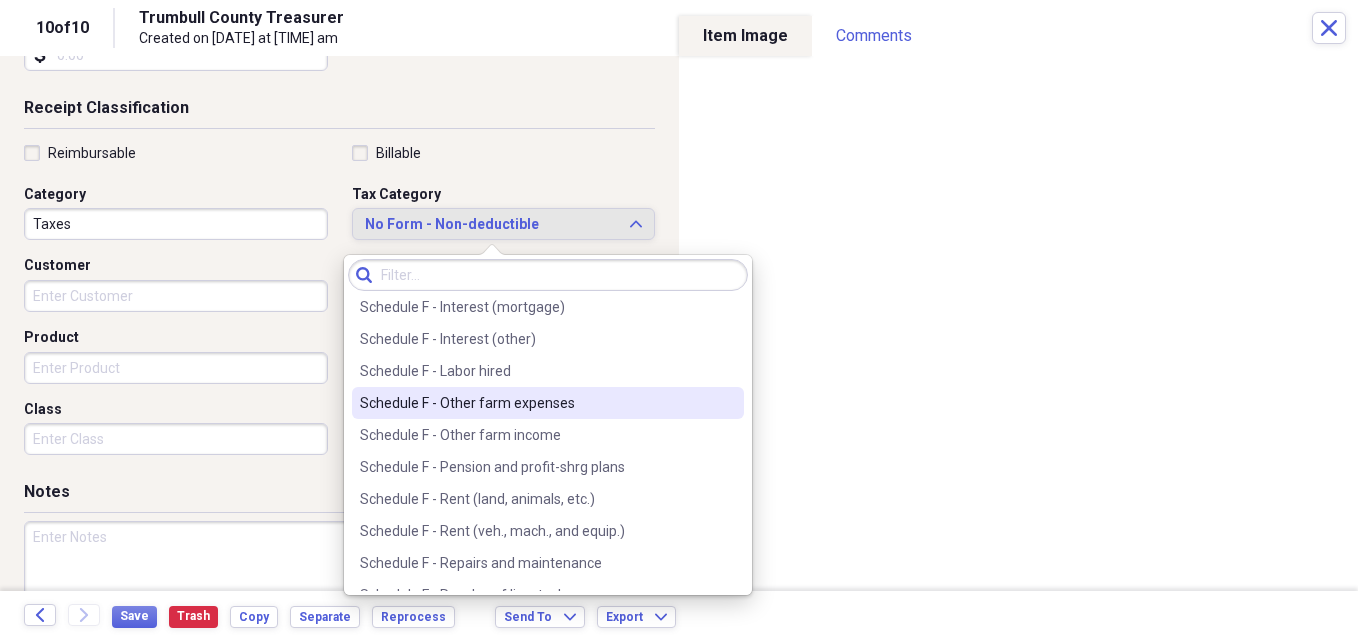 click on "Schedule F - Other farm expenses" at bounding box center (536, 403) 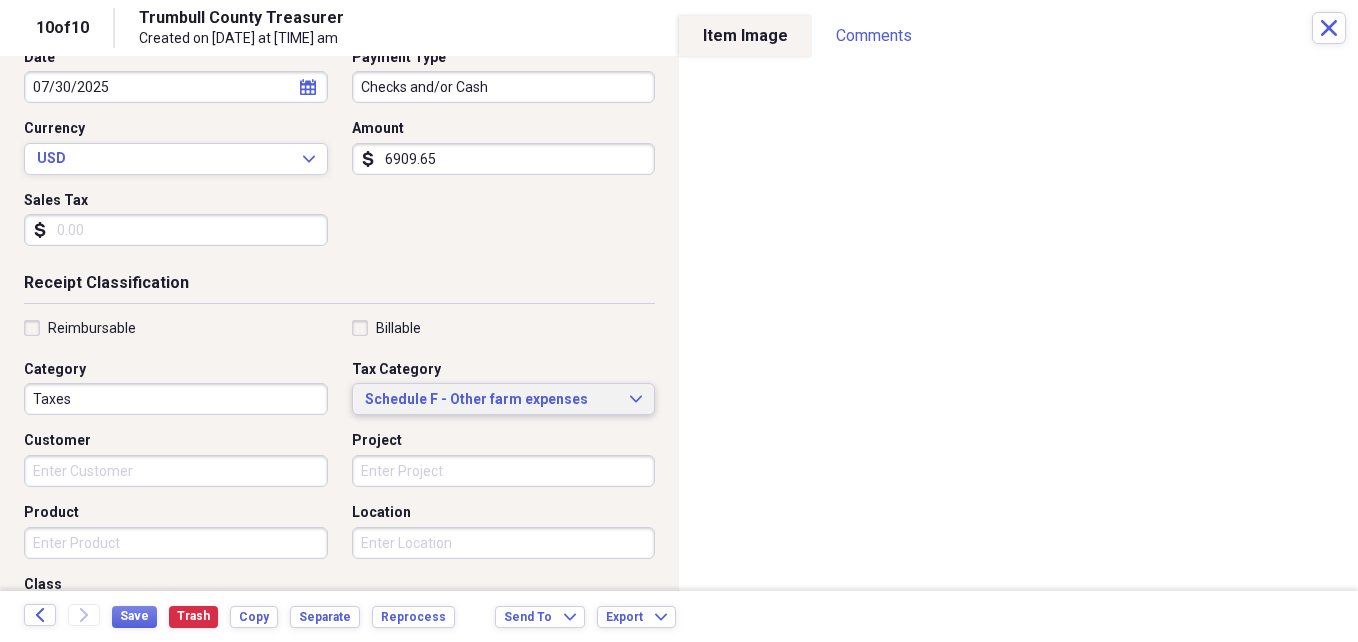 scroll, scrollTop: 186, scrollLeft: 0, axis: vertical 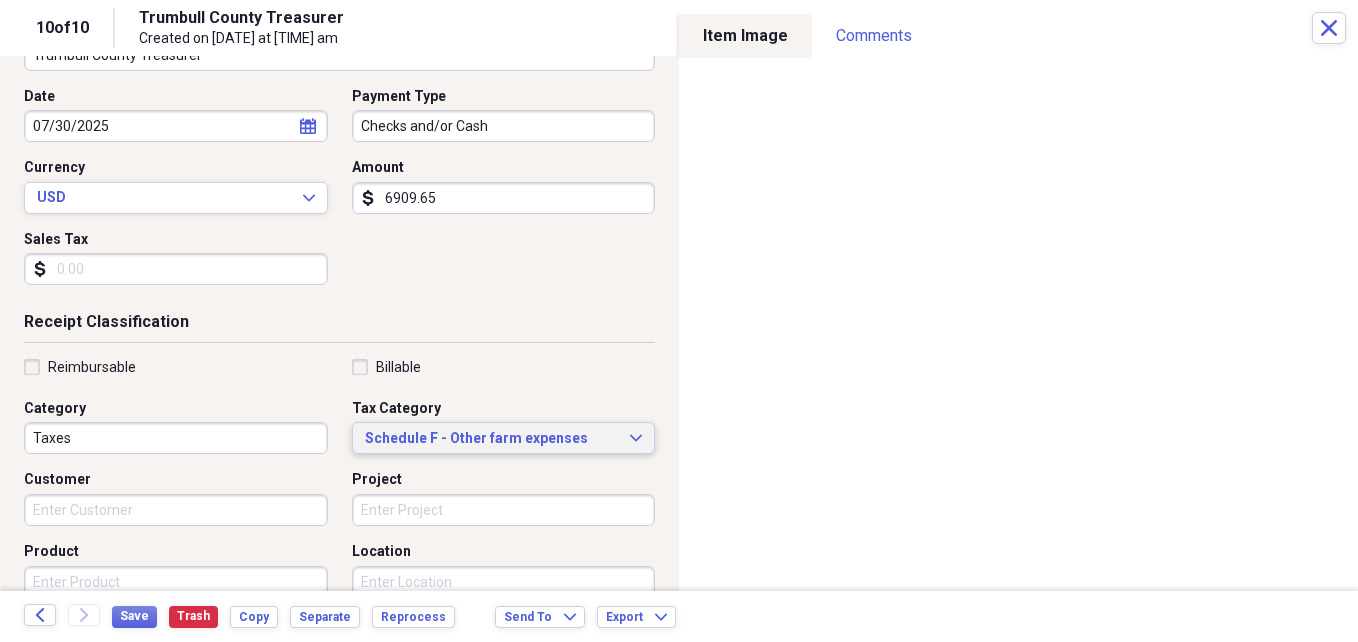 click on "Expand" 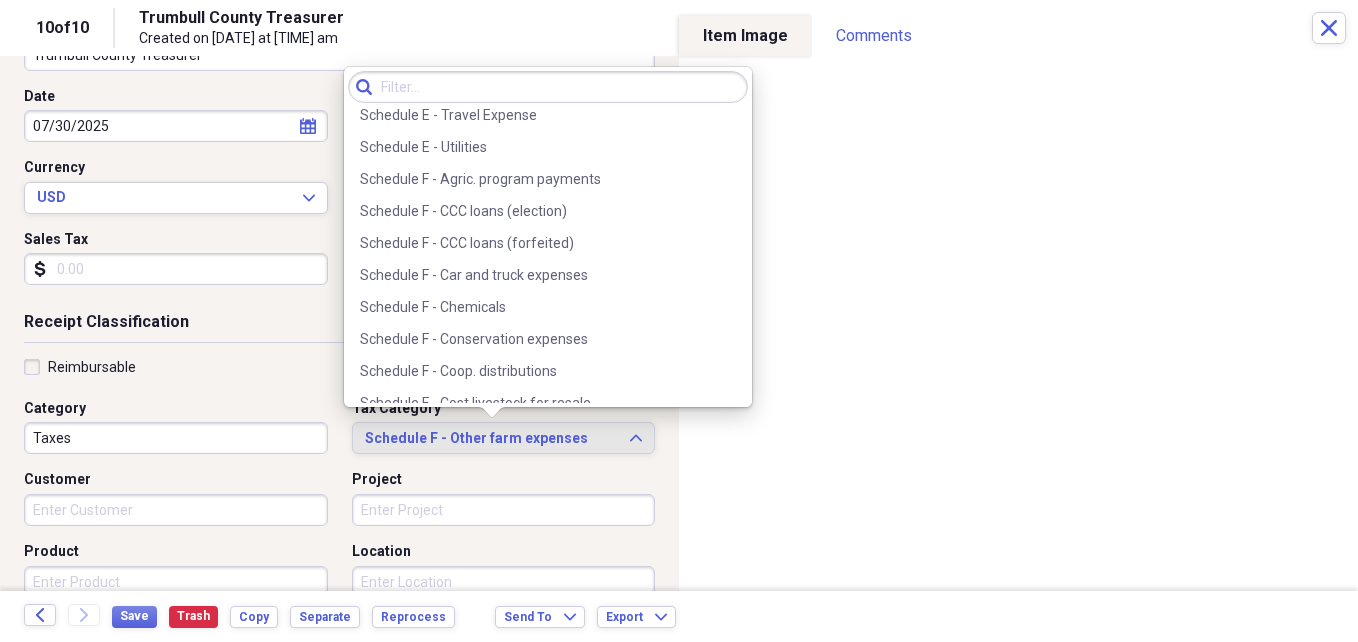 scroll, scrollTop: 4964, scrollLeft: 0, axis: vertical 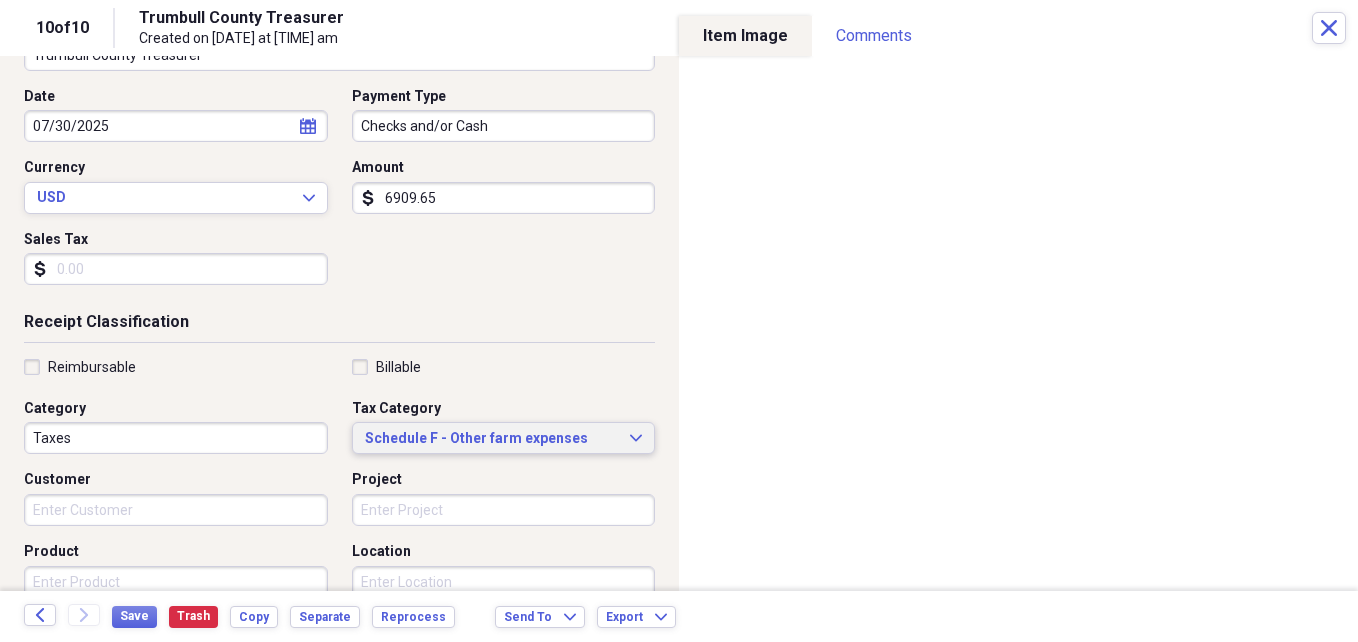 click on "Customer" at bounding box center (176, 480) 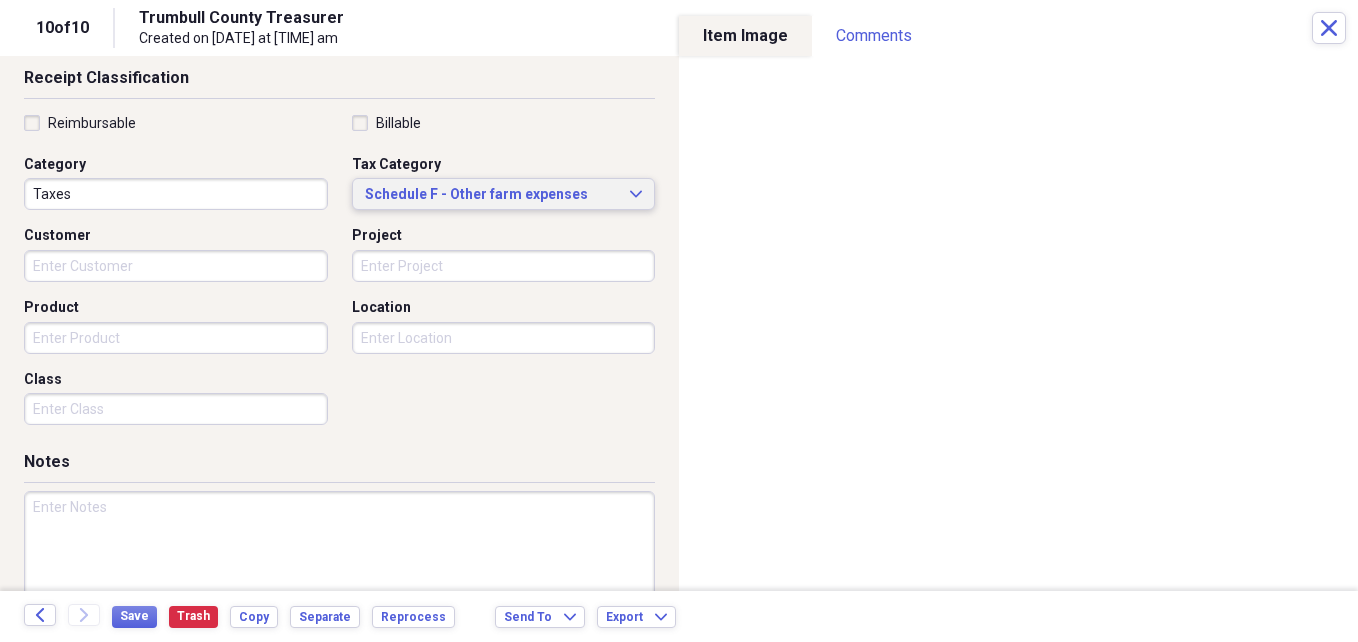 scroll, scrollTop: 486, scrollLeft: 0, axis: vertical 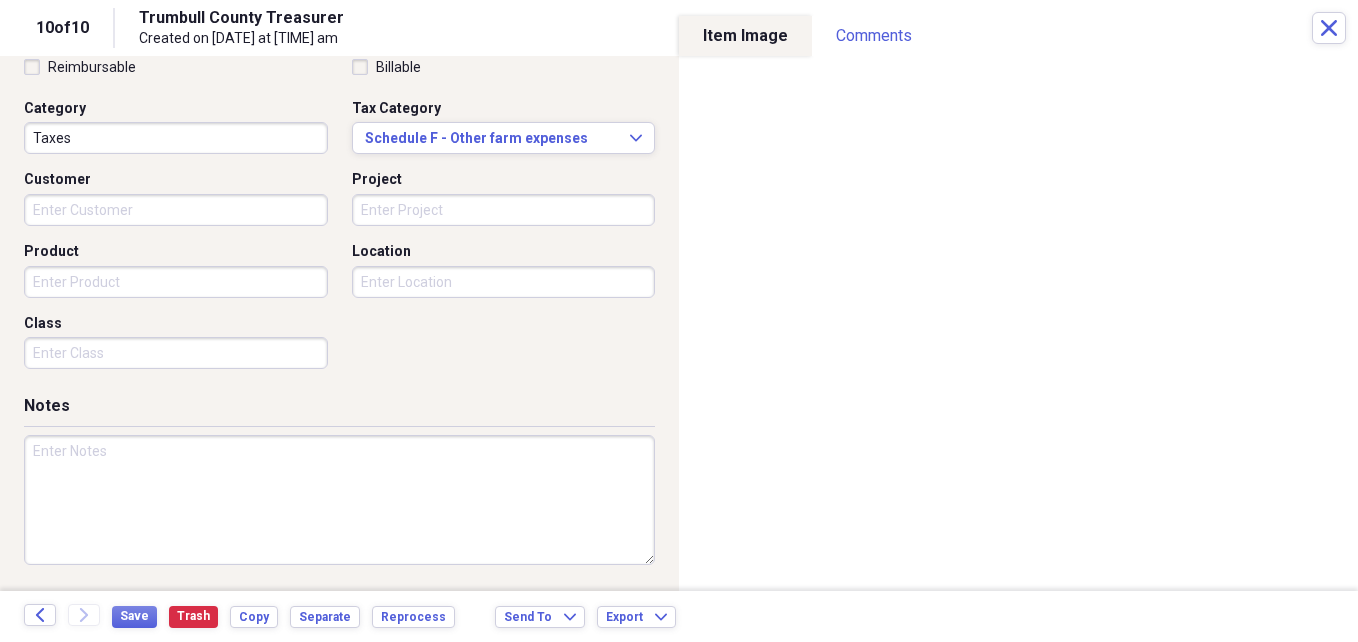 click at bounding box center (339, 500) 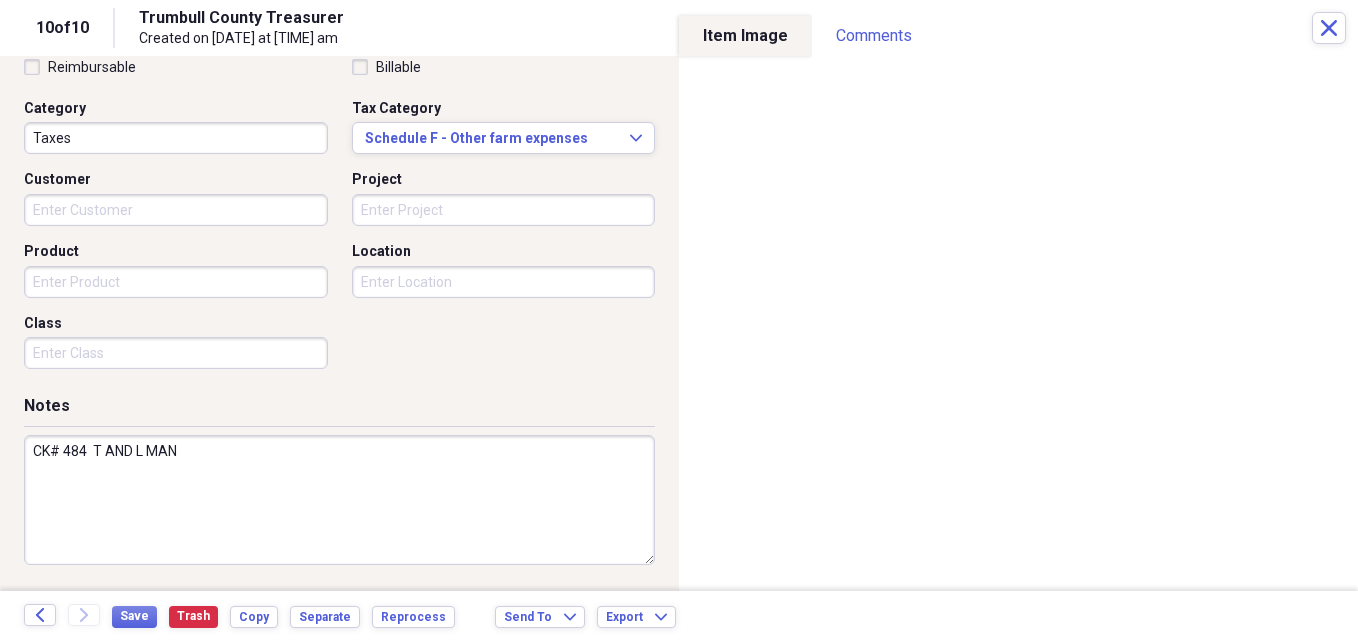 click on "CK# 484  T AND L MAN" at bounding box center [339, 500] 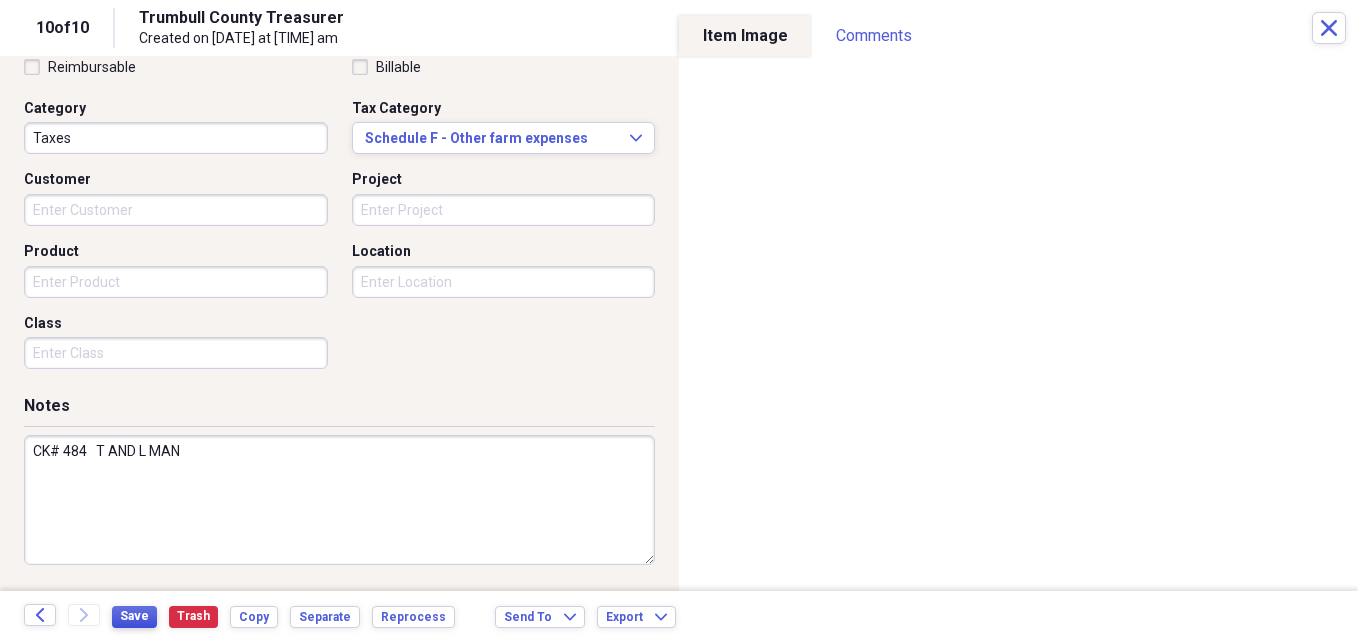 type on "CK# 484   T AND L MAN" 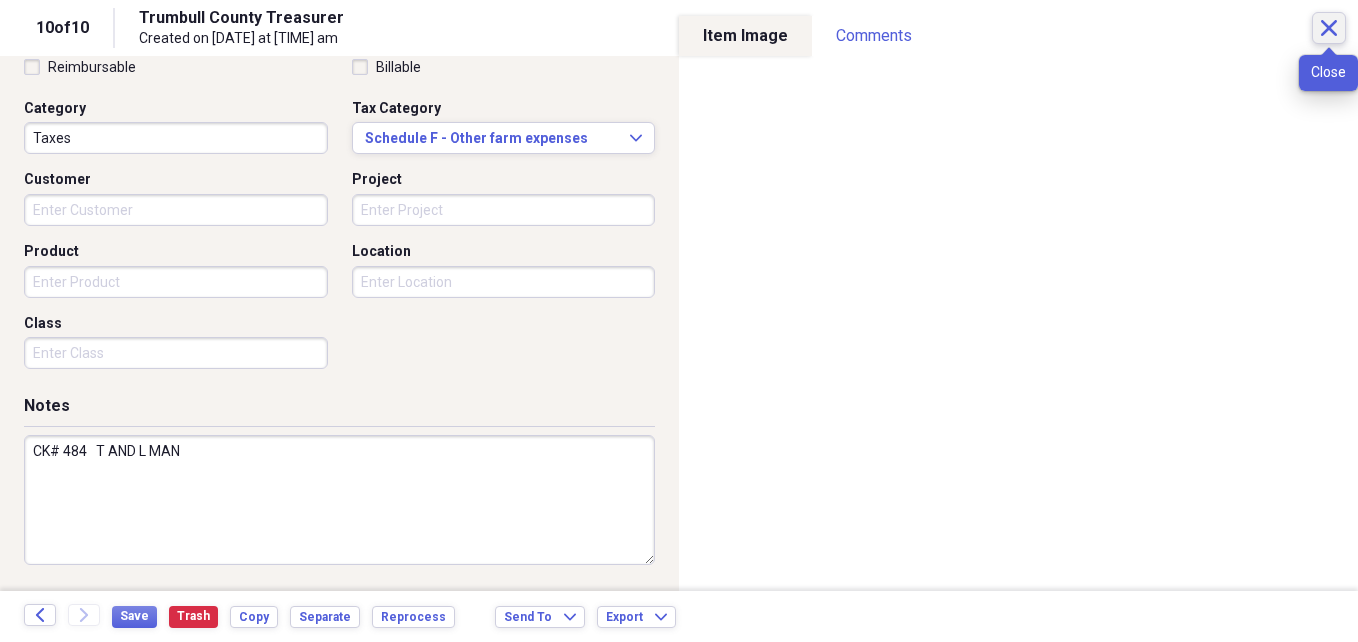click on "Close" 